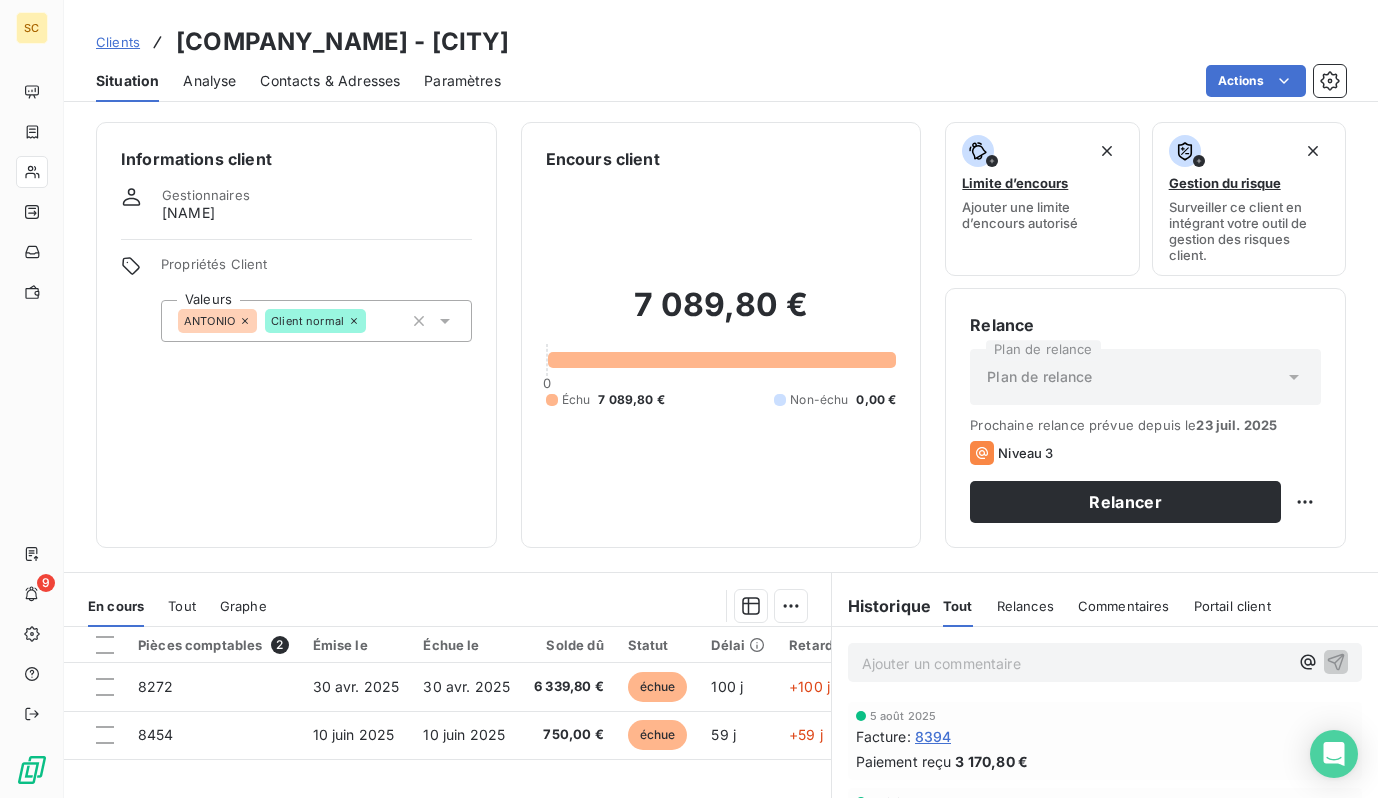 scroll, scrollTop: 0, scrollLeft: 0, axis: both 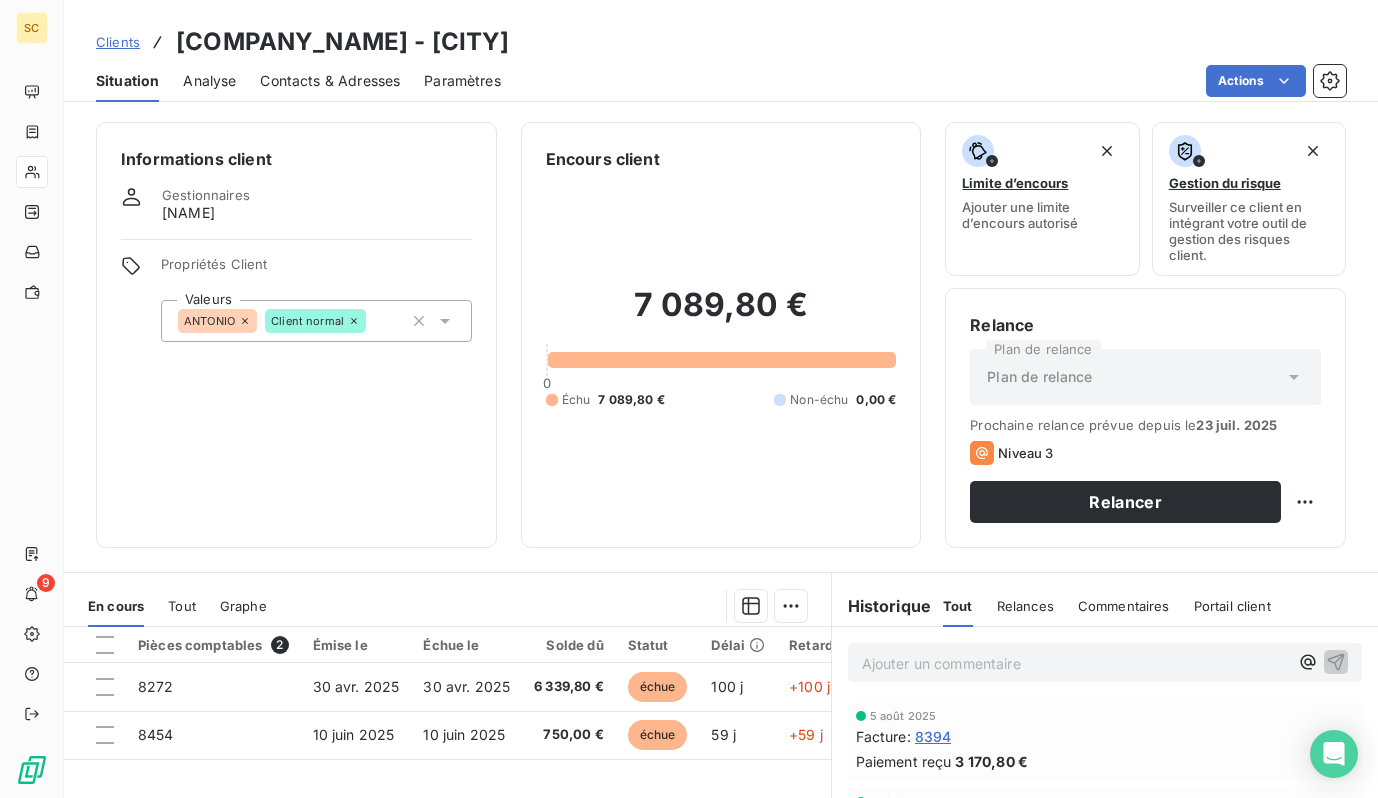 click on "Clients" at bounding box center (118, 42) 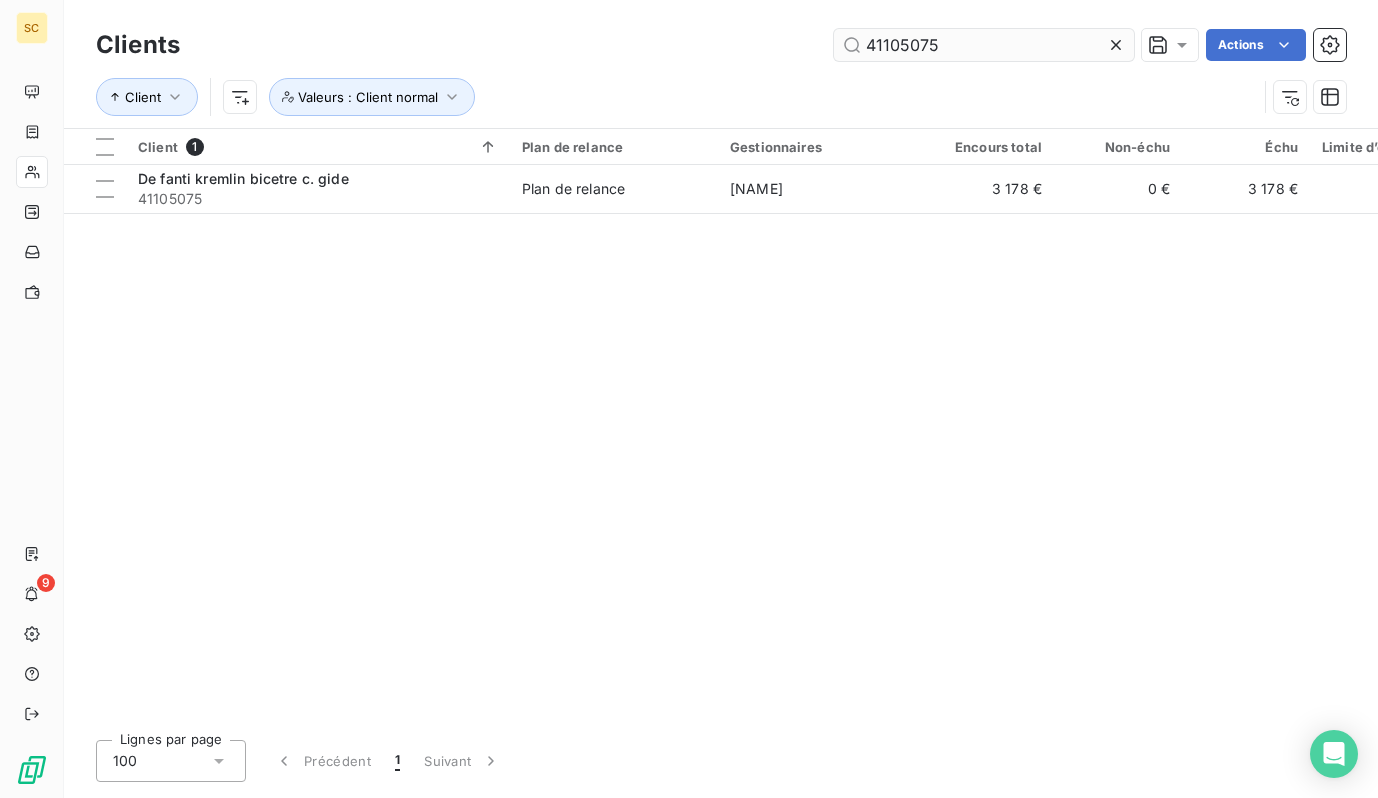 click on "41105075" at bounding box center [984, 45] 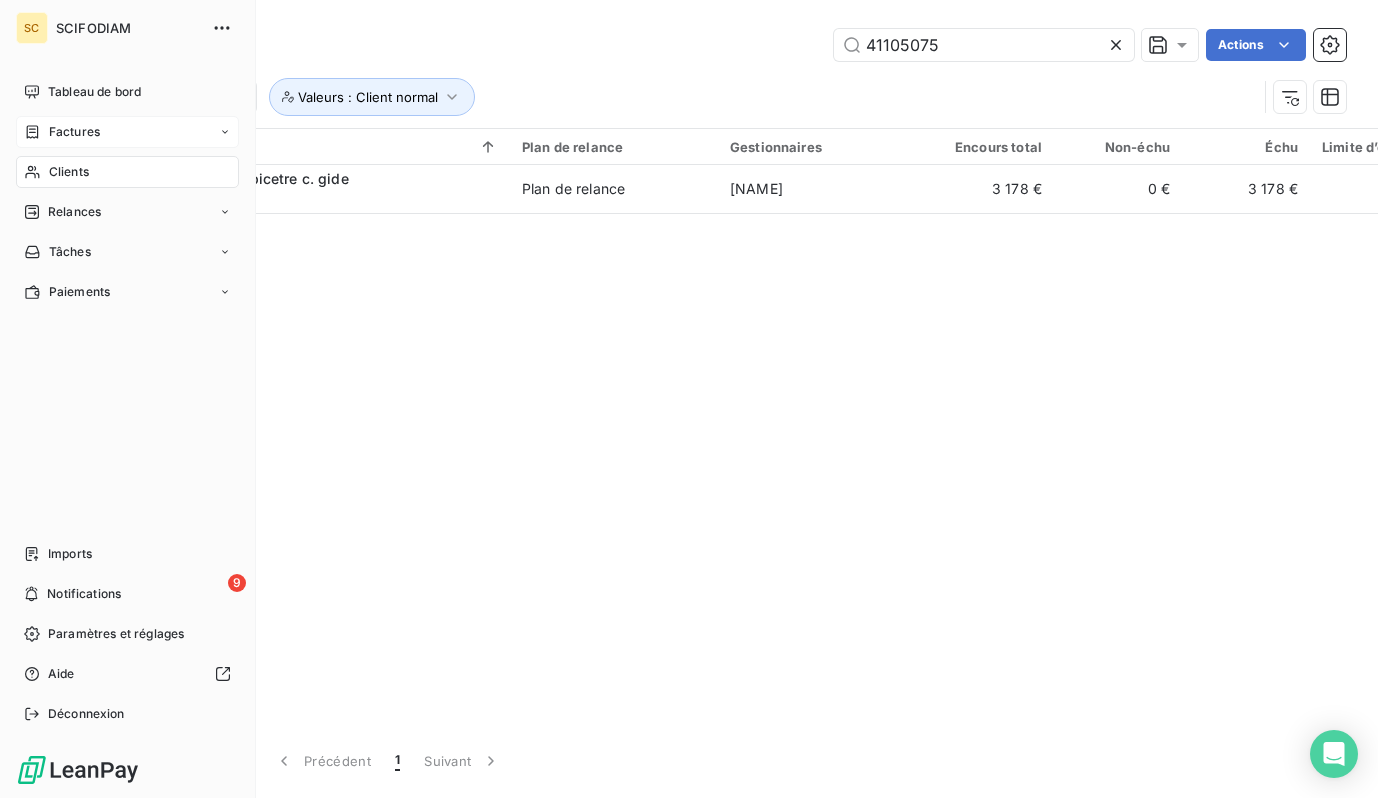 drag, startPoint x: 67, startPoint y: 131, endPoint x: 196, endPoint y: 122, distance: 129.31357 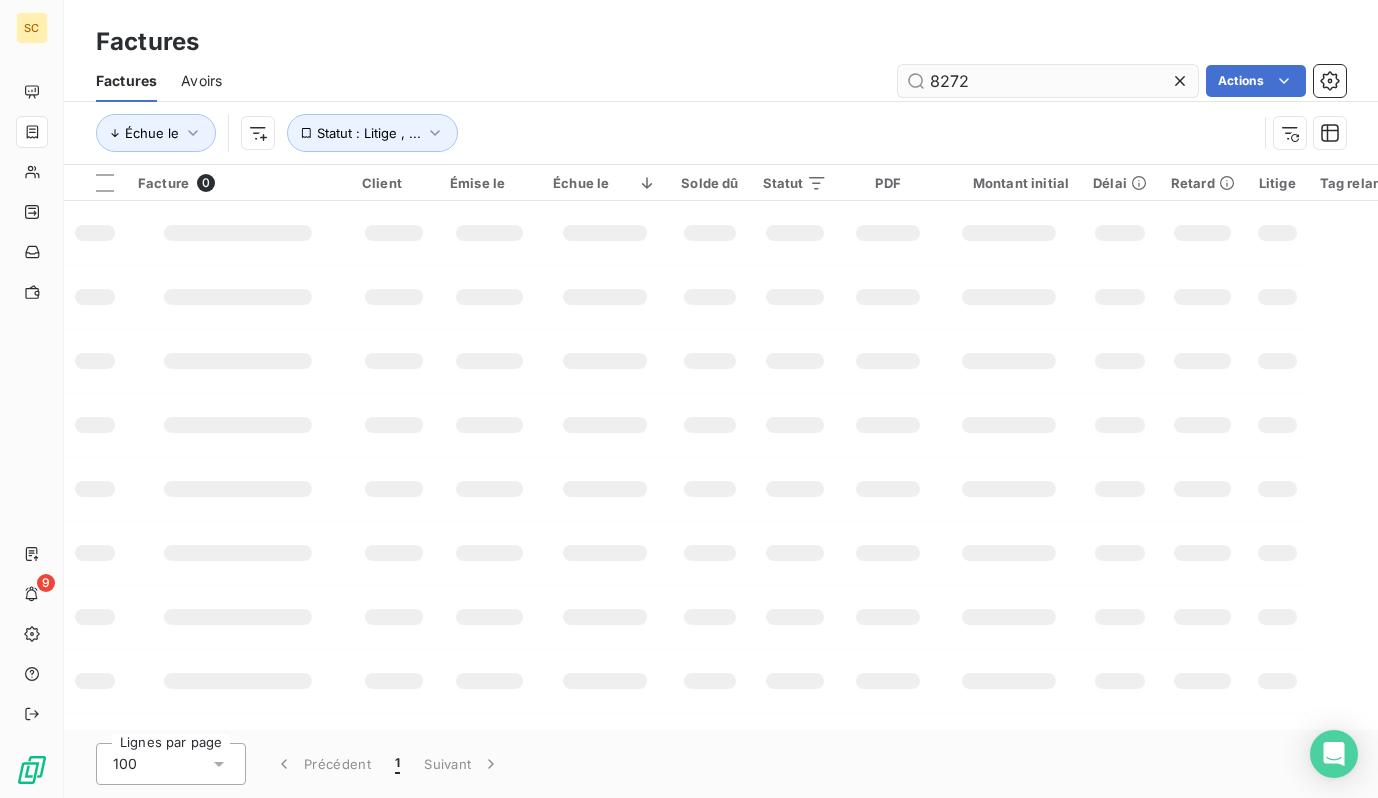 click on "8272" at bounding box center (1048, 81) 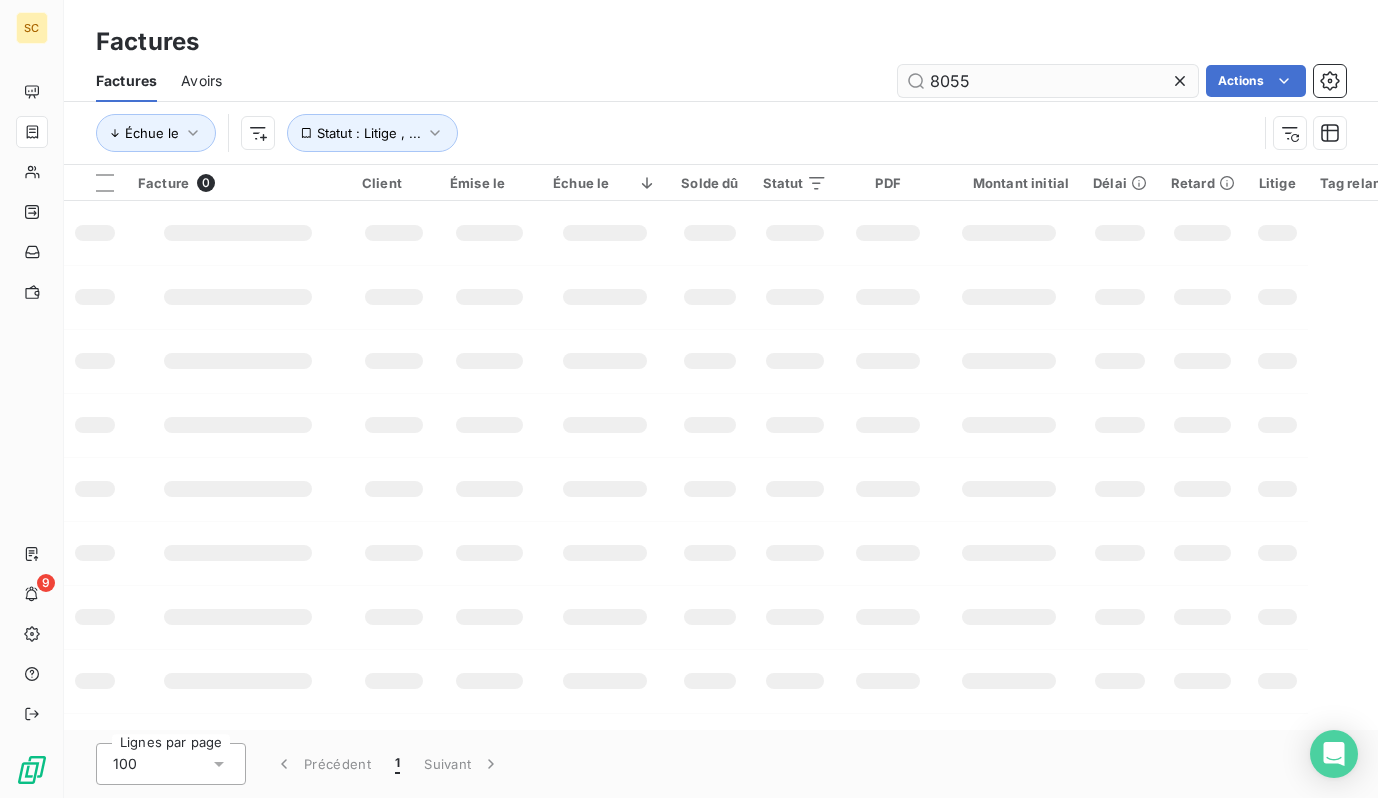 type on "8055" 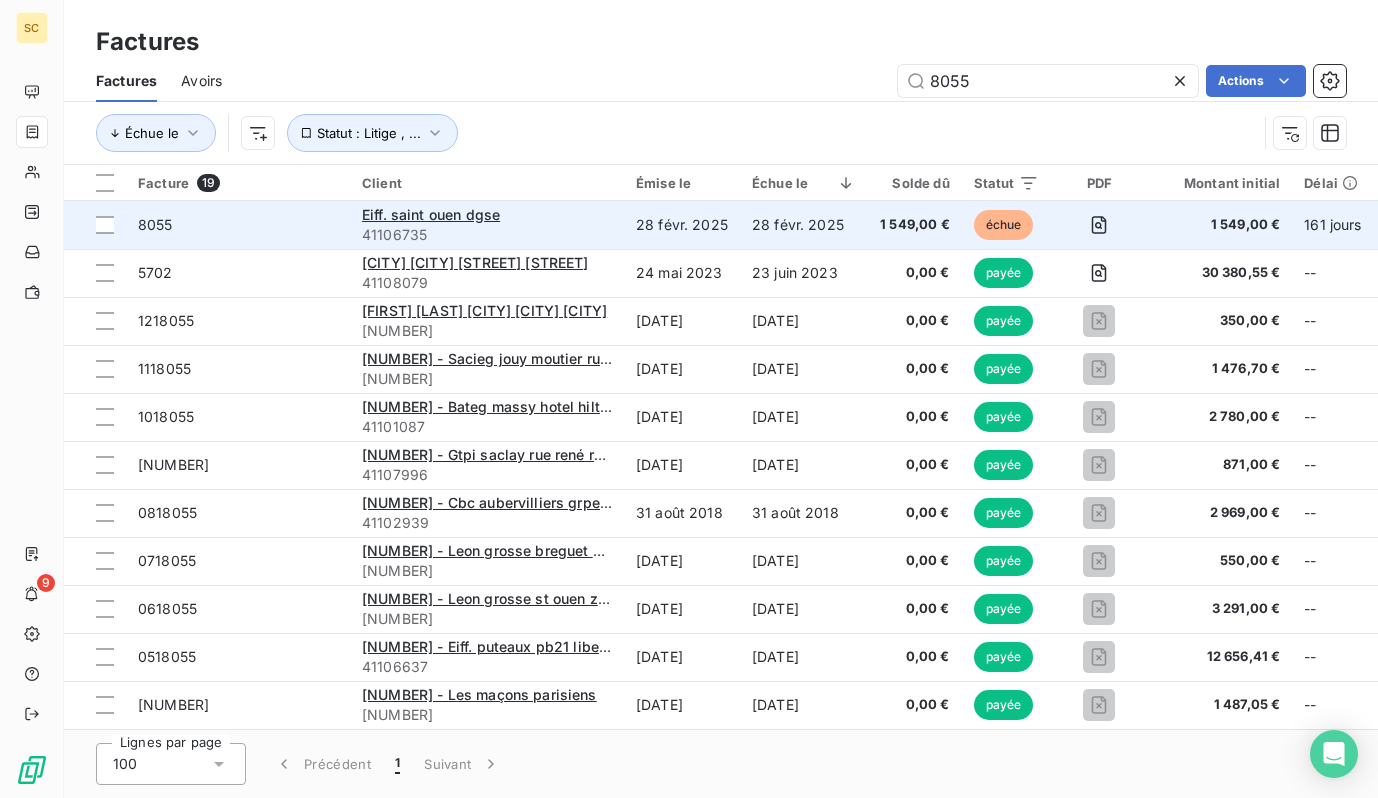 click on "8055" at bounding box center [238, 225] 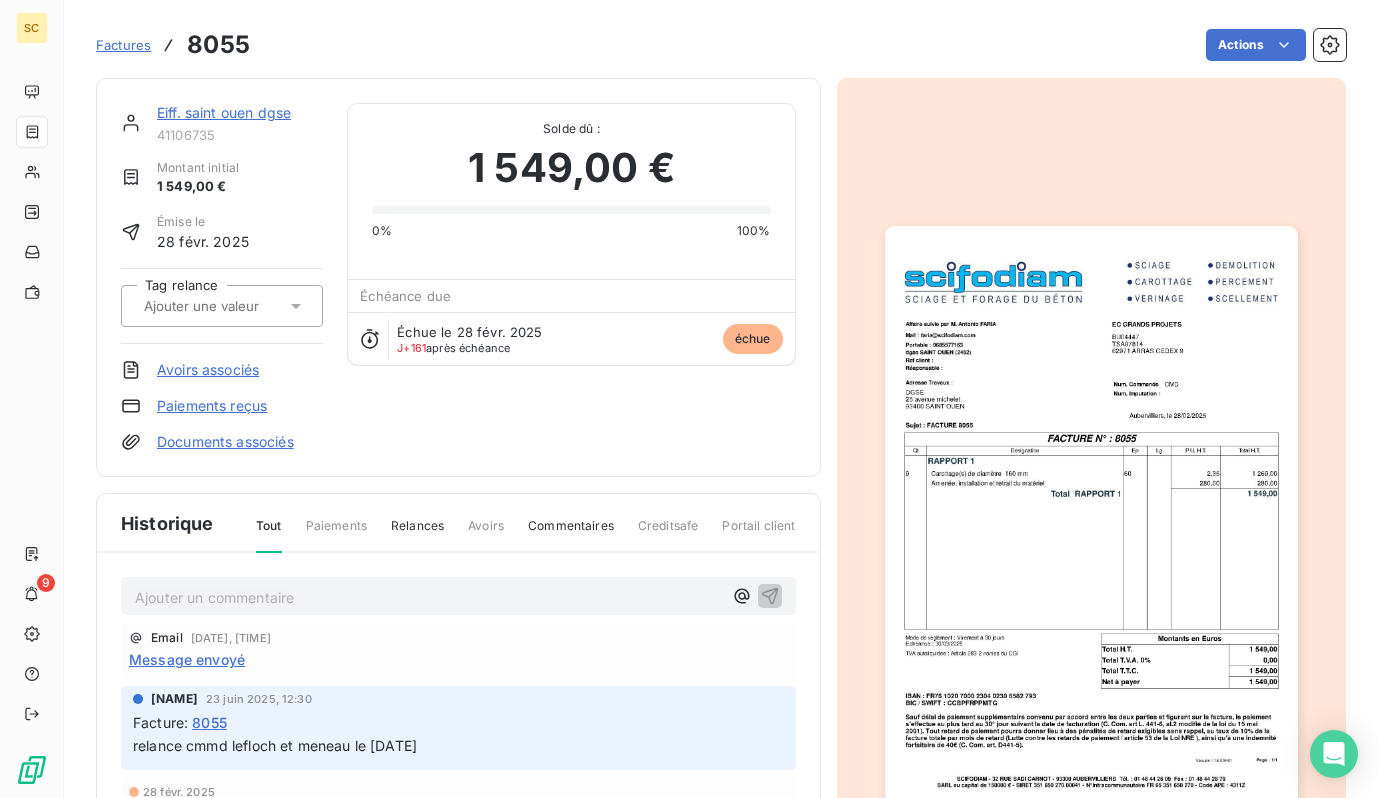 click on "Eiff. saint ouen dgse" at bounding box center [224, 112] 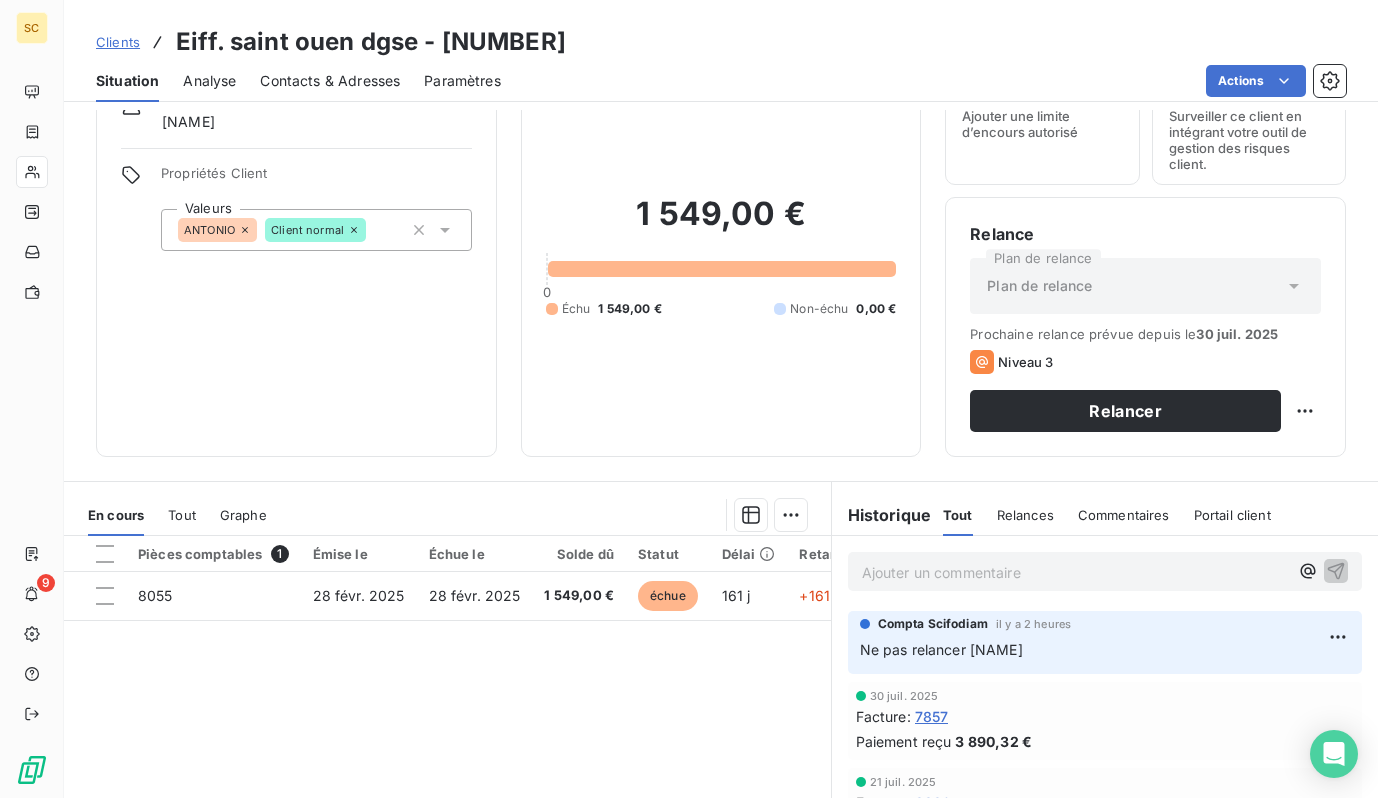 scroll, scrollTop: 95, scrollLeft: 0, axis: vertical 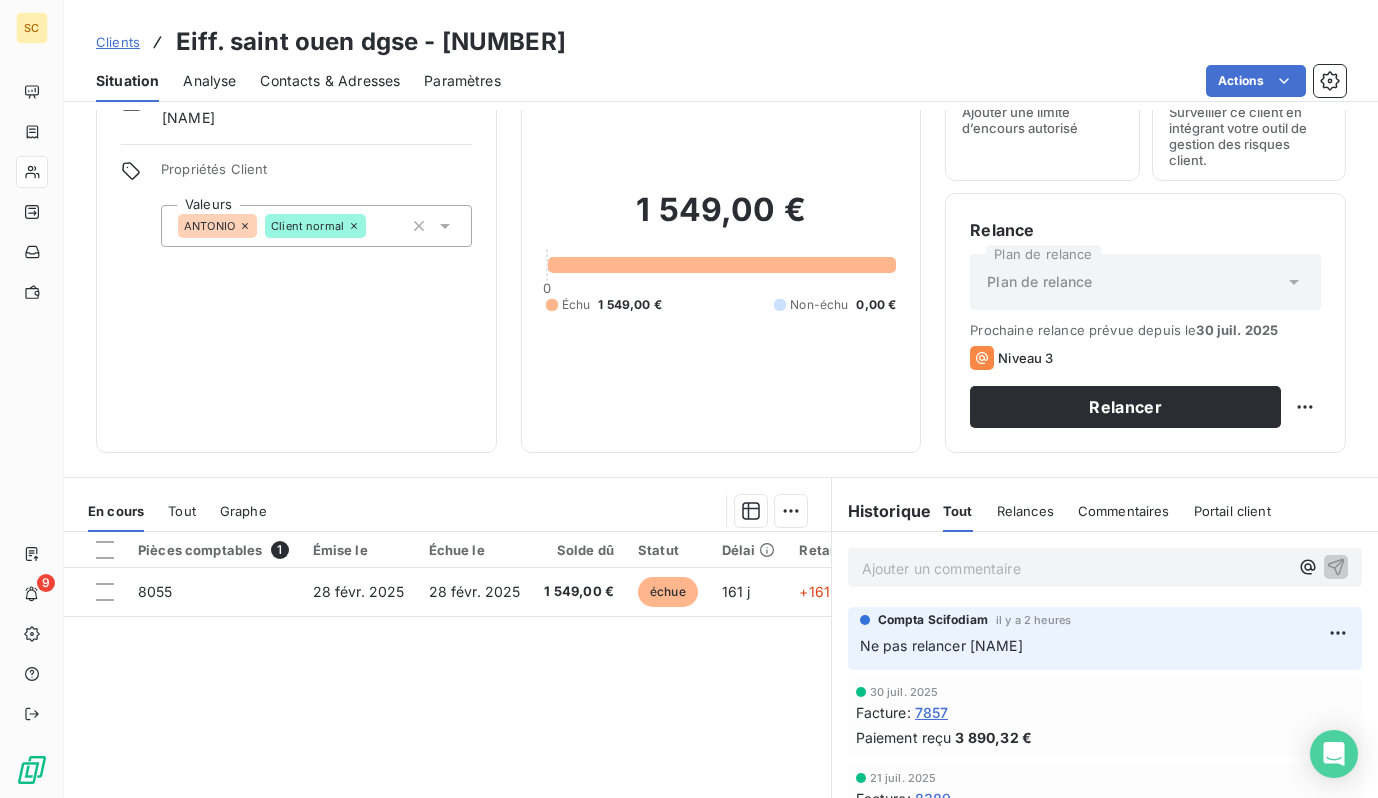 click on "Contacts & Adresses" at bounding box center (330, 81) 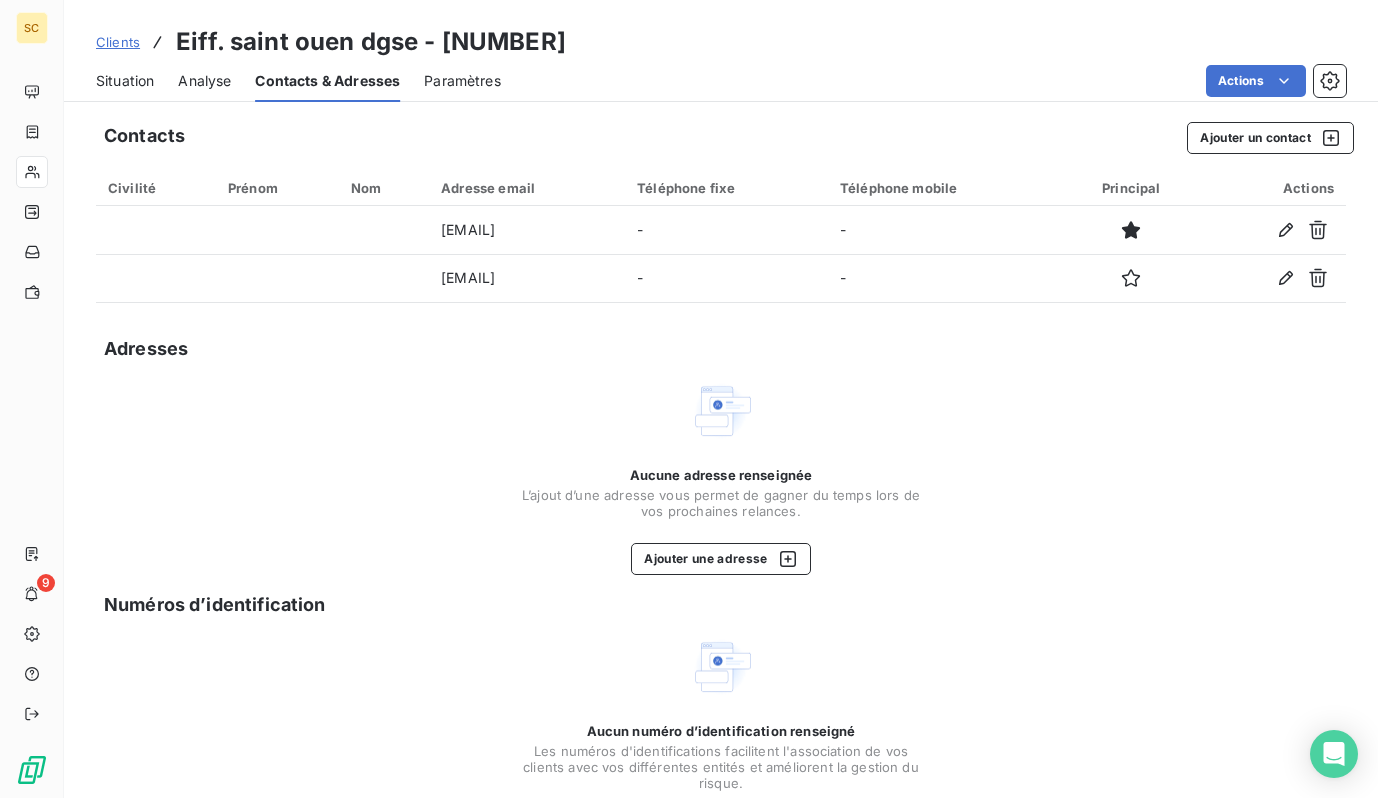 click on "Situation" at bounding box center (125, 81) 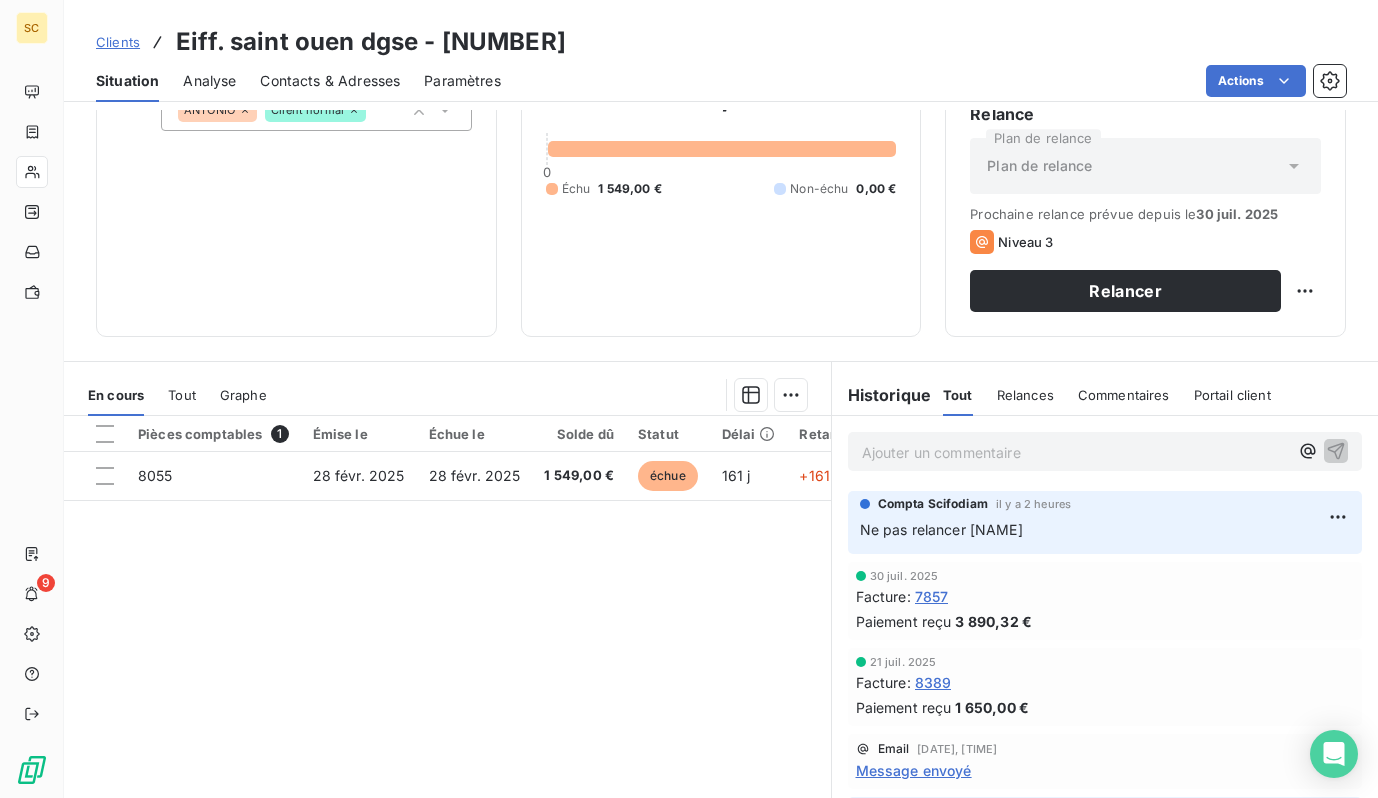 scroll, scrollTop: 274, scrollLeft: 0, axis: vertical 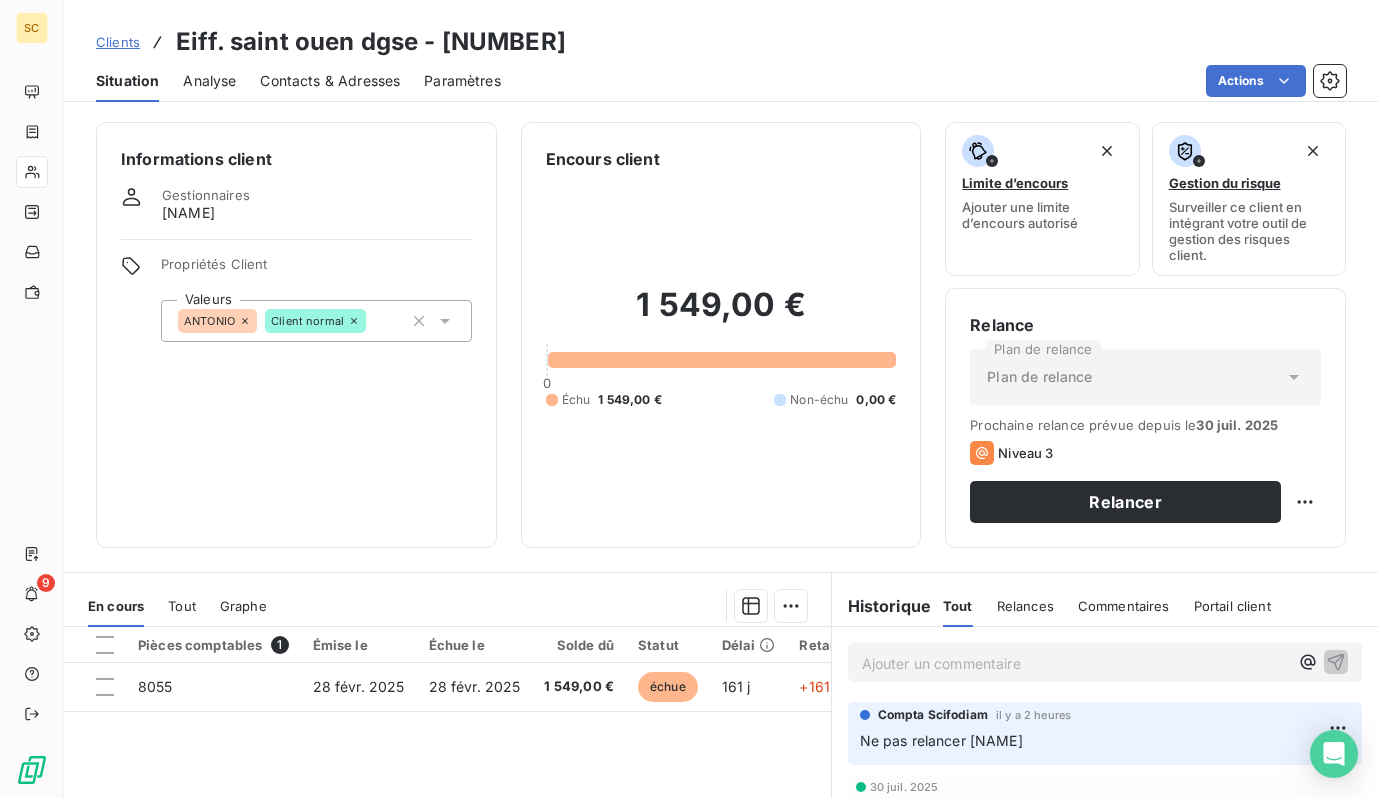 click on "Contacts & Adresses" at bounding box center [330, 81] 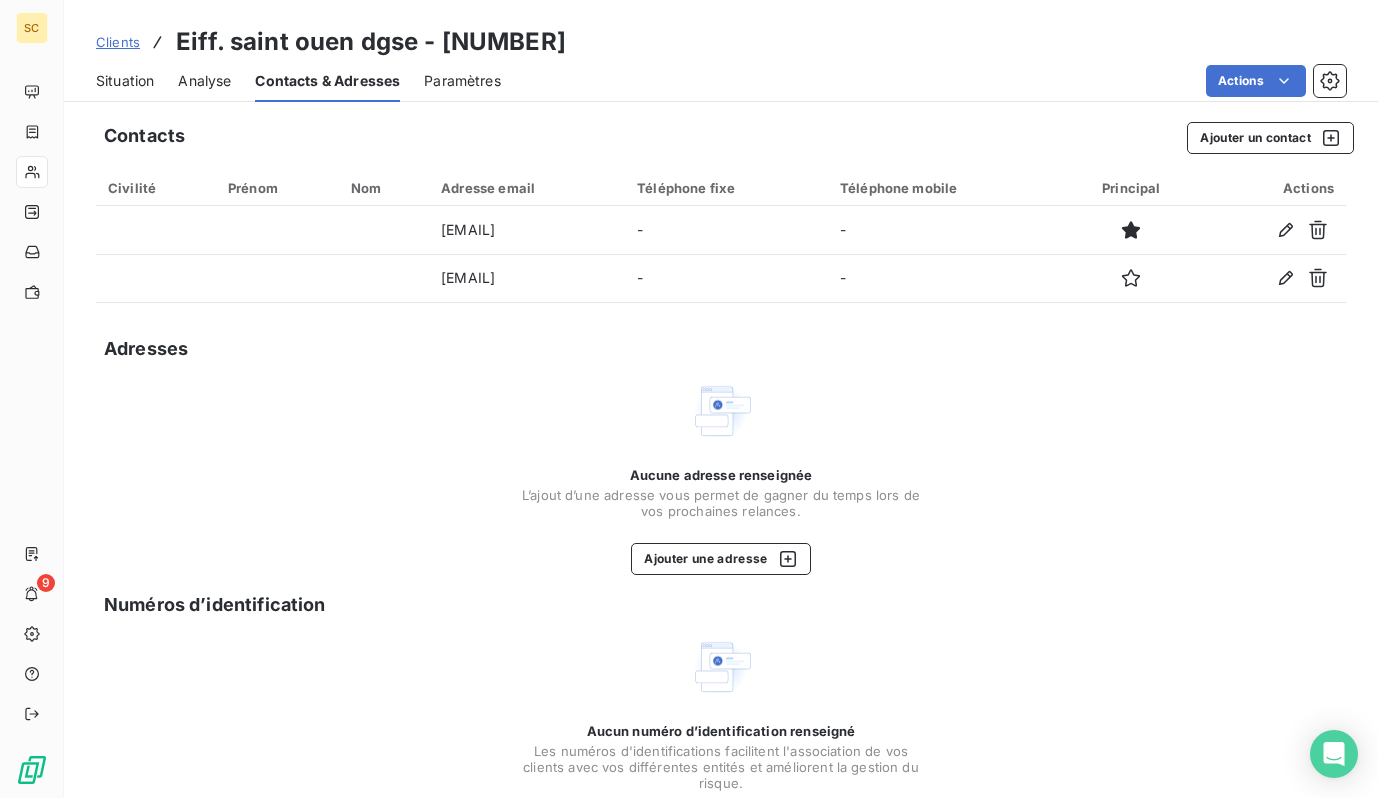 drag, startPoint x: 110, startPoint y: 79, endPoint x: 142, endPoint y: 99, distance: 37.735924 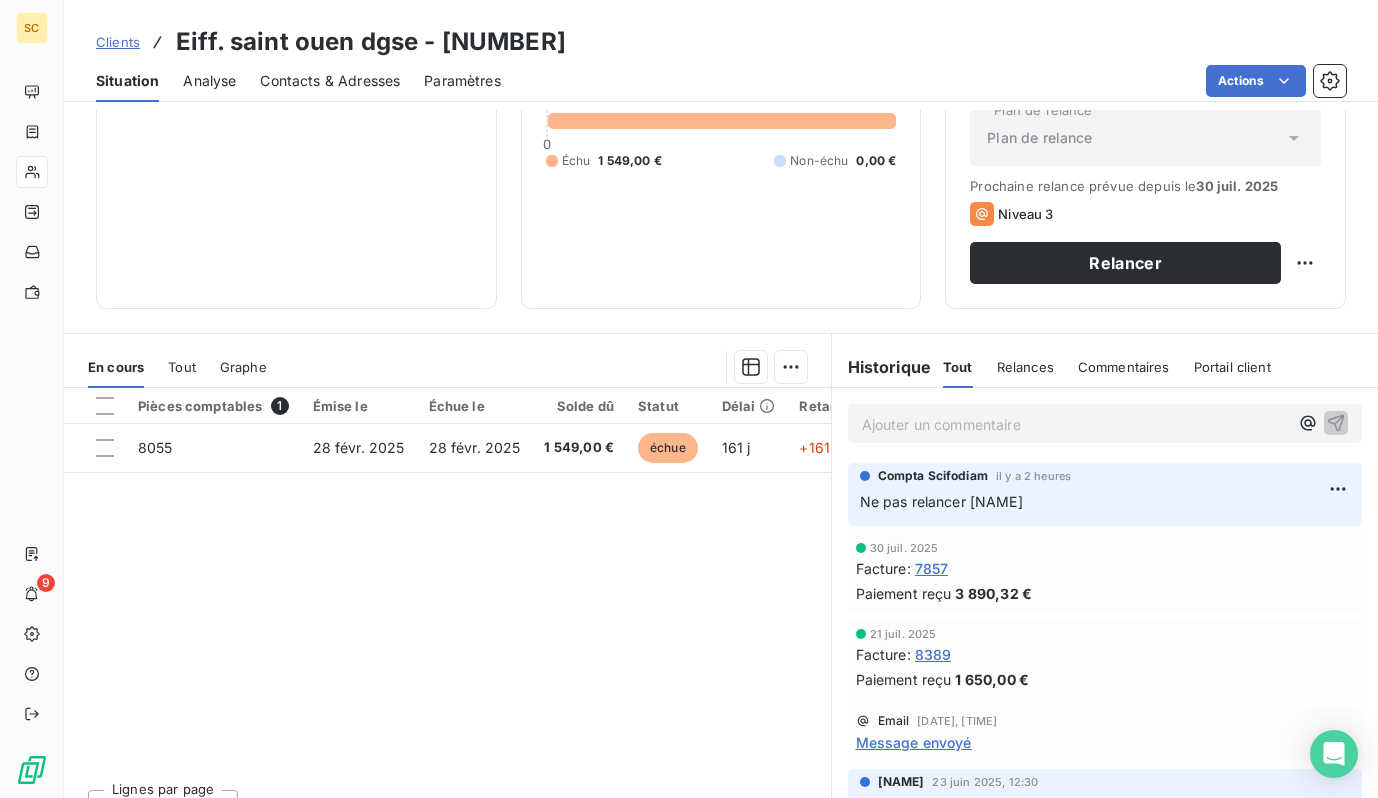 scroll, scrollTop: 274, scrollLeft: 0, axis: vertical 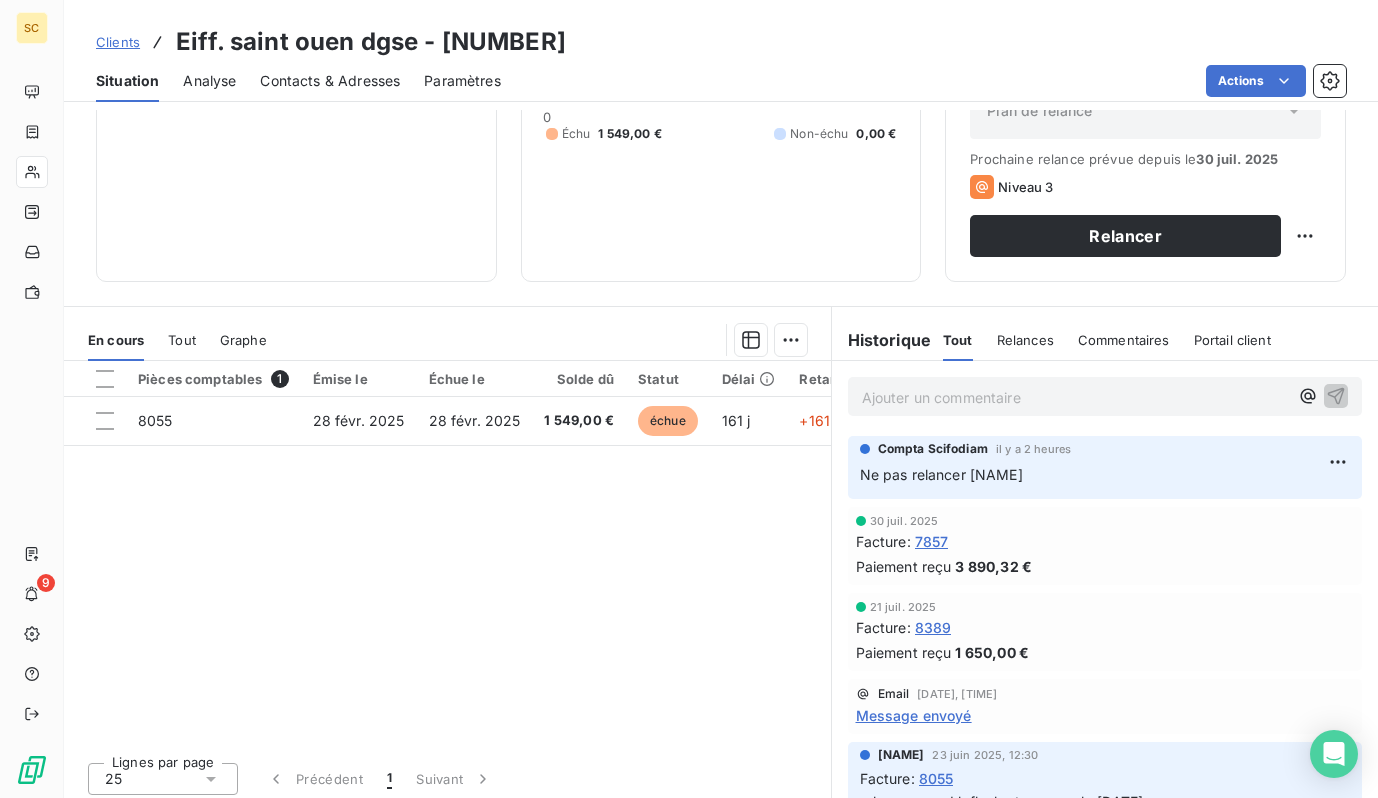 click on "Contacts & Adresses" at bounding box center [330, 81] 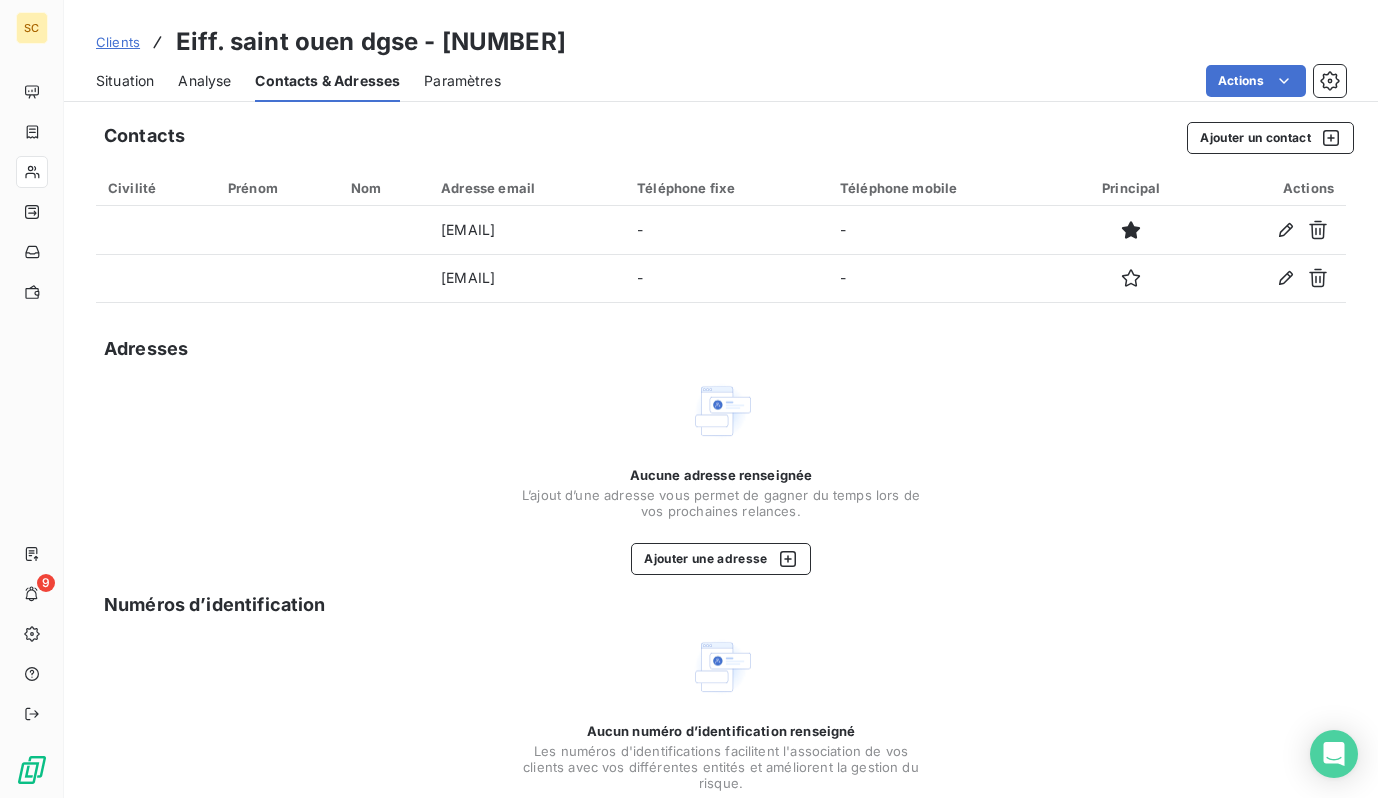 click on "Situation" at bounding box center (125, 81) 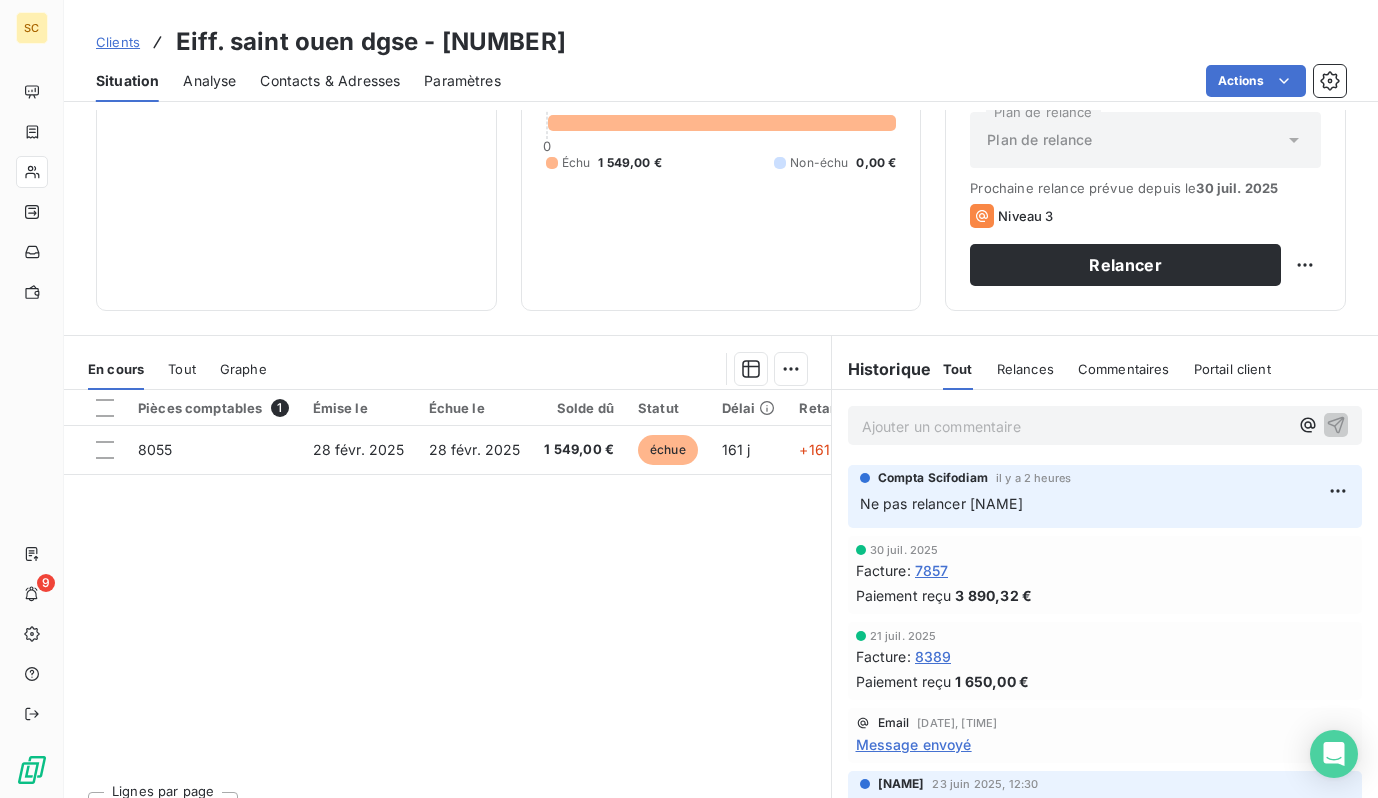 scroll, scrollTop: 274, scrollLeft: 0, axis: vertical 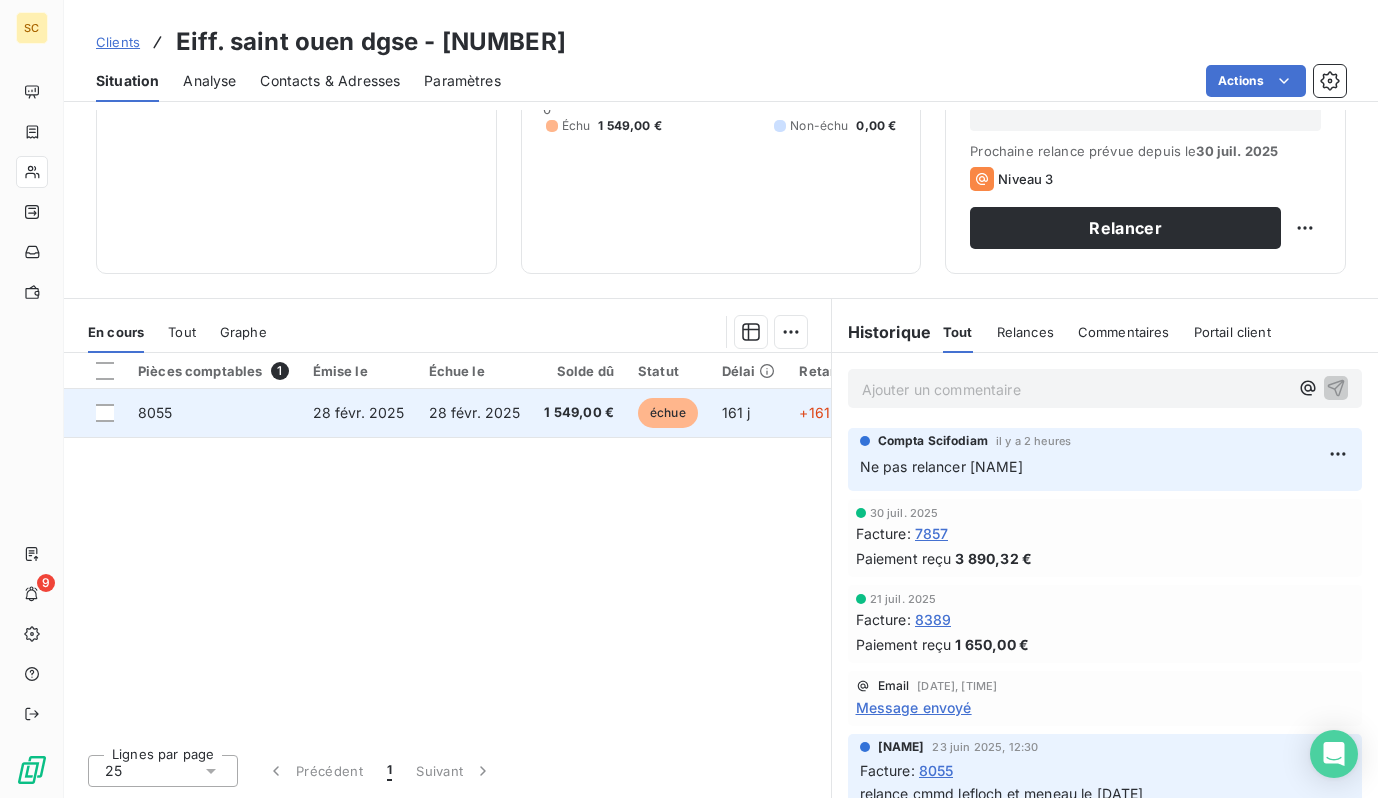 click on "28 févr. 2025" at bounding box center (475, 413) 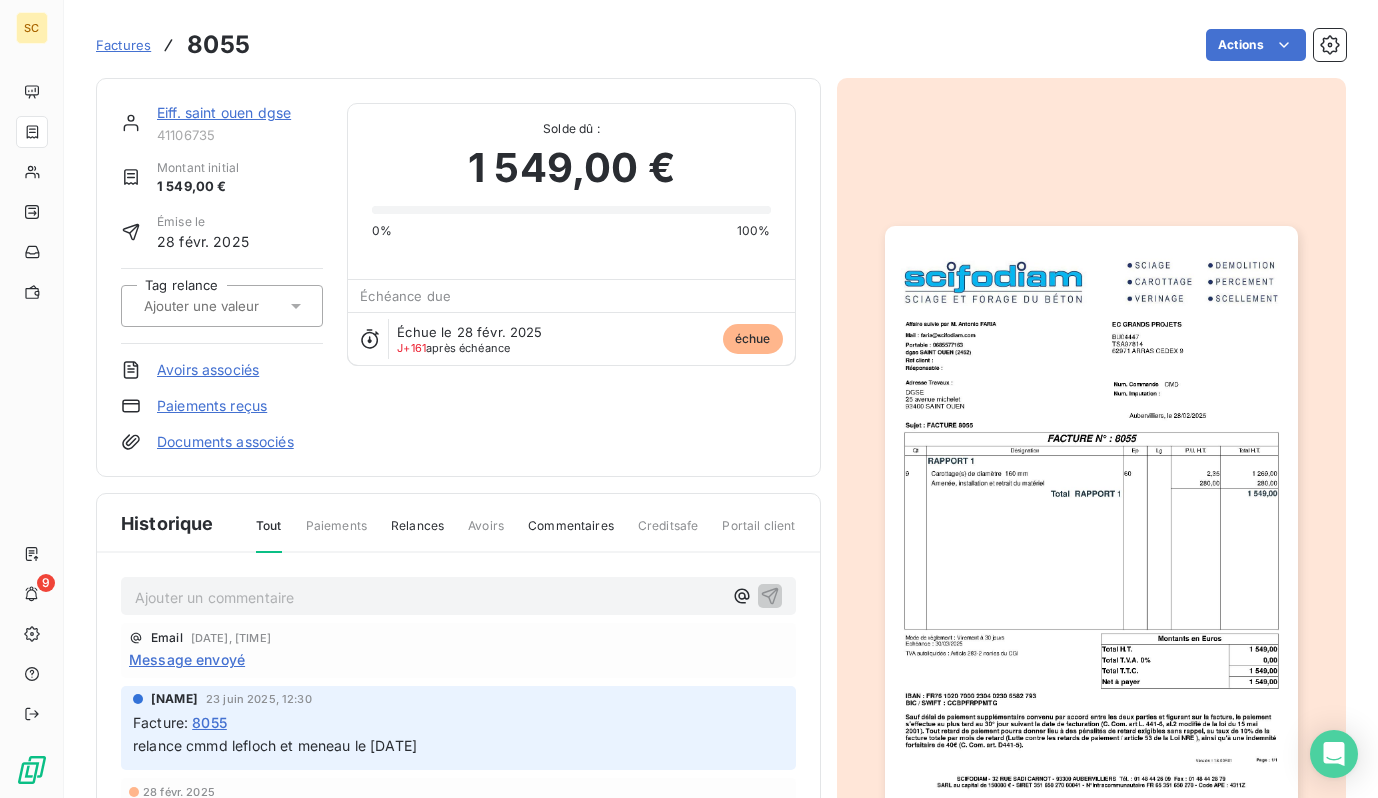 click at bounding box center (1091, 518) 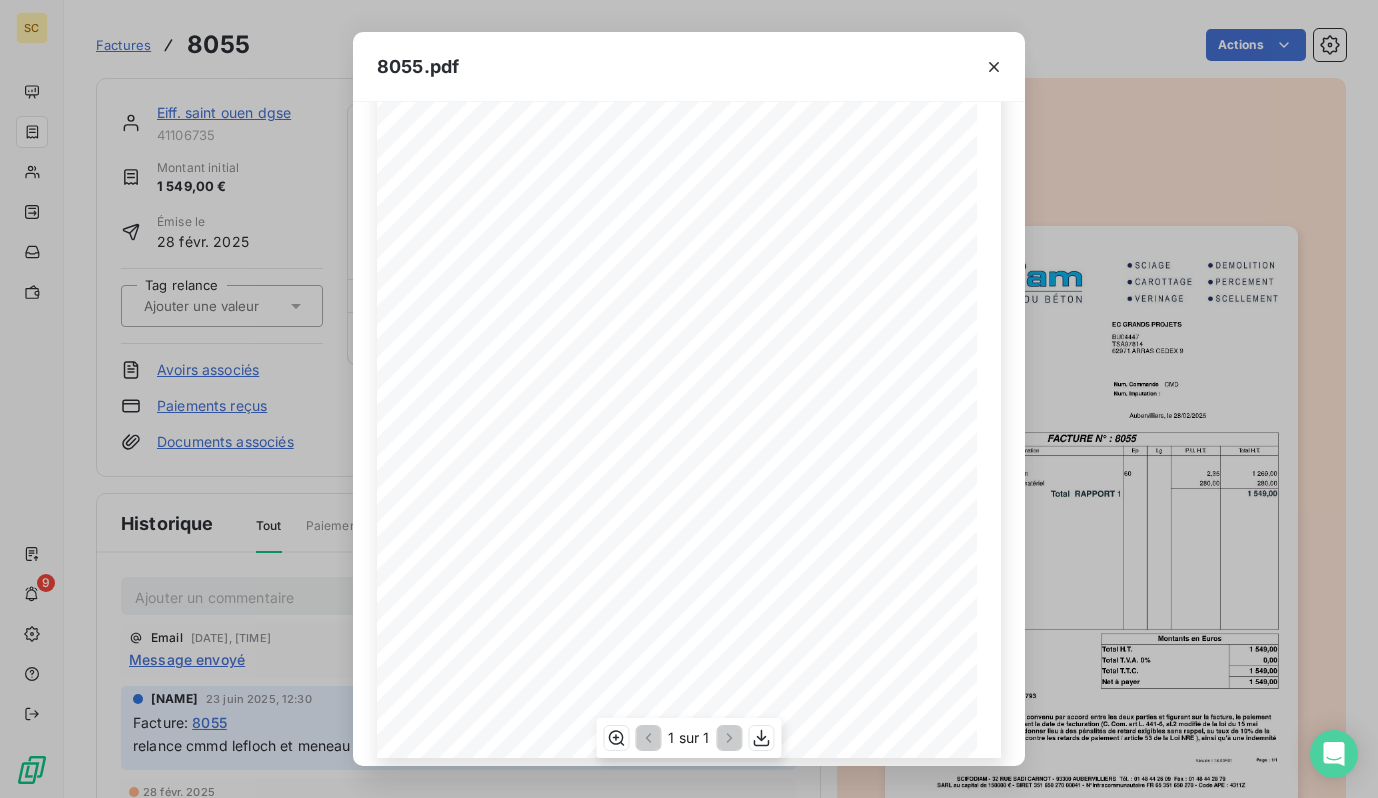 scroll, scrollTop: 232, scrollLeft: 0, axis: vertical 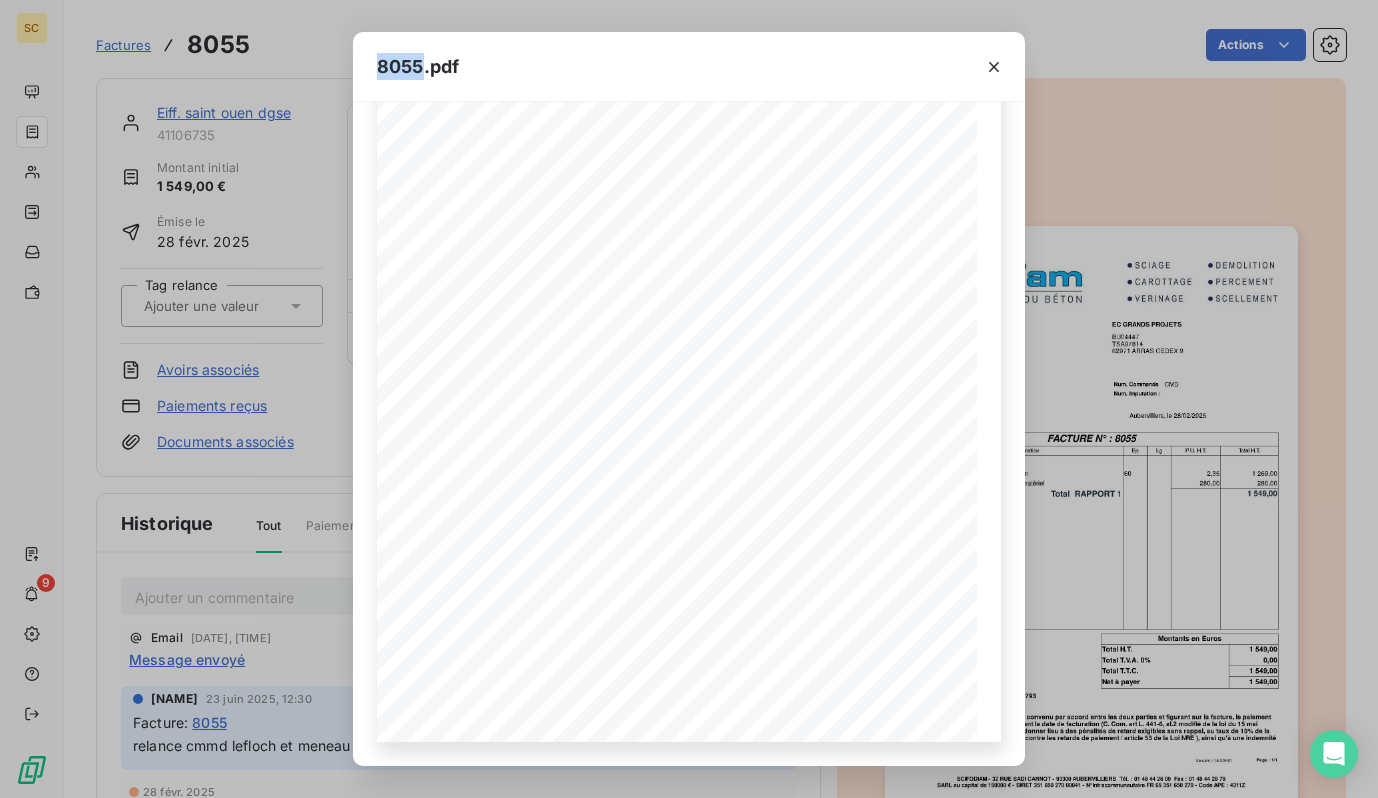 drag, startPoint x: 422, startPoint y: 64, endPoint x: 377, endPoint y: 65, distance: 45.01111 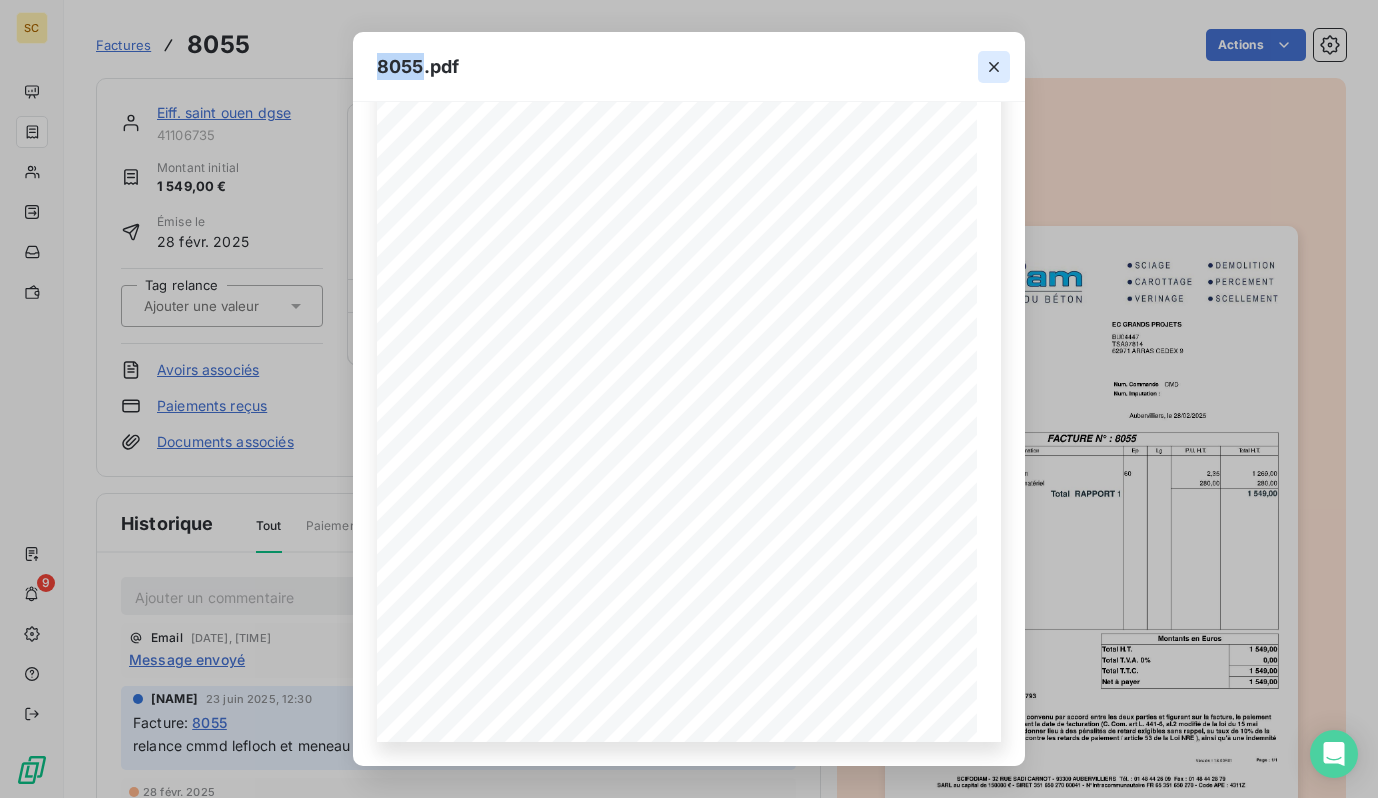 click 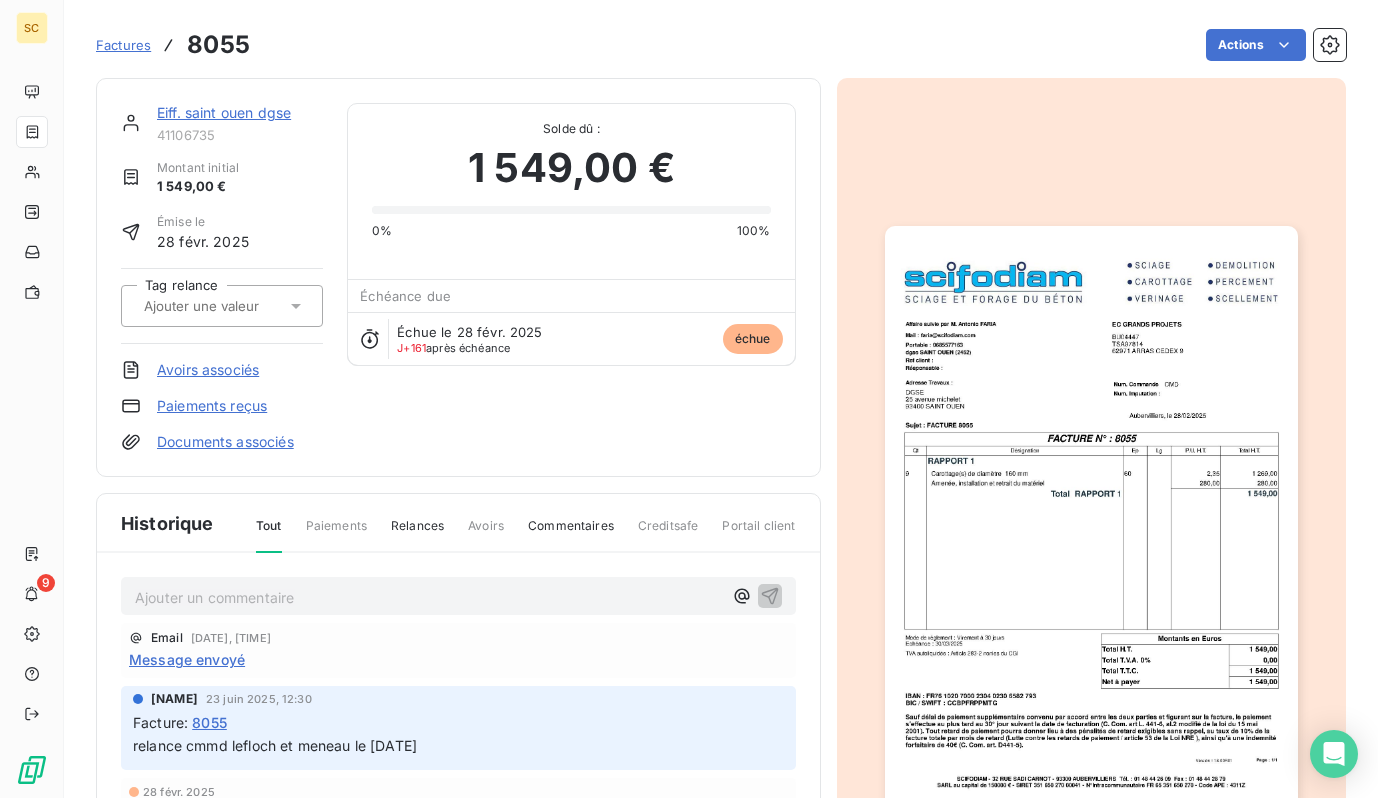click on "Eiff. saint ouen dgse" at bounding box center [224, 112] 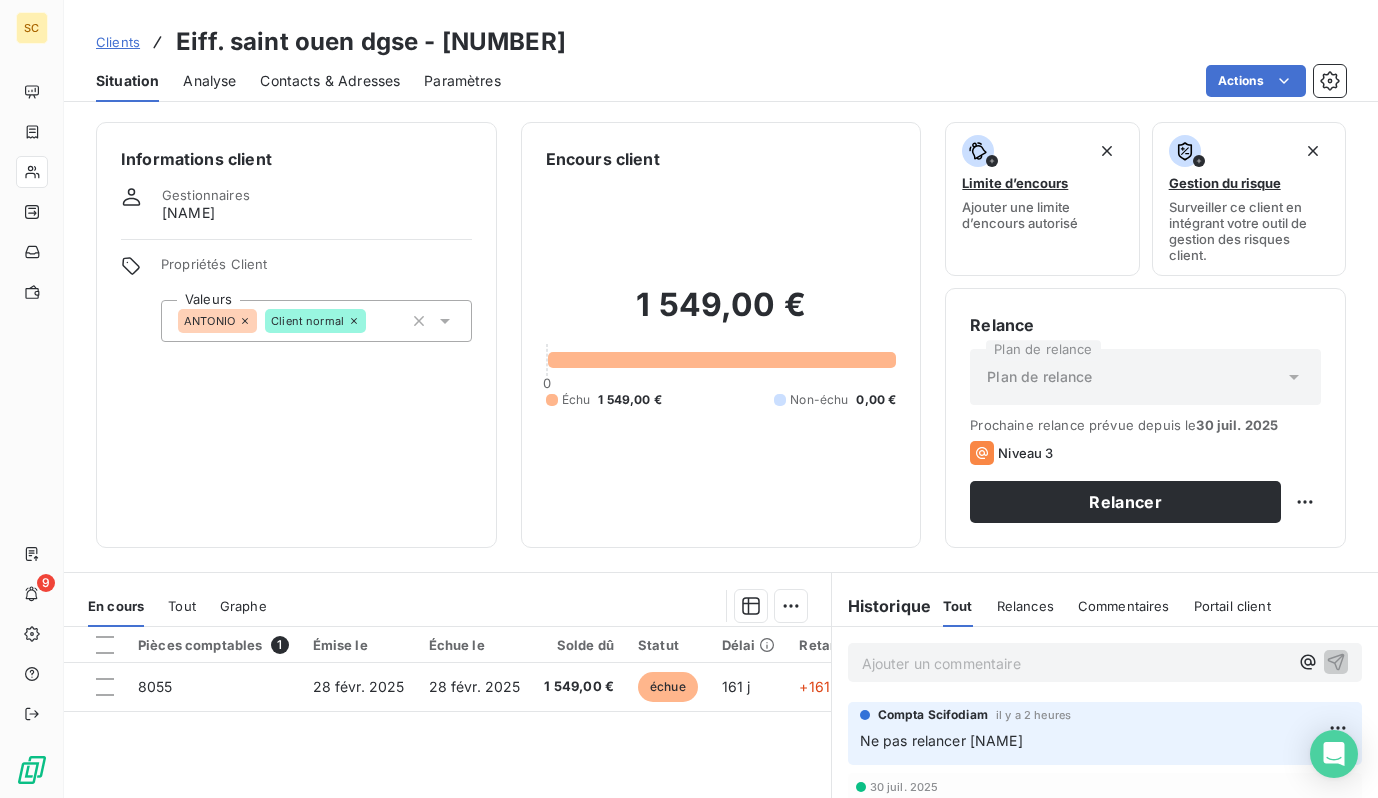 click on "Clients" at bounding box center (118, 42) 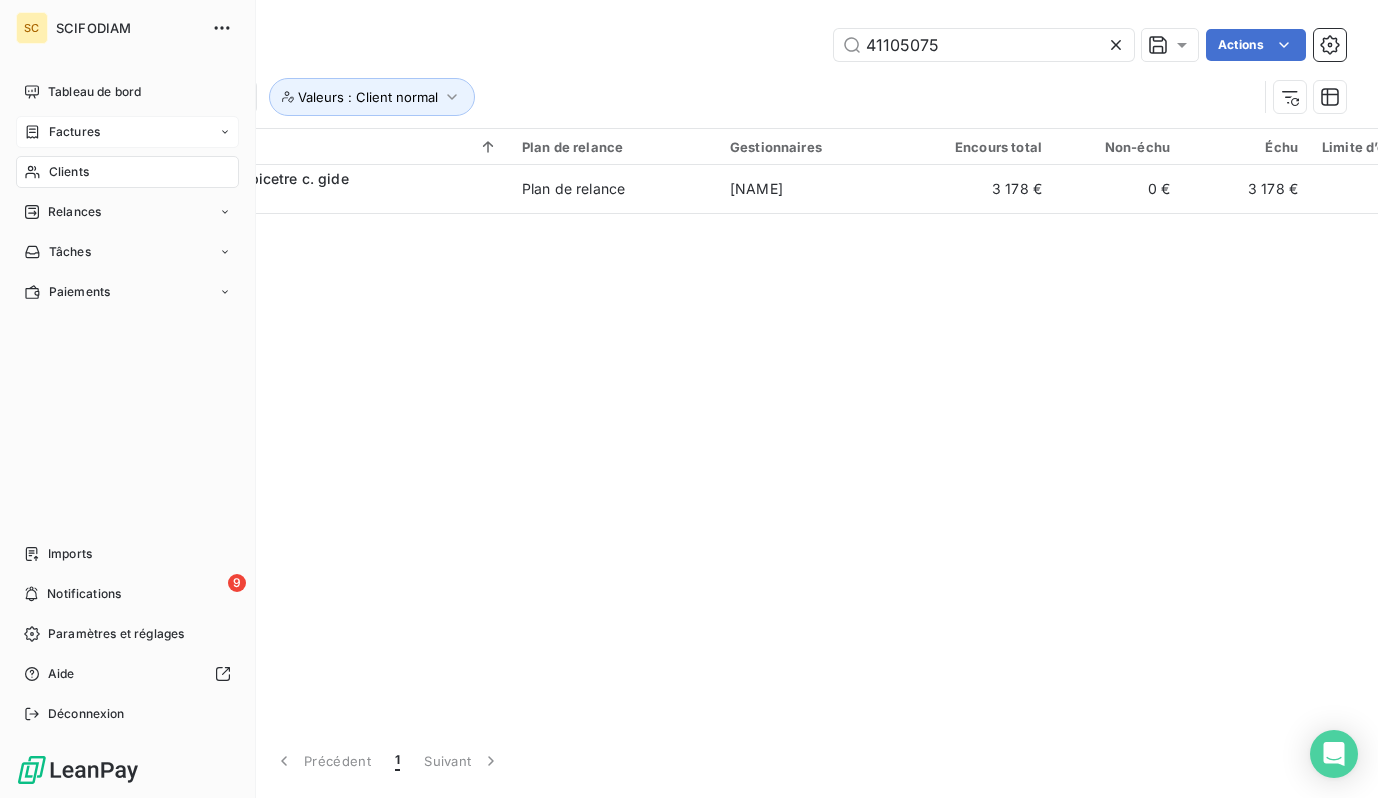 click on "Factures" at bounding box center [74, 132] 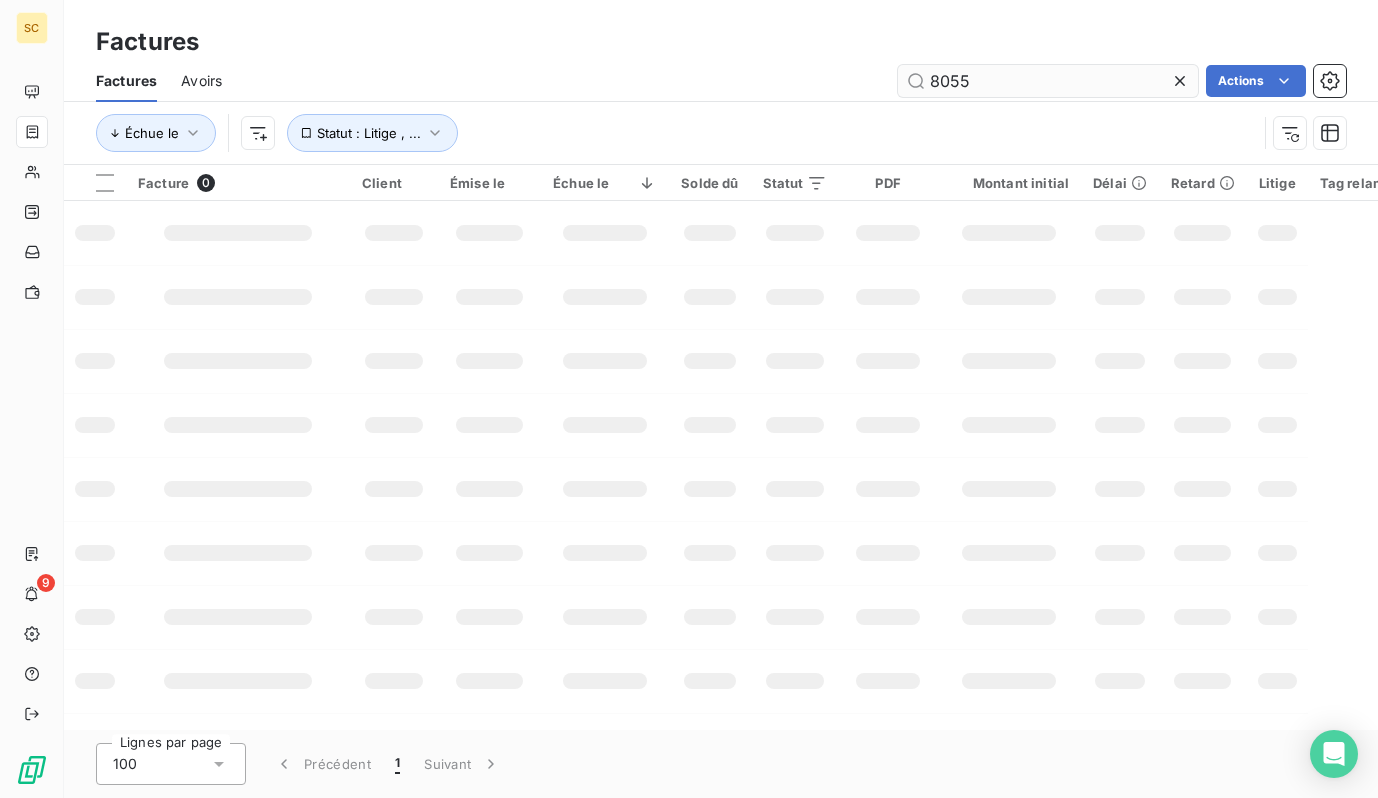 click on "8055" at bounding box center [1048, 81] 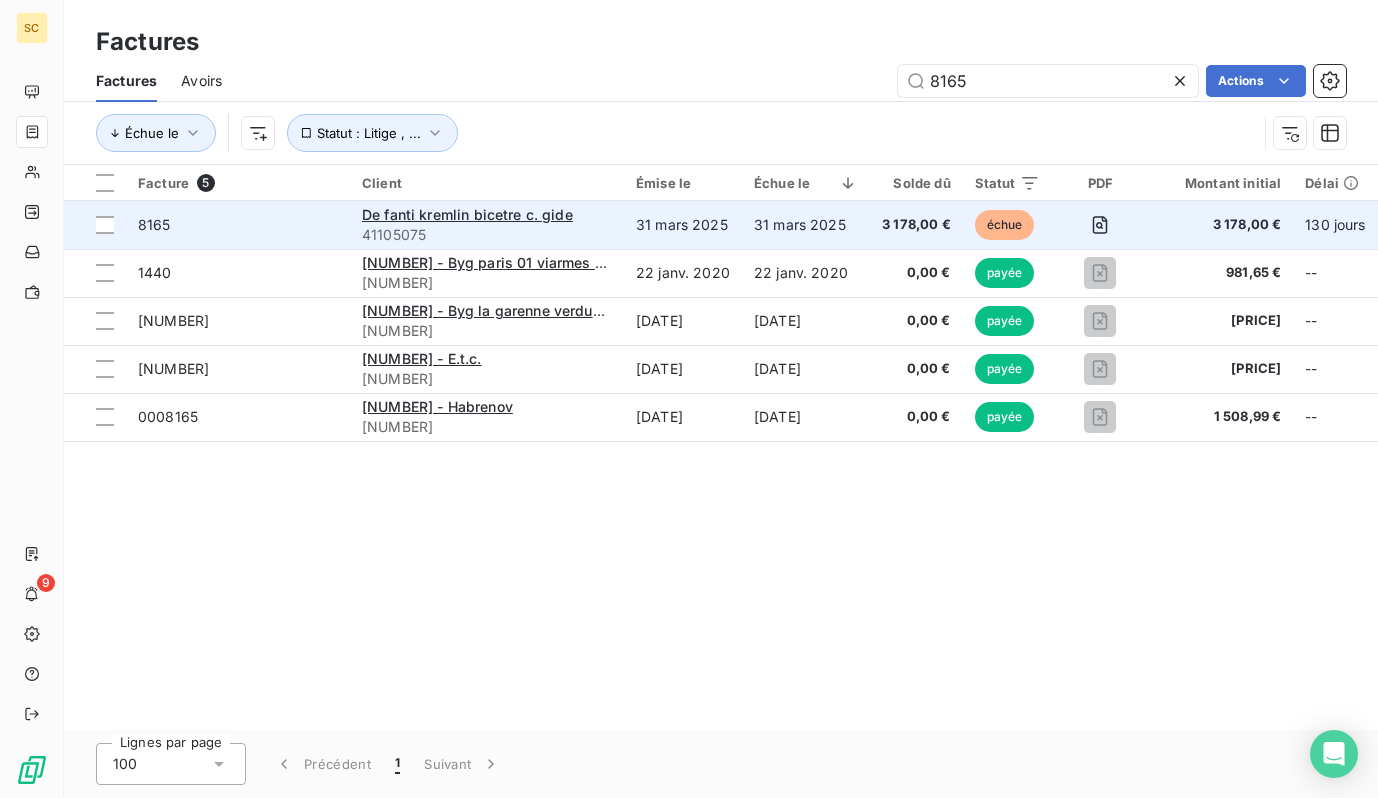 type on "8165" 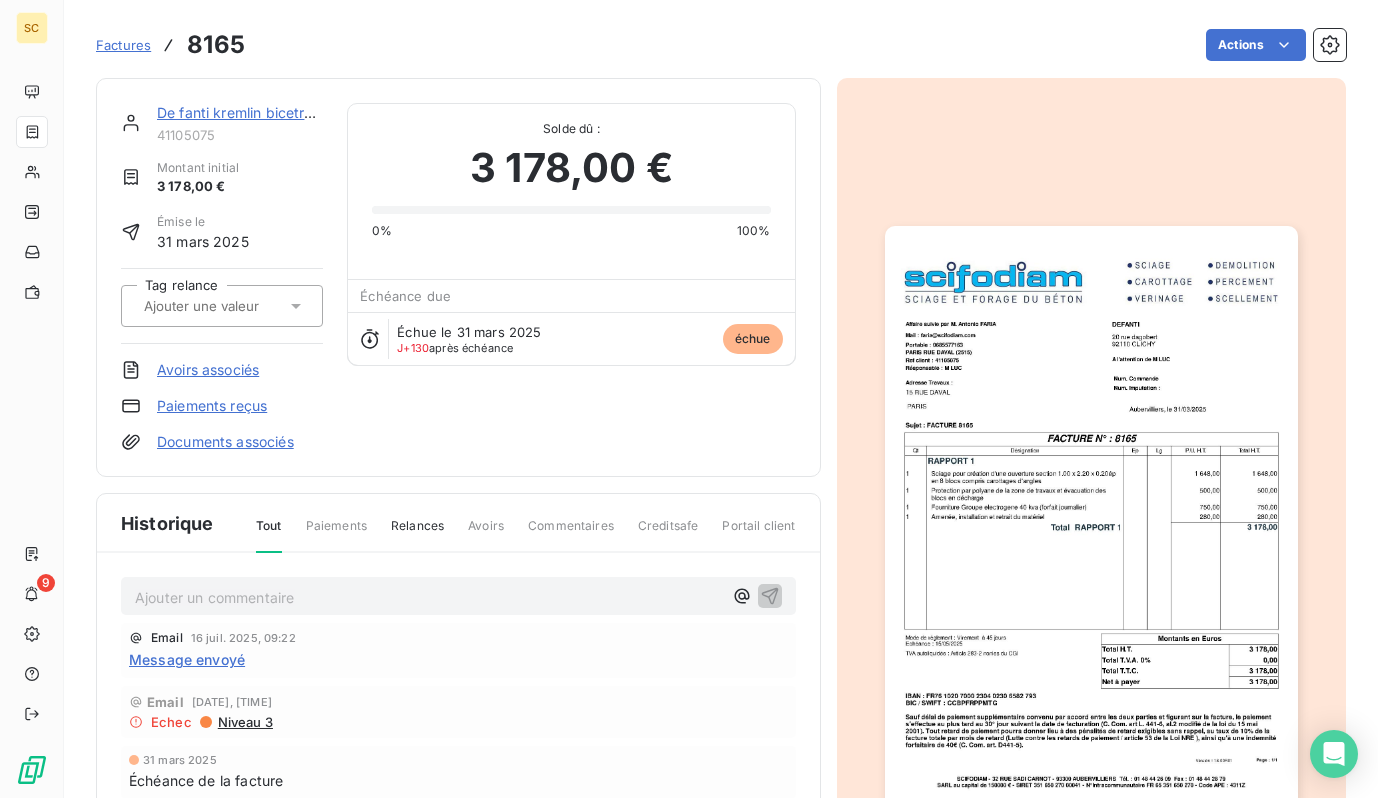 click on "De fanti kremlin bicetre c. gide" at bounding box center [260, 112] 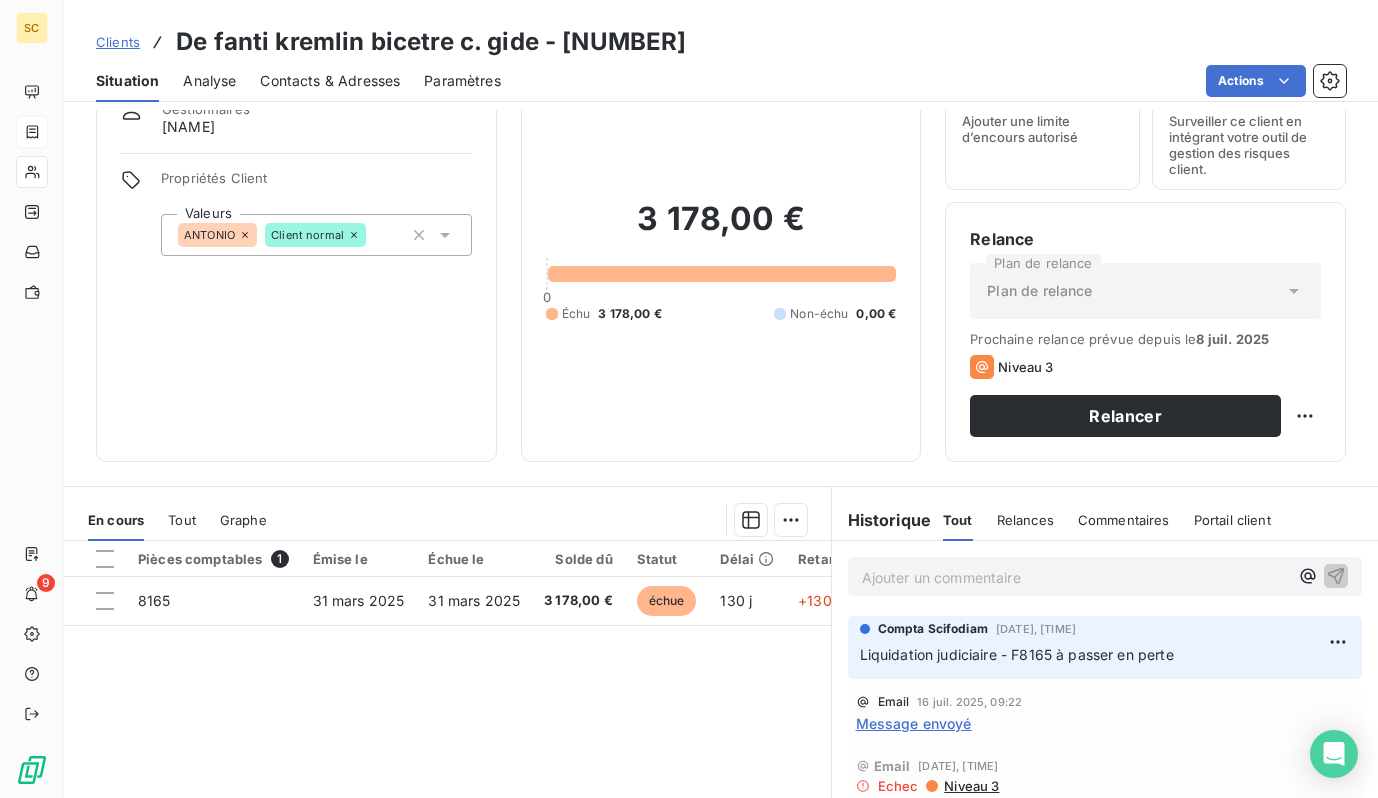 scroll, scrollTop: 93, scrollLeft: 0, axis: vertical 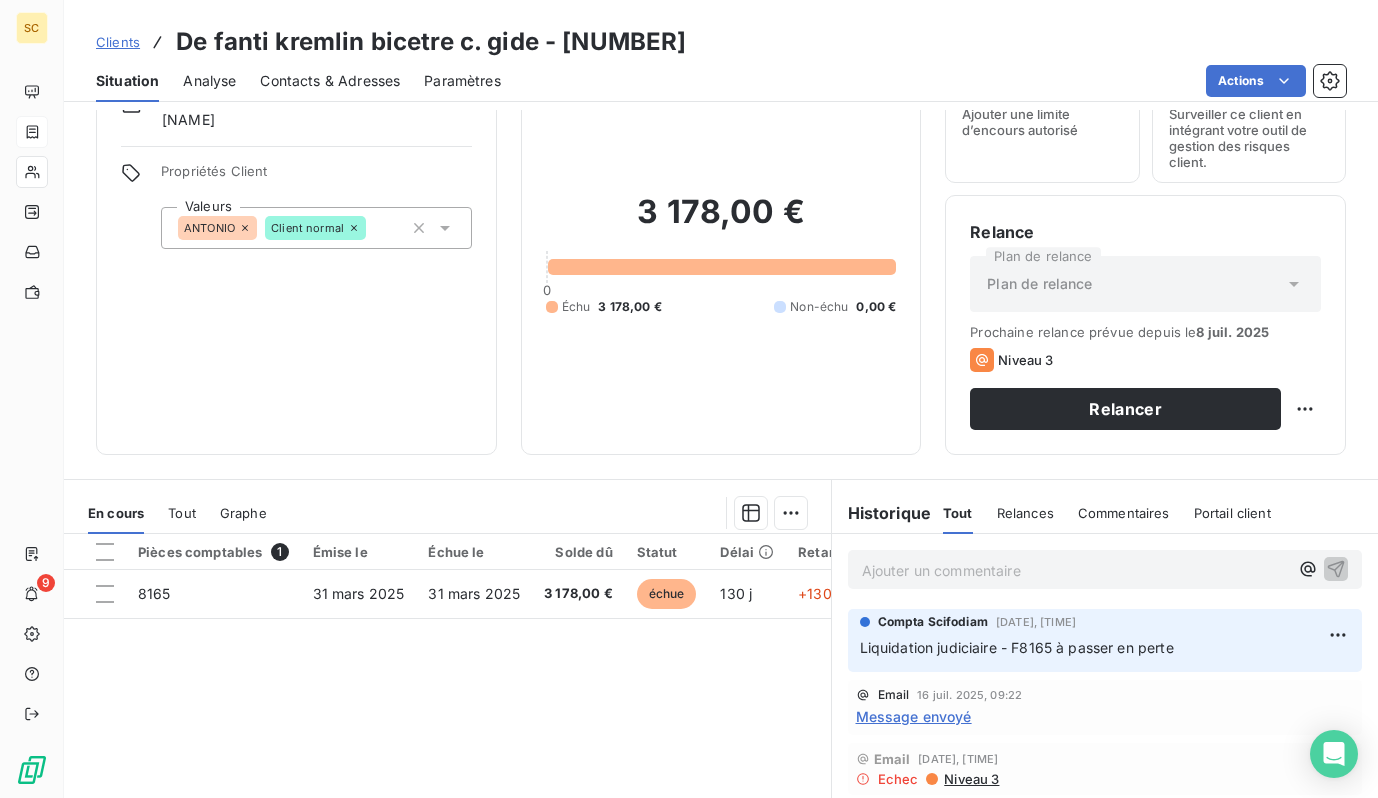 click on "Clients" at bounding box center [118, 42] 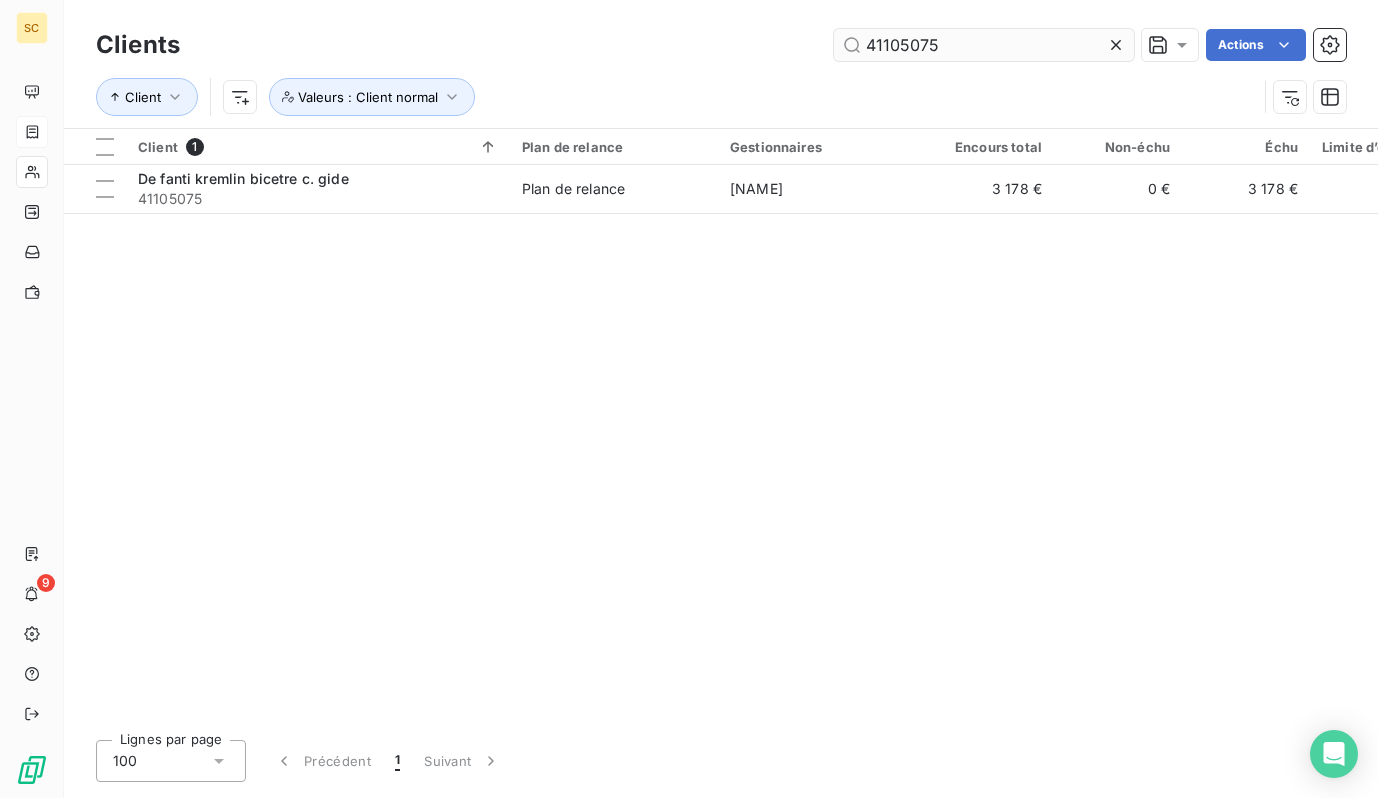 drag, startPoint x: 1137, startPoint y: 53, endPoint x: 1058, endPoint y: 45, distance: 79.40403 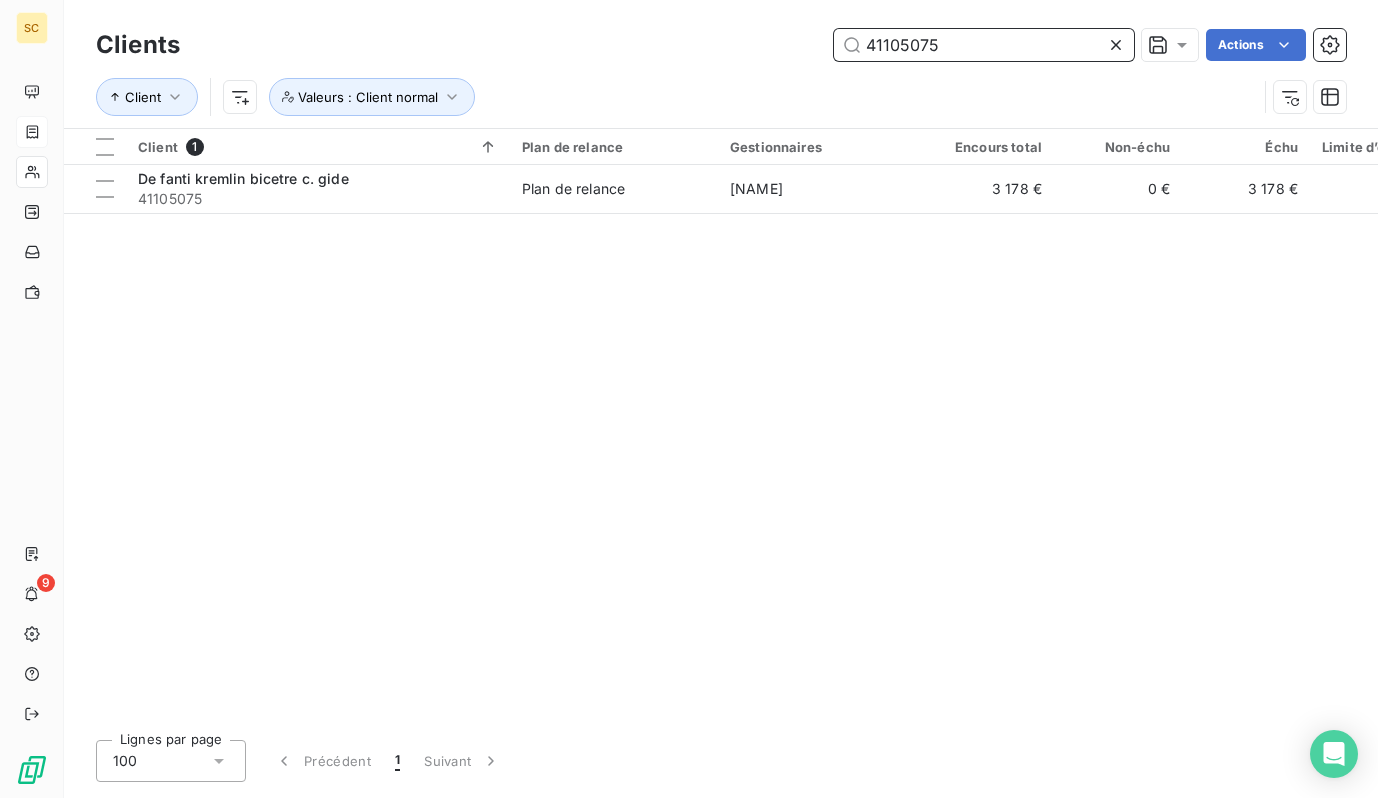 click on "41105075" at bounding box center [984, 45] 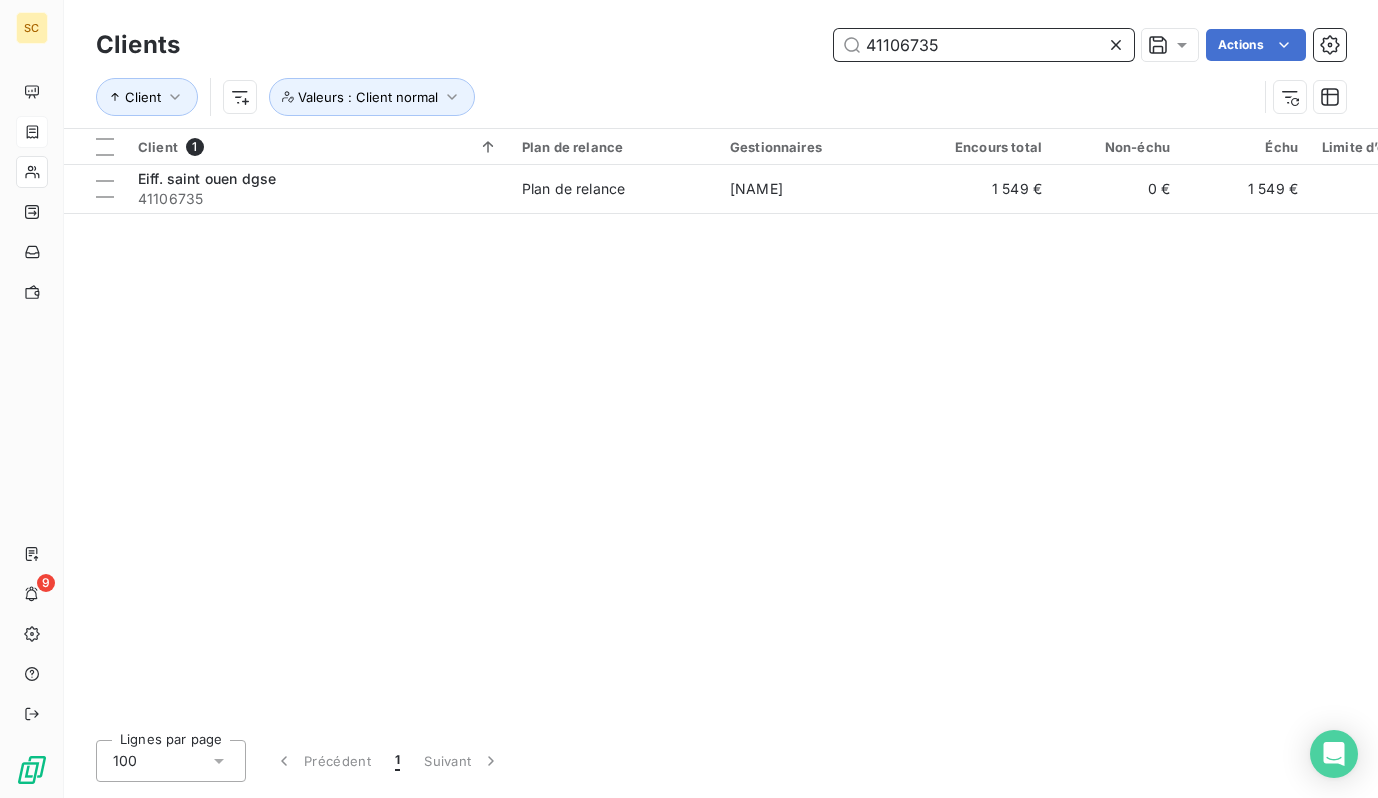 type on "41106735" 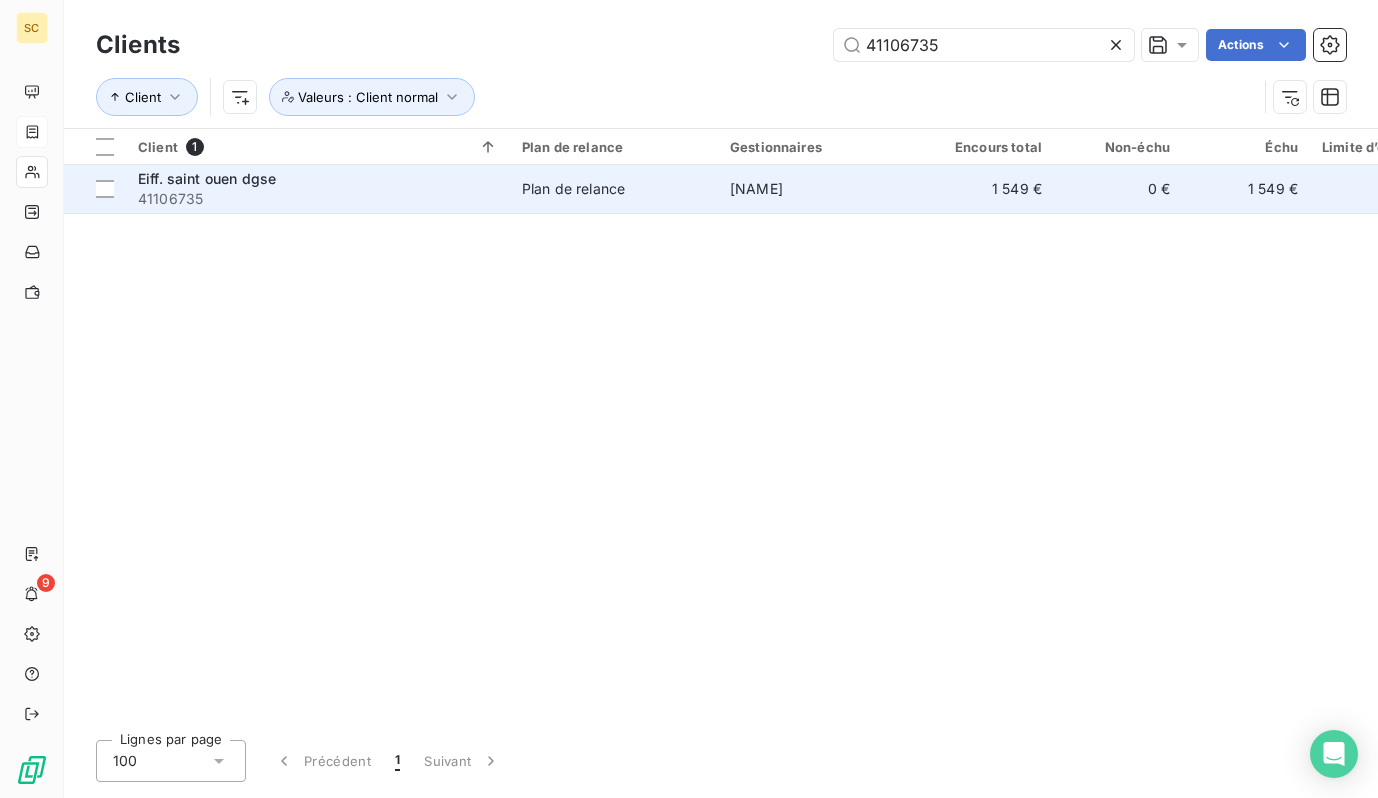 click on "41106735" at bounding box center (318, 199) 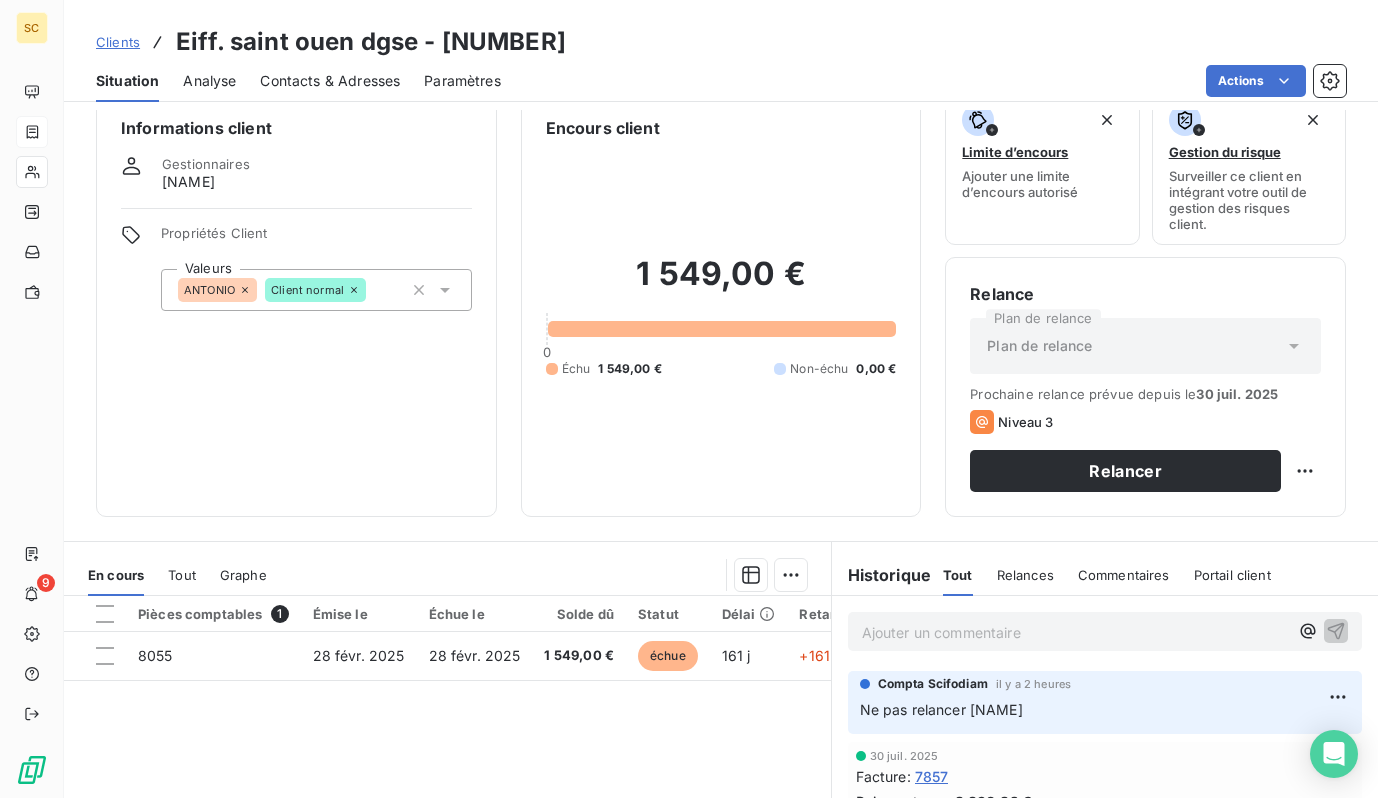 scroll, scrollTop: 0, scrollLeft: 0, axis: both 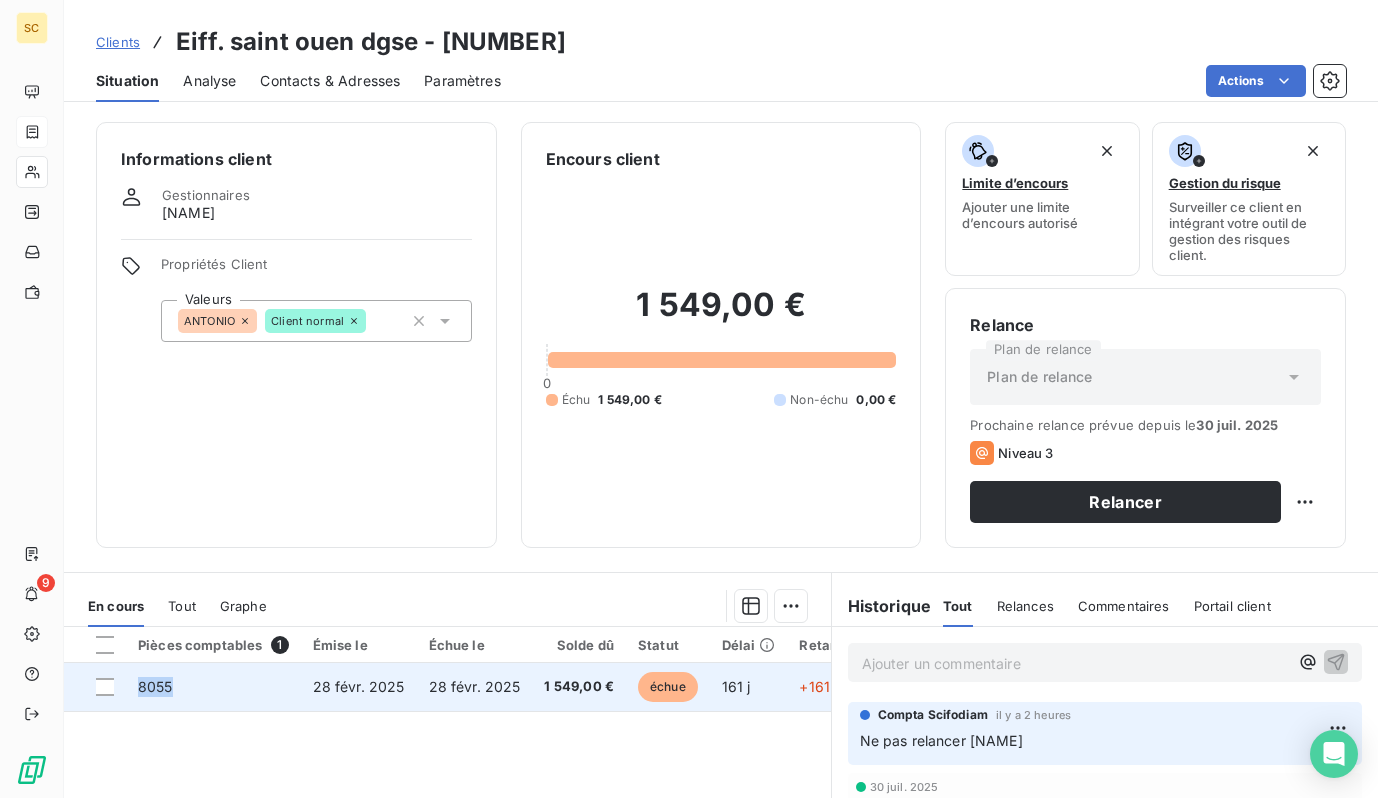 drag, startPoint x: 170, startPoint y: 685, endPoint x: 141, endPoint y: 686, distance: 29.017237 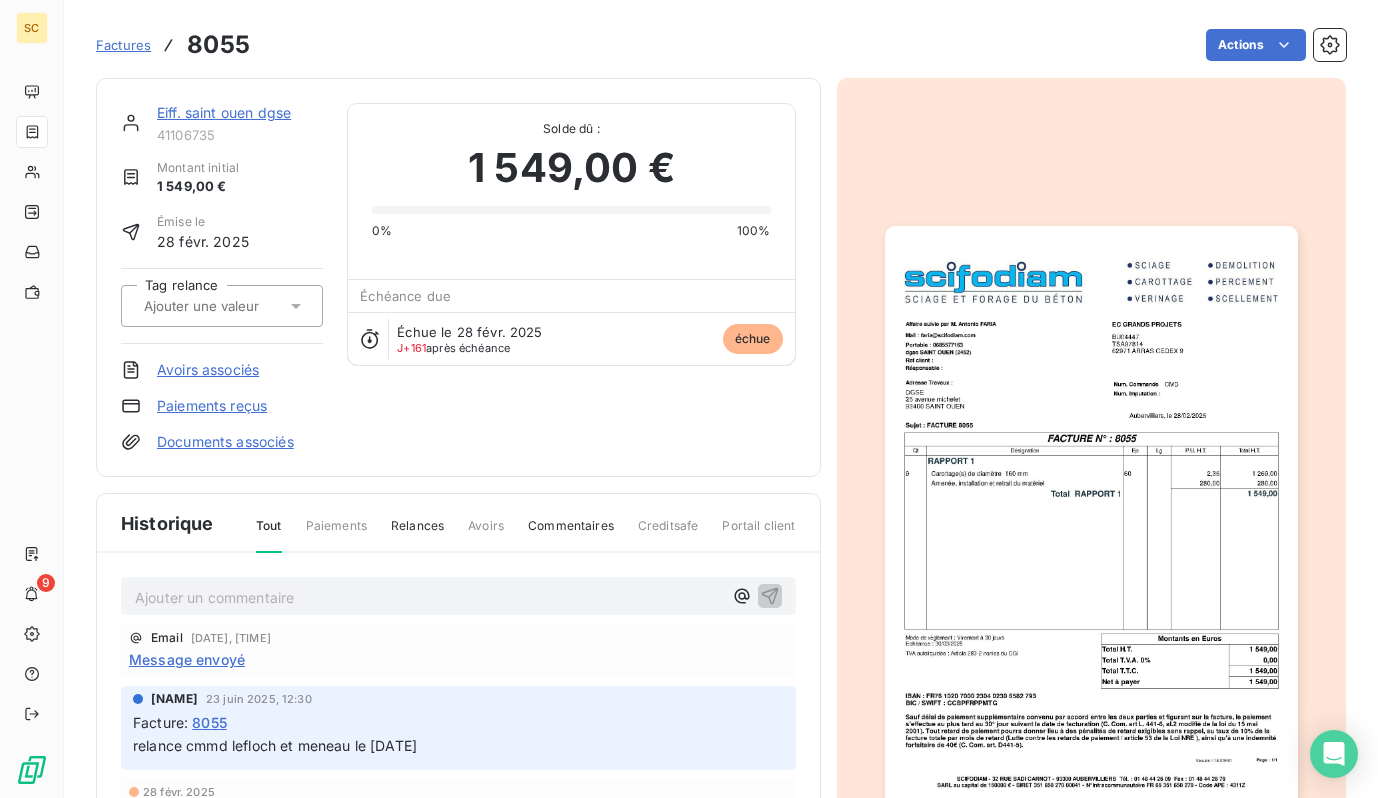 click on "Eiff. saint ouen dgse" at bounding box center [224, 112] 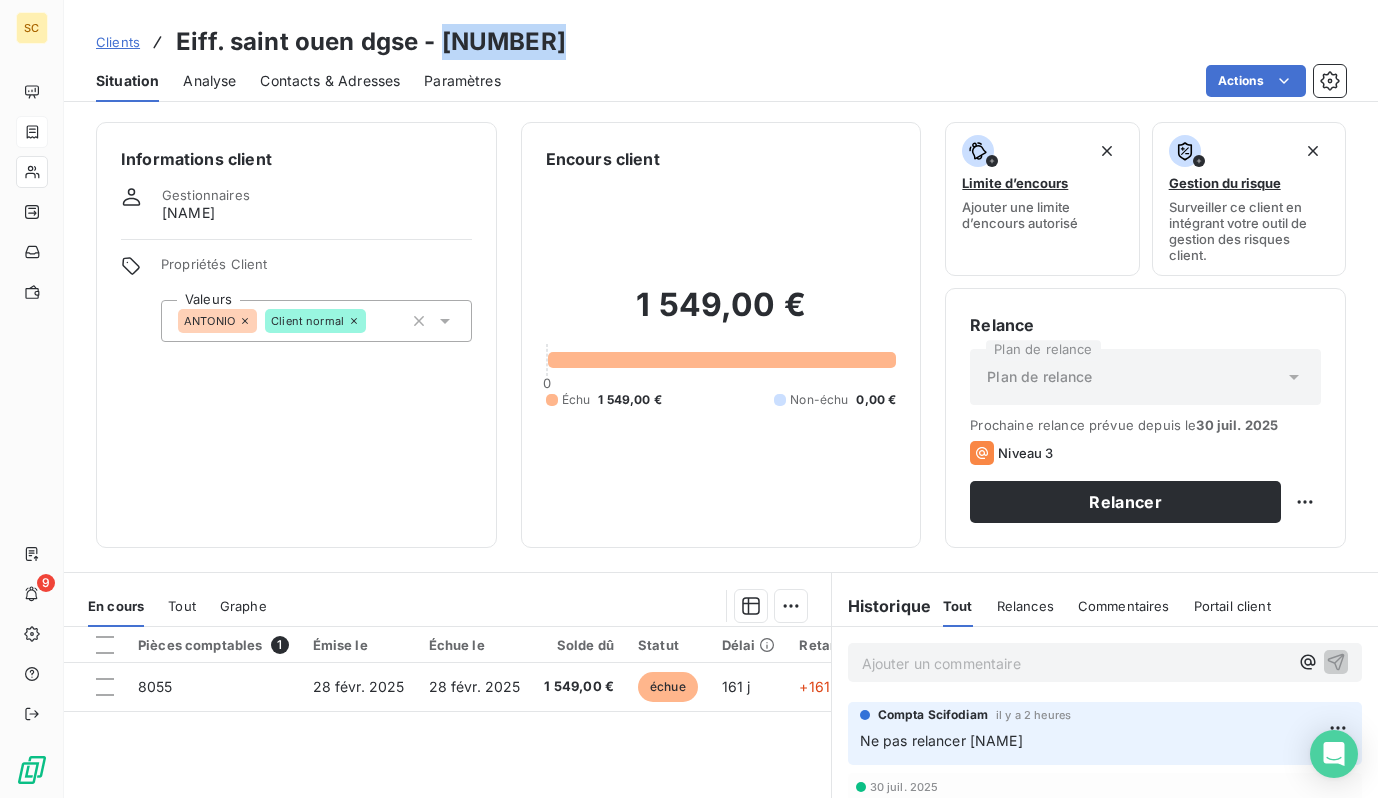 drag, startPoint x: 558, startPoint y: 35, endPoint x: 443, endPoint y: 42, distance: 115.212845 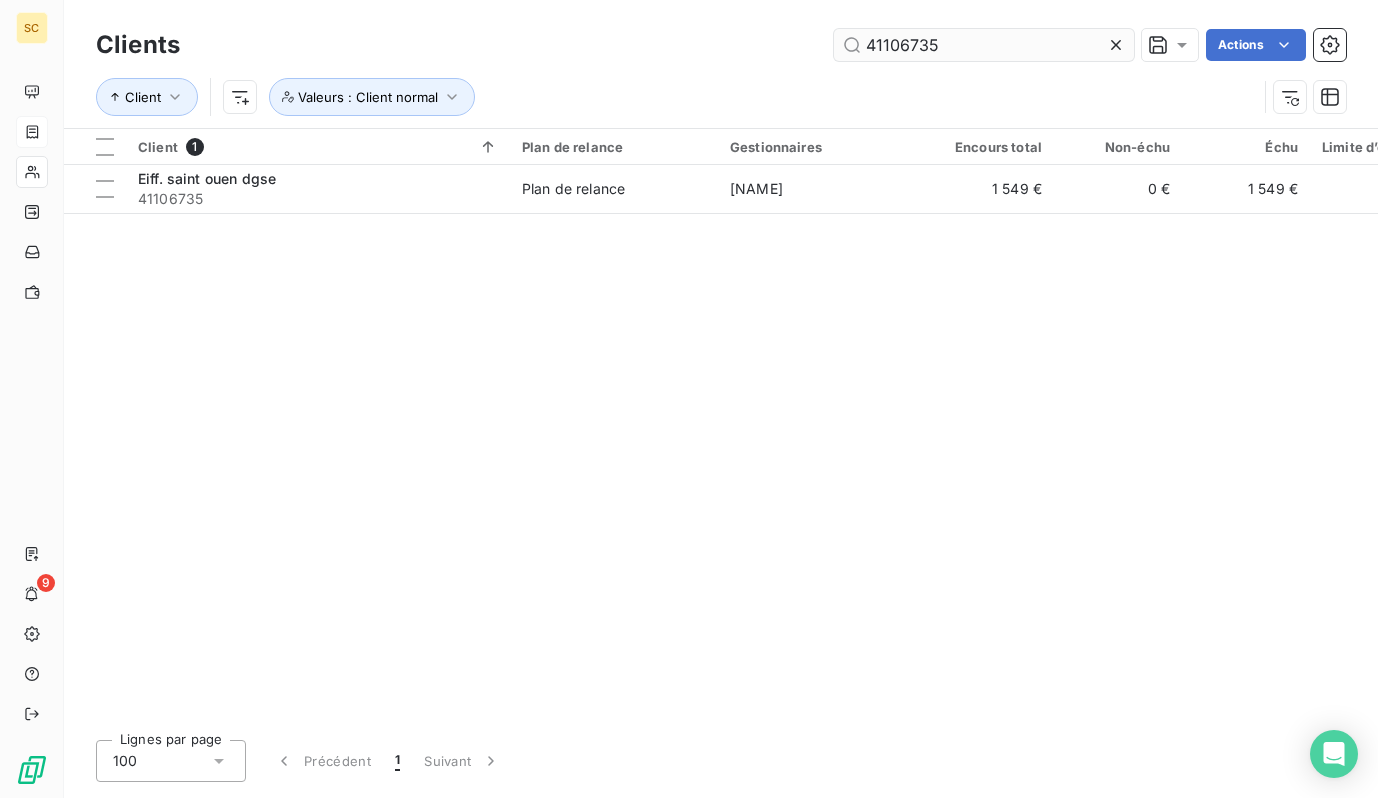 click on "41106735" at bounding box center [984, 45] 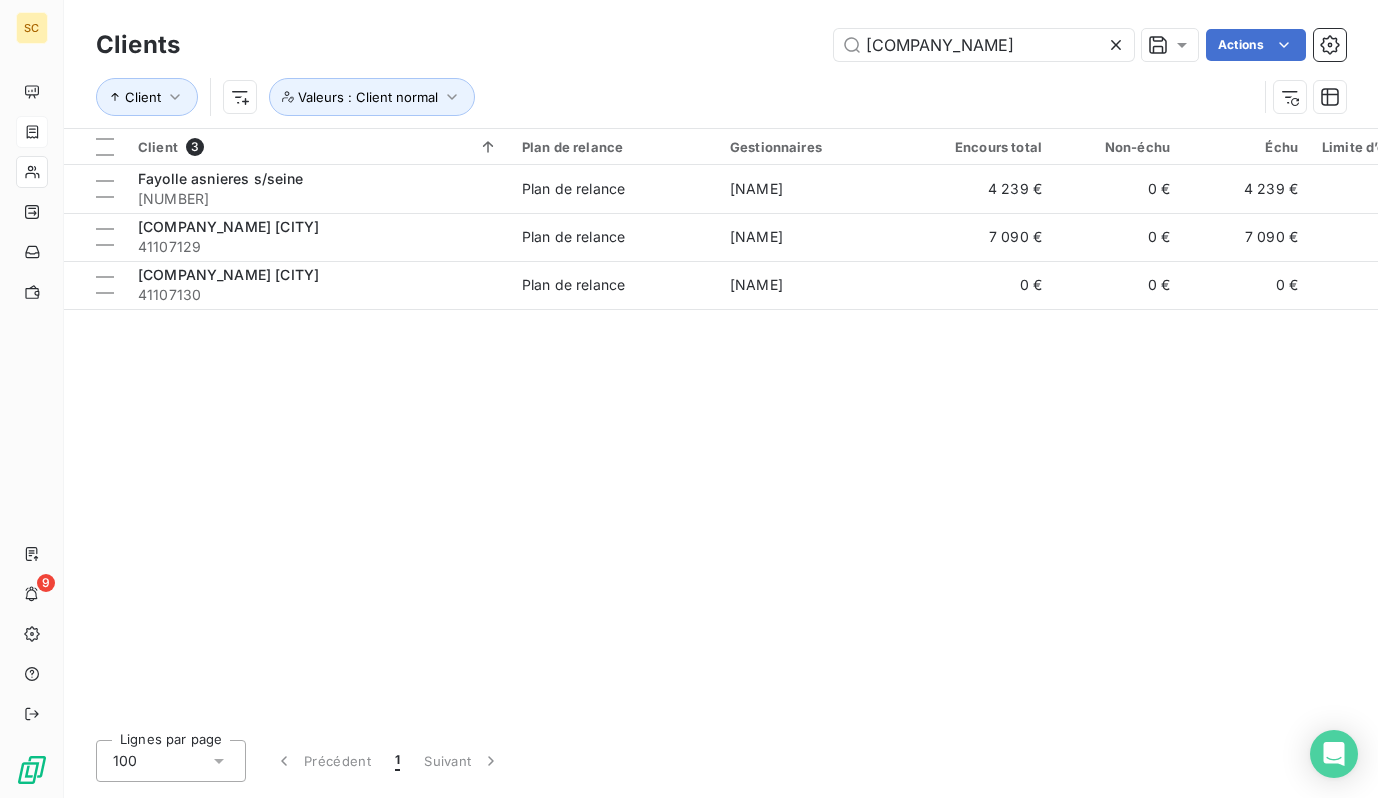 type on "[COMPANY_NAME]" 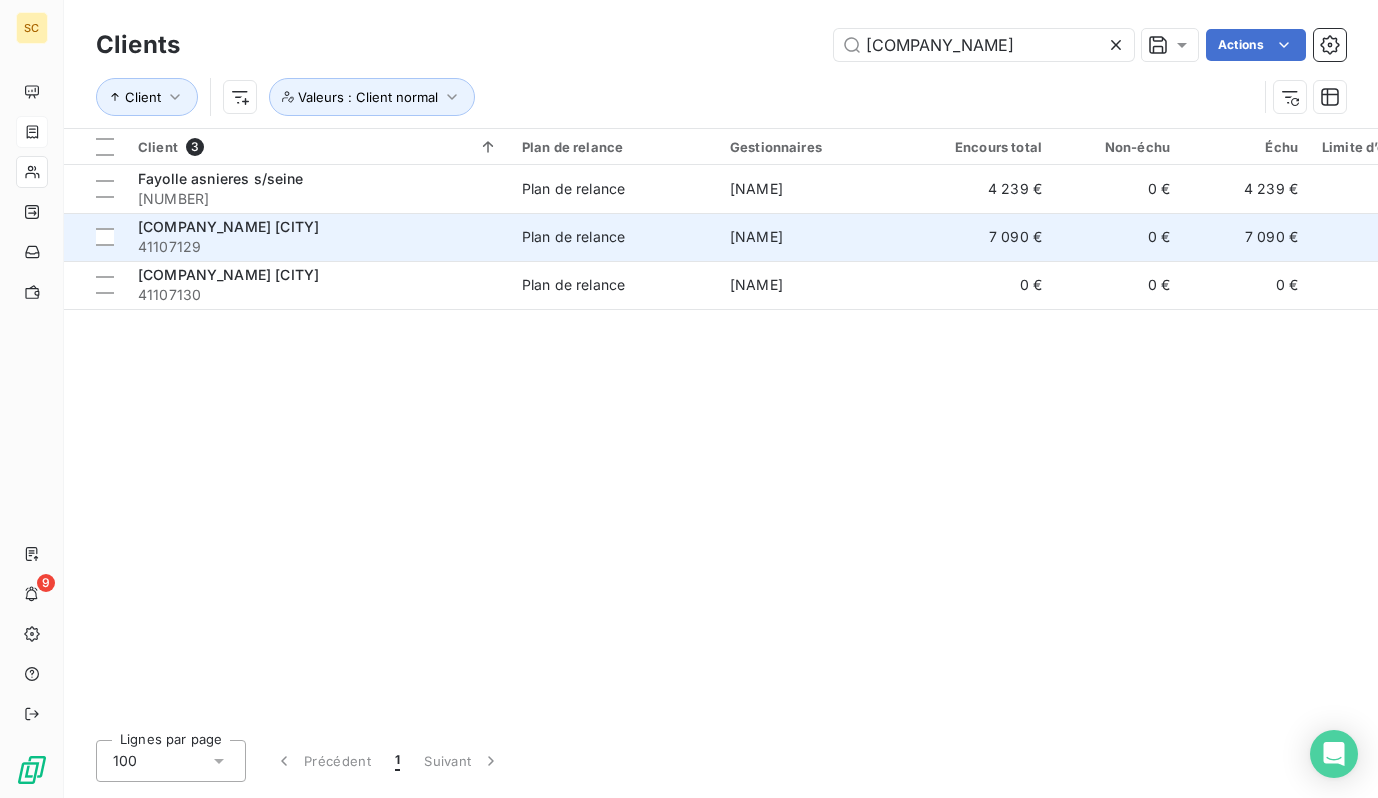 click on "41107129" at bounding box center [318, 247] 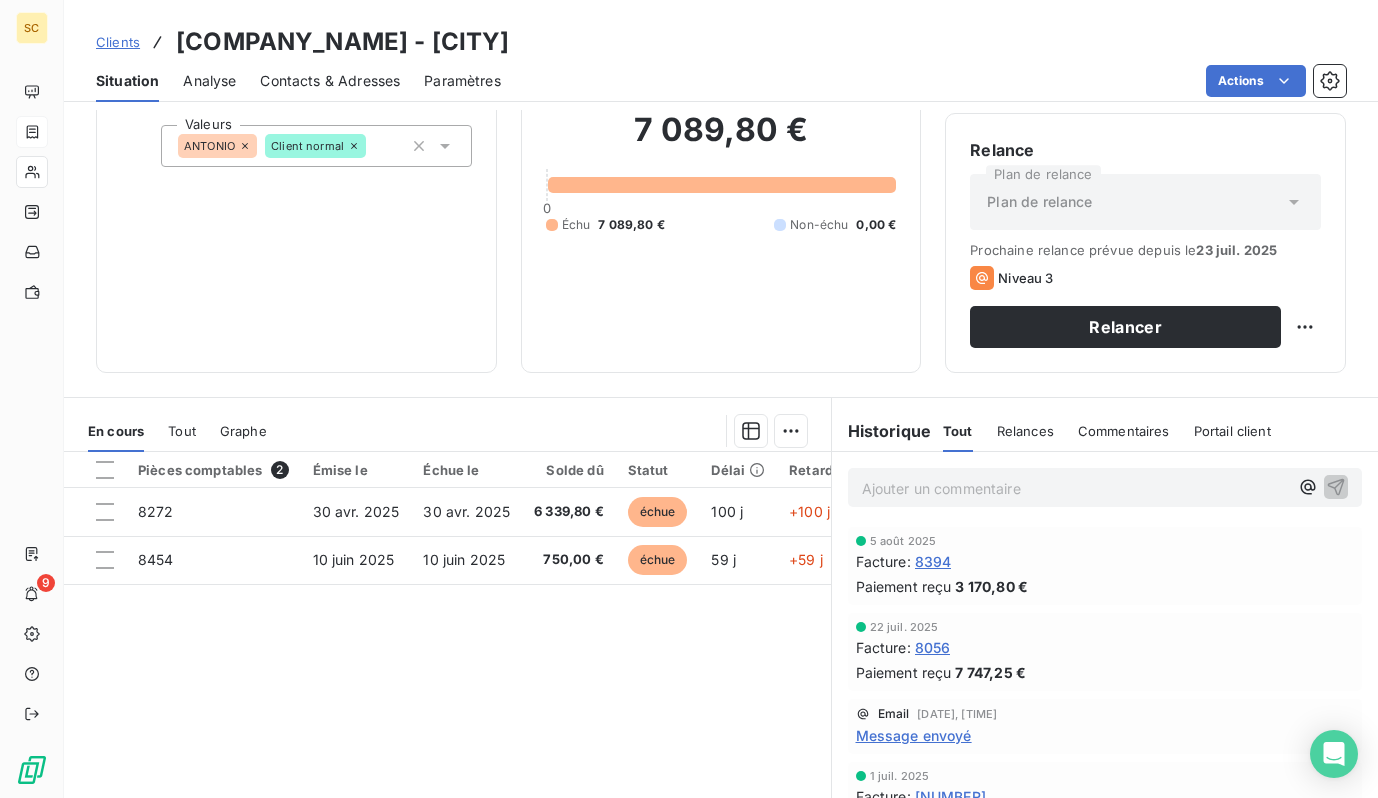 scroll, scrollTop: 0, scrollLeft: 0, axis: both 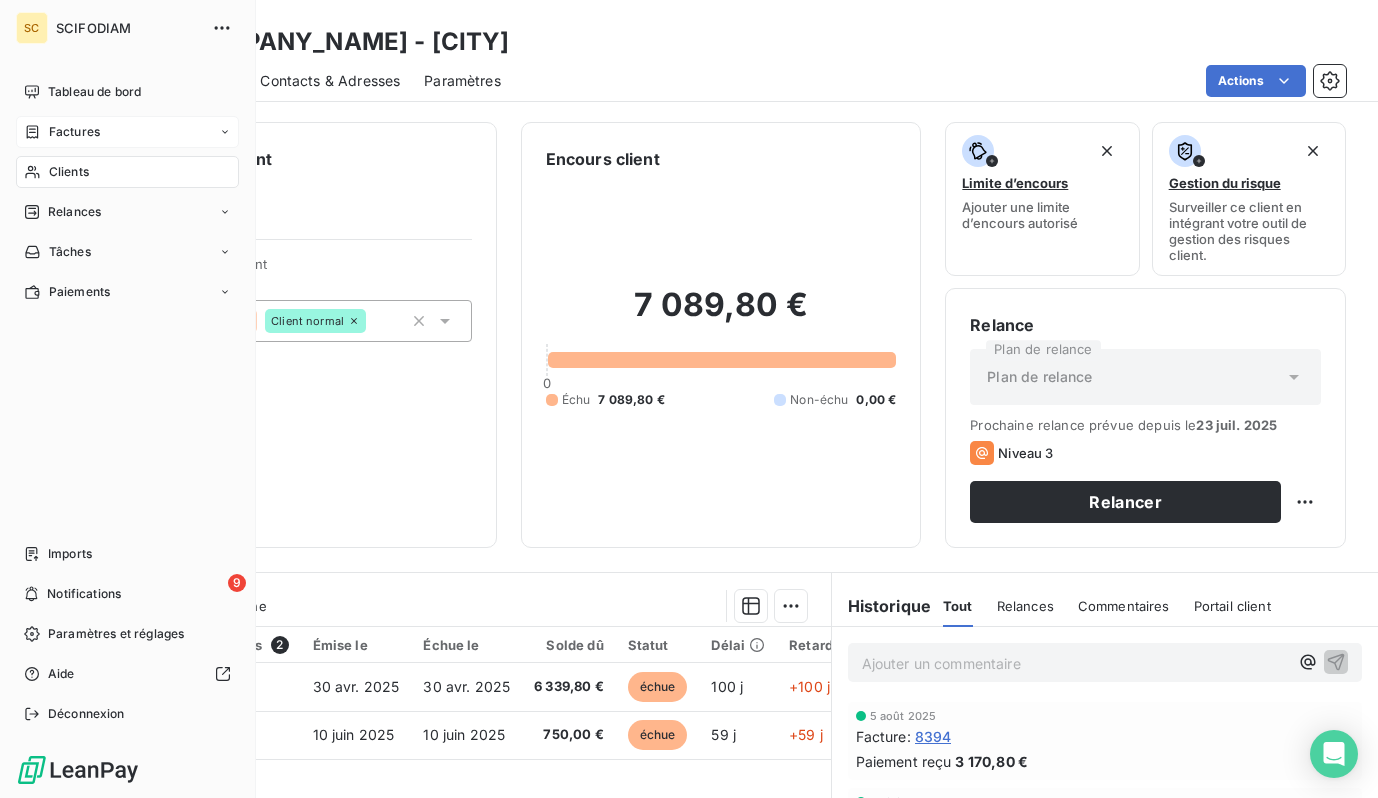 click on "Clients" at bounding box center (69, 172) 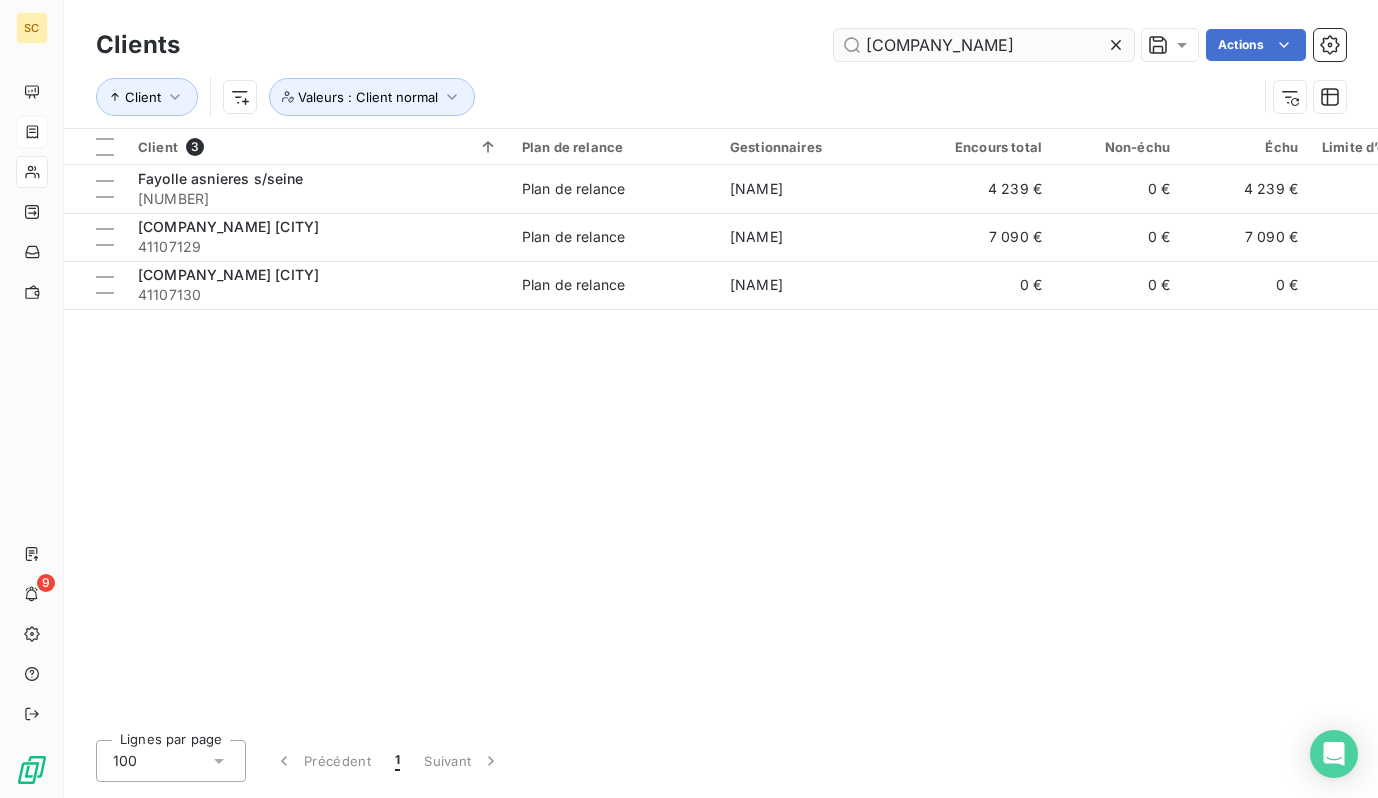 click on "[COMPANY_NAME]" at bounding box center (984, 45) 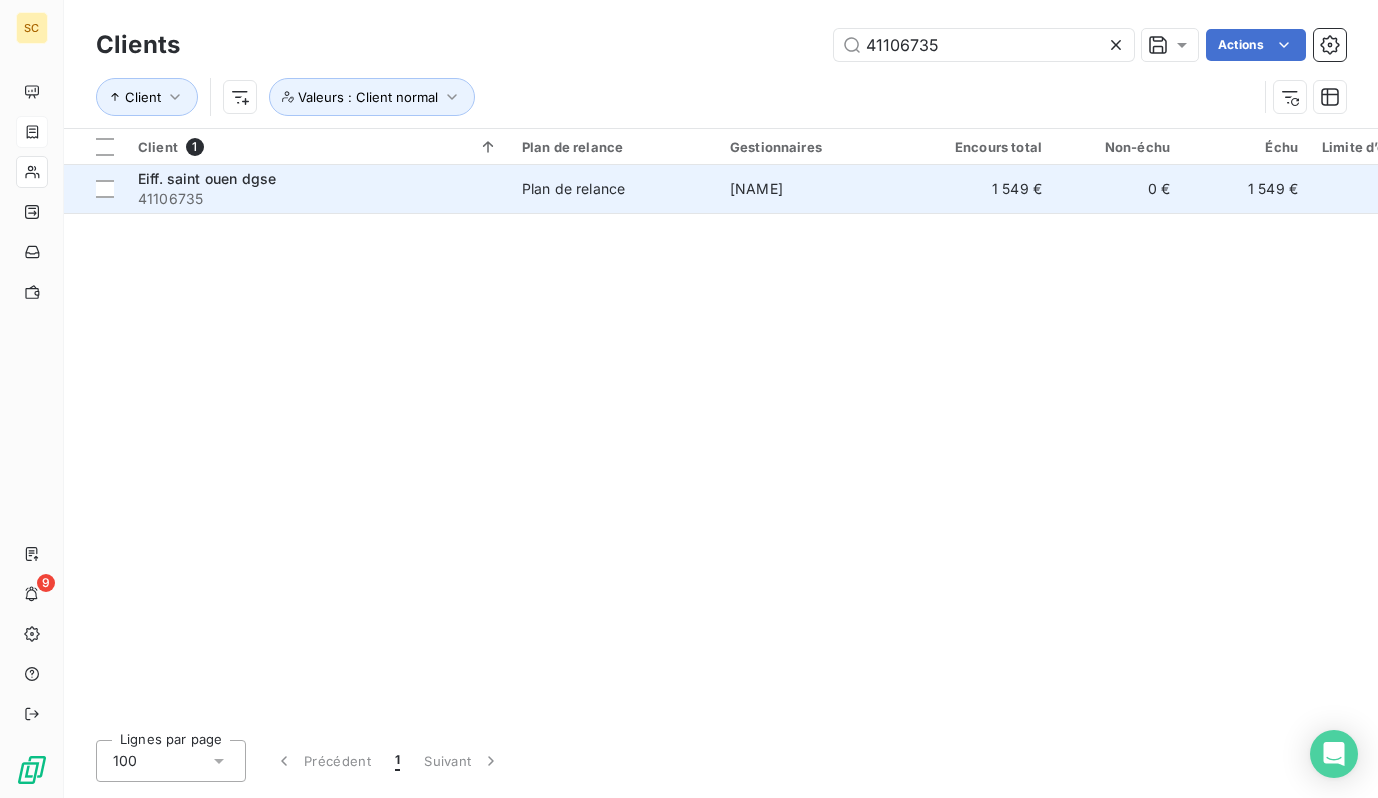 type on "41106735" 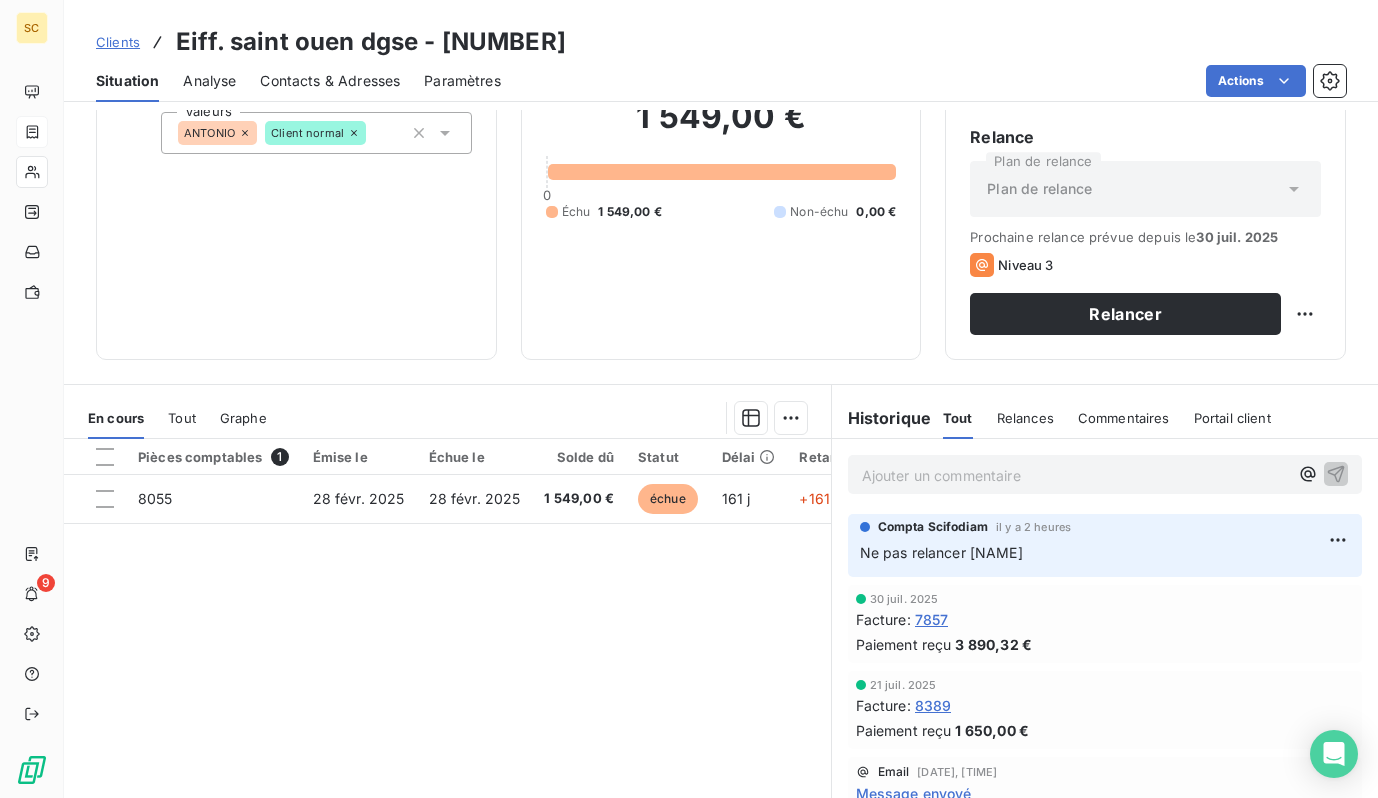 scroll, scrollTop: 191, scrollLeft: 0, axis: vertical 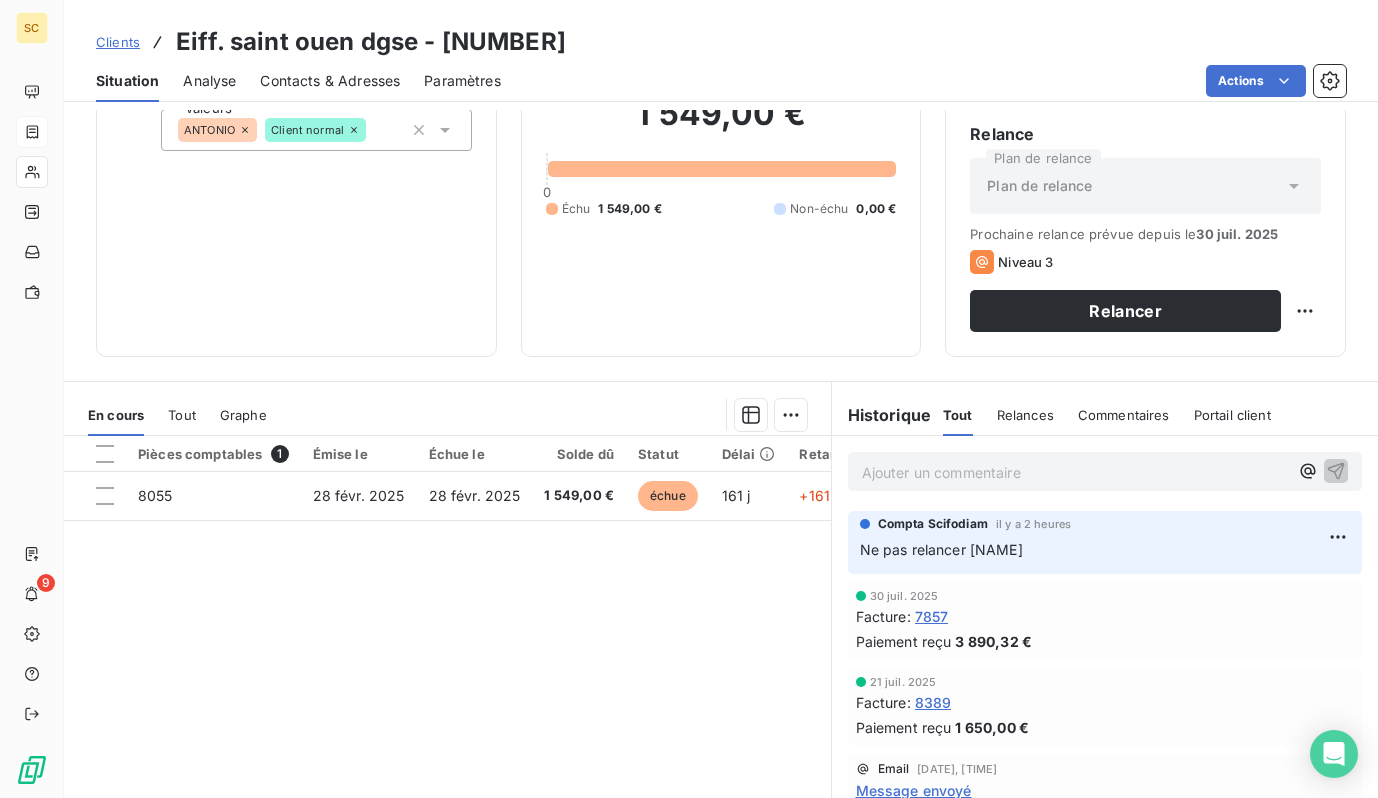 click on "Ajouter un commentaire ﻿" at bounding box center [1075, 472] 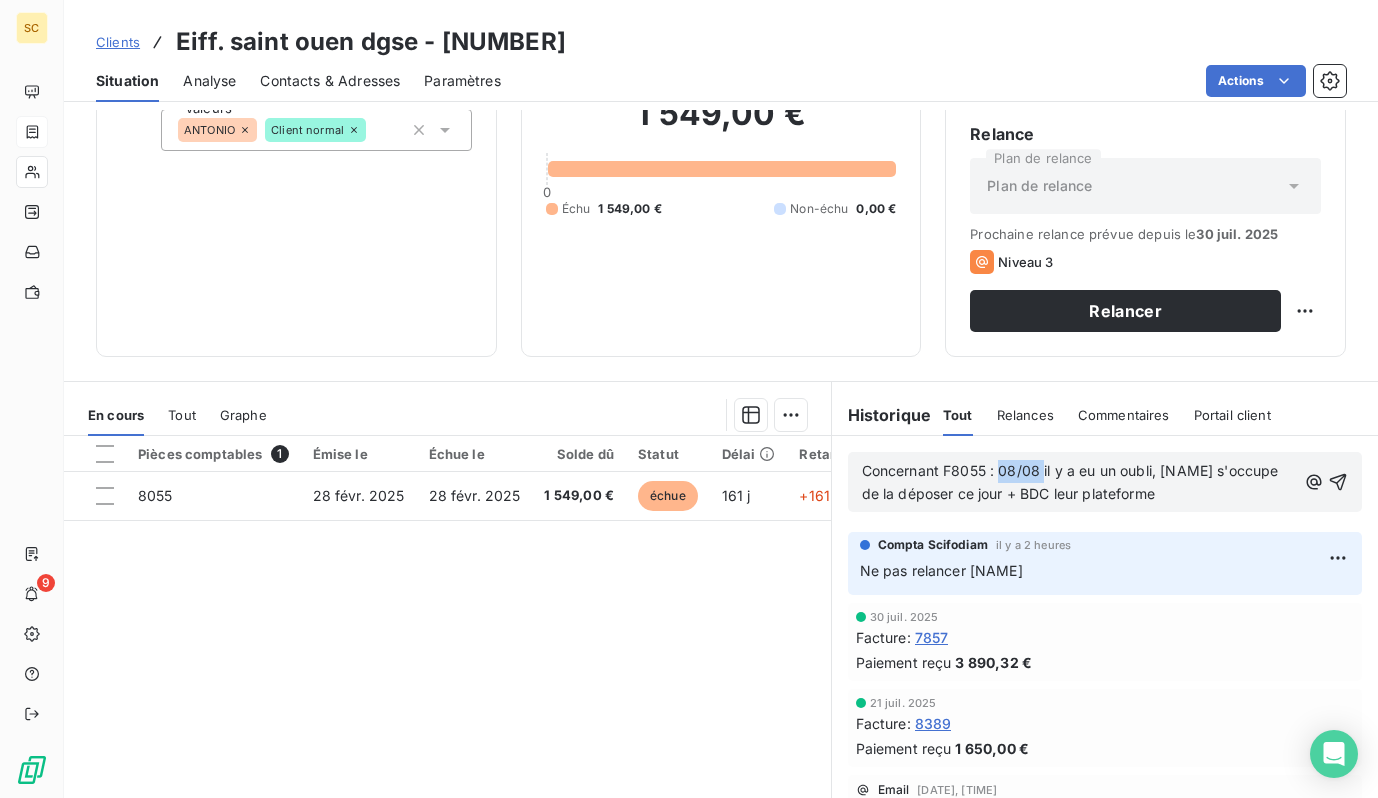 drag, startPoint x: 999, startPoint y: 473, endPoint x: 1043, endPoint y: 473, distance: 44 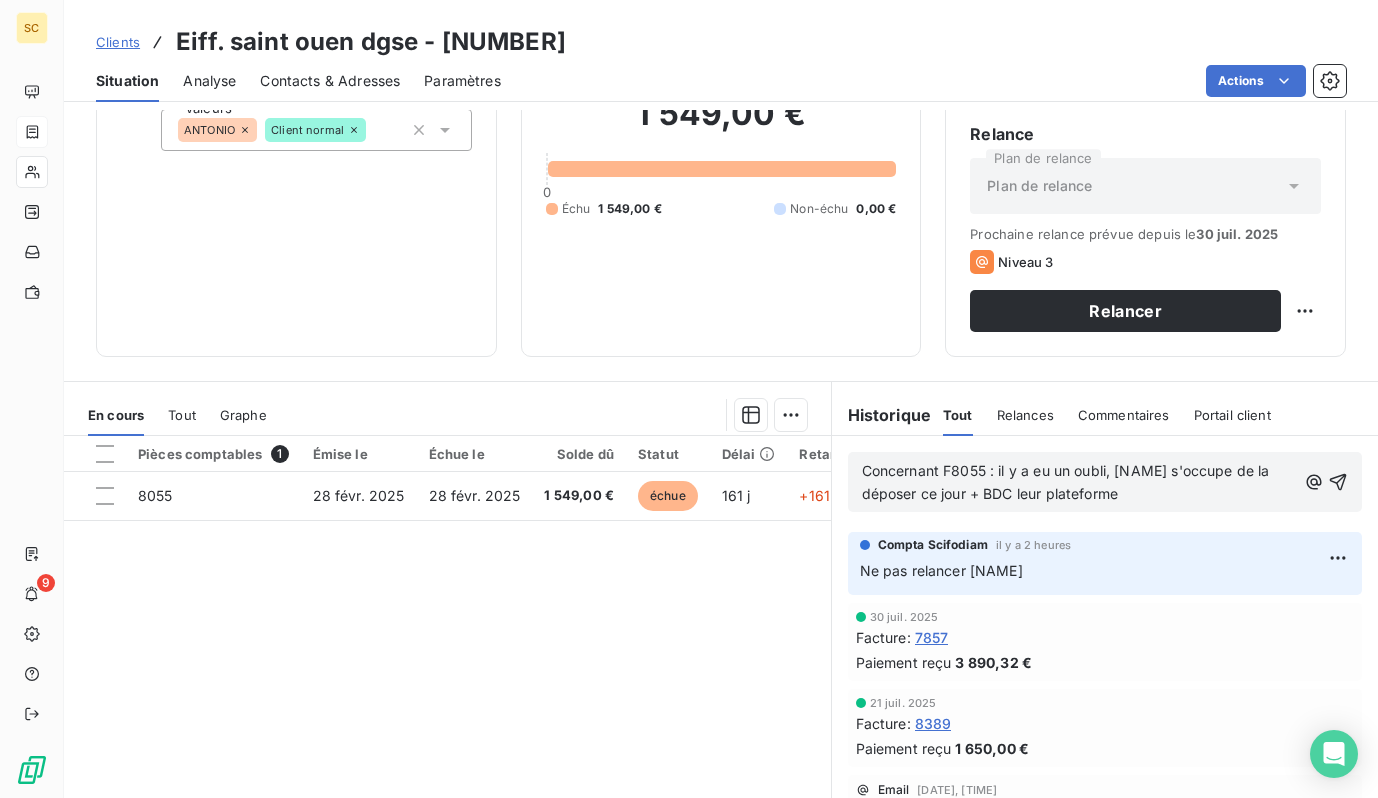 click on "Concernant F8055 : il y a eu un oubli, [NAME] s'occupe de la déposer ce jour + BDC leur plateforme" at bounding box center (1079, 483) 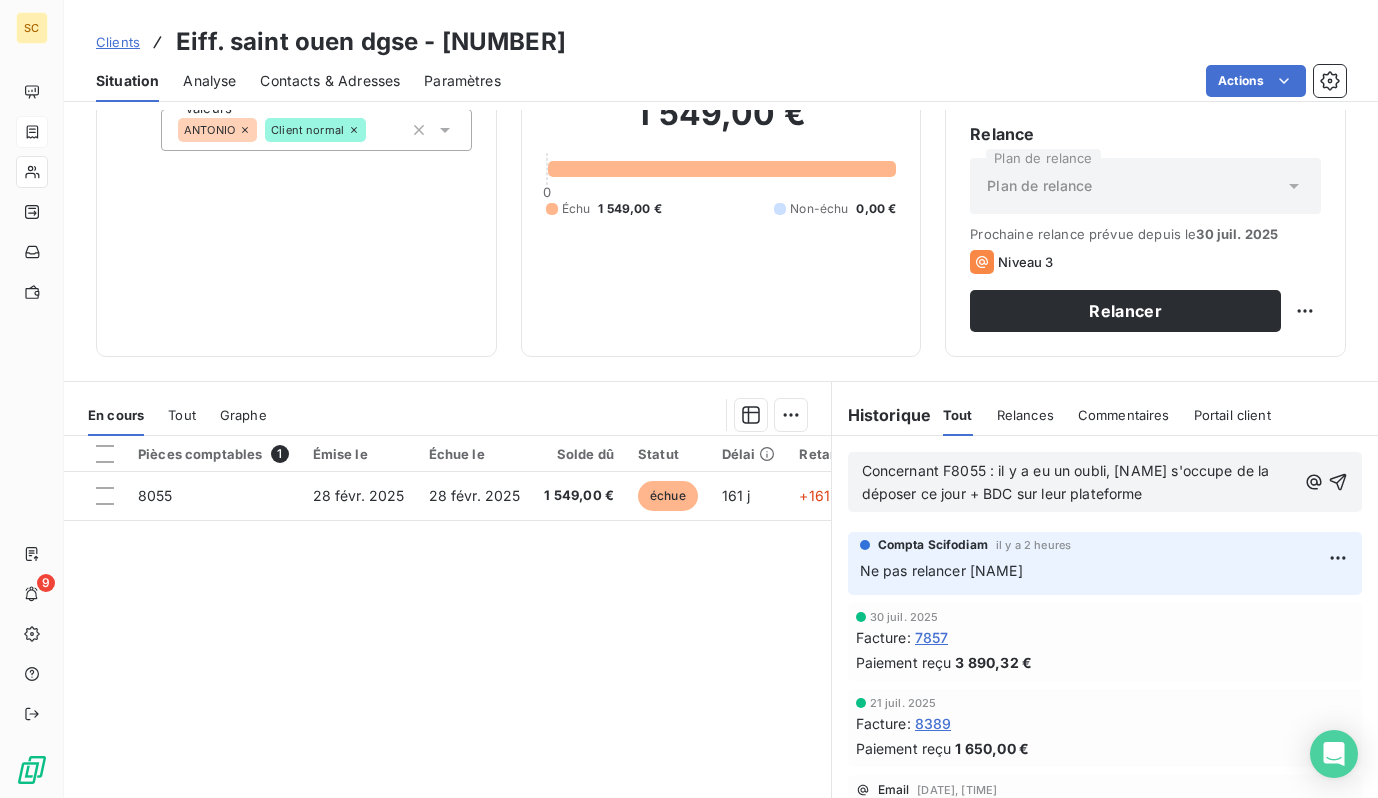 click on "Concernant F8055 : il y a eu un oubli, [NAME] s'occupe de la déposer ce jour + BDC sur leur plateforme" at bounding box center [1068, 482] 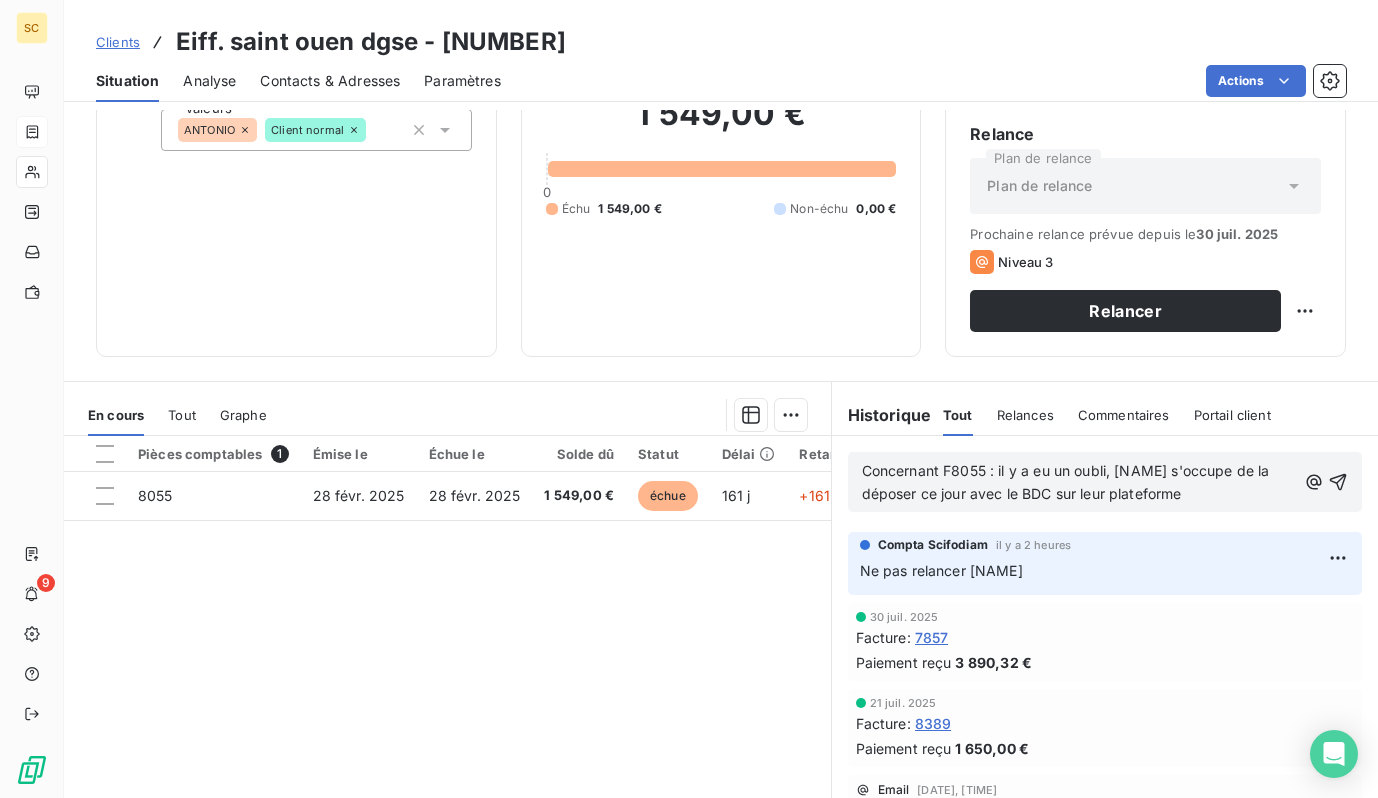 drag, startPoint x: 1201, startPoint y: 490, endPoint x: 1192, endPoint y: 470, distance: 21.931713 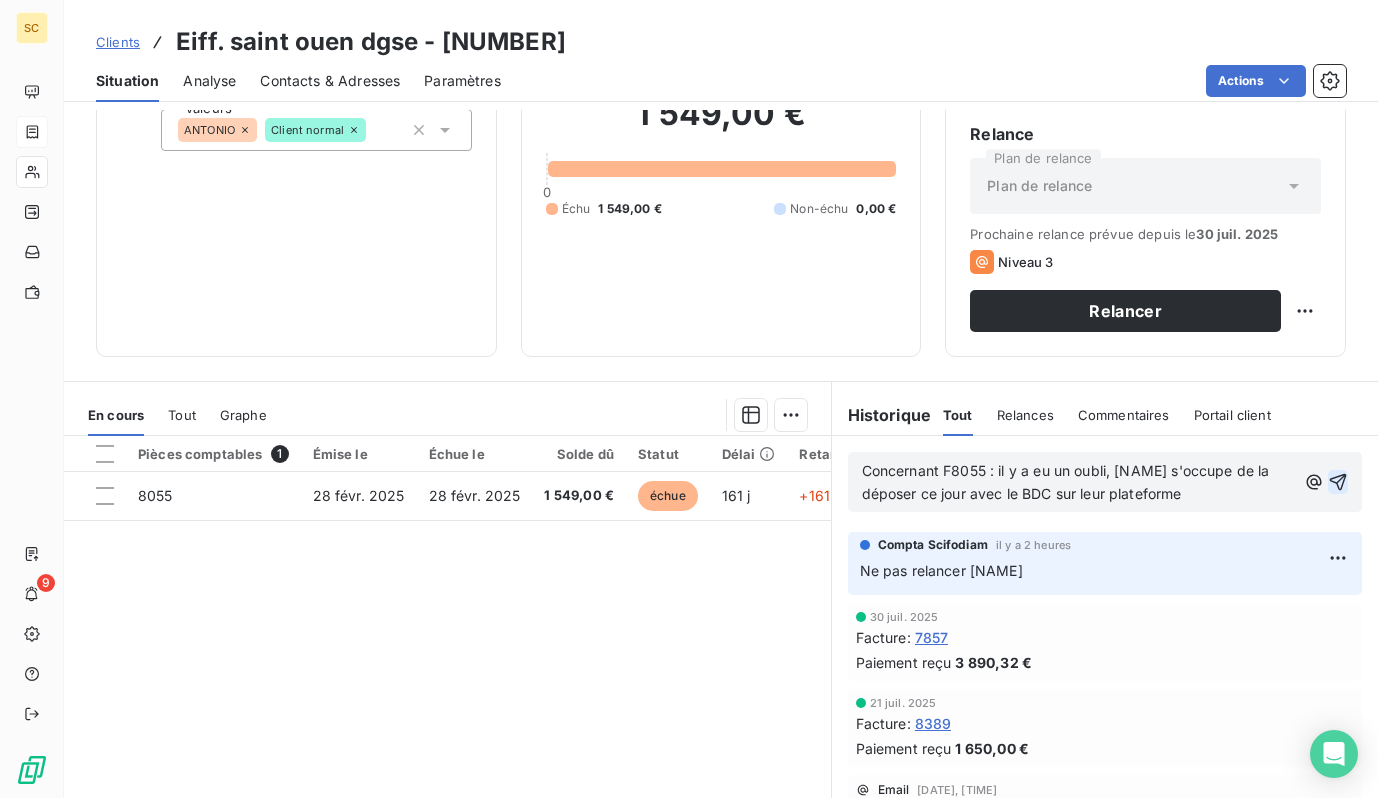 click 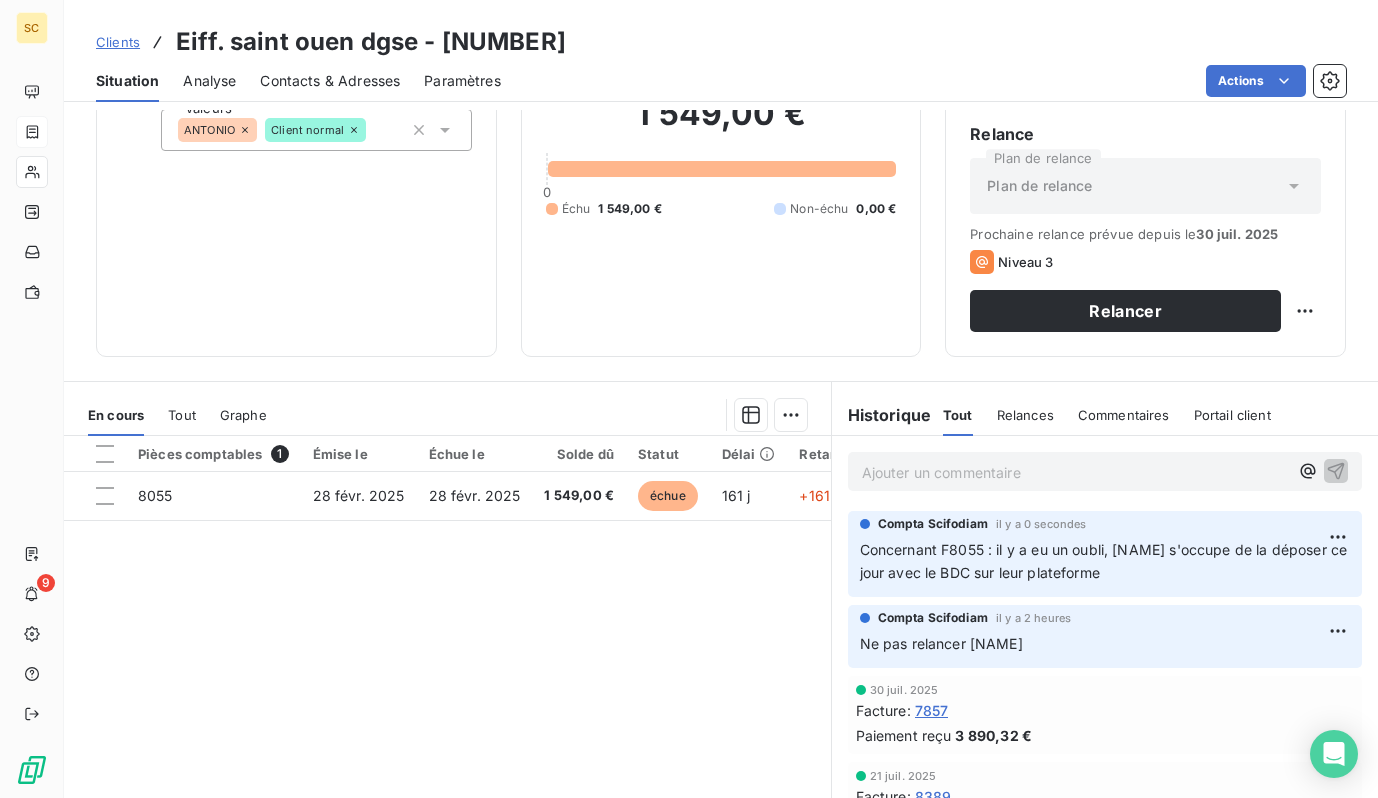 scroll, scrollTop: 8, scrollLeft: 0, axis: vertical 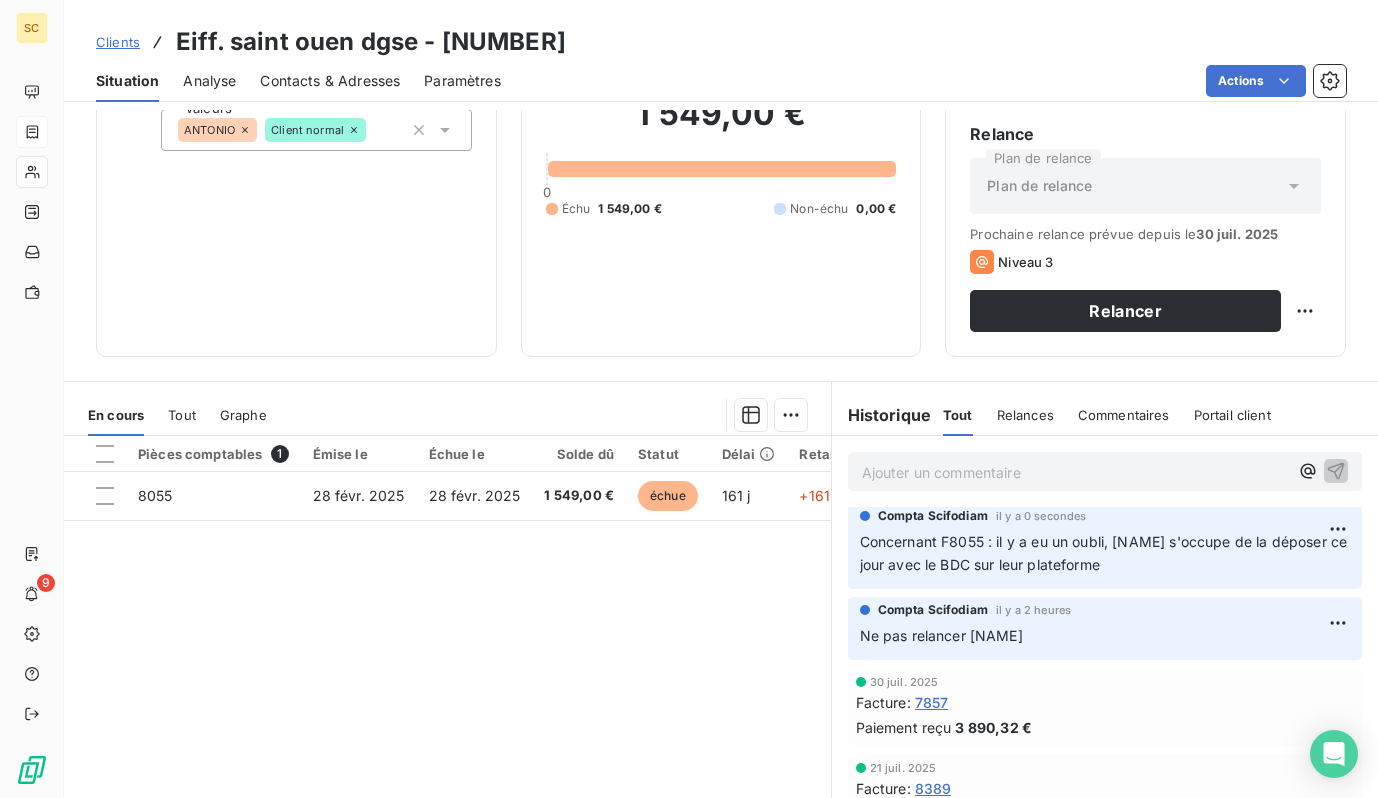click on "Contacts & Adresses" at bounding box center (330, 81) 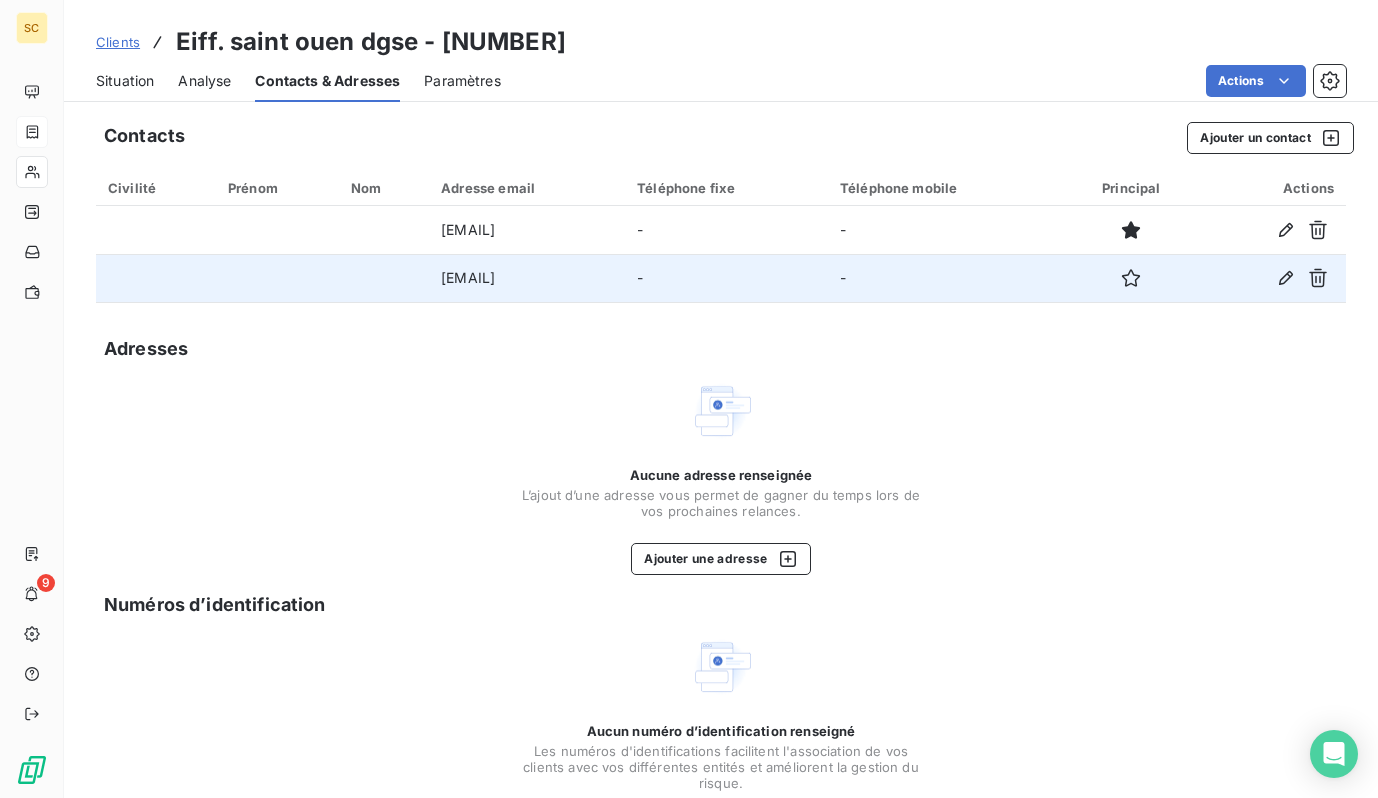 drag, startPoint x: 403, startPoint y: 277, endPoint x: 480, endPoint y: 273, distance: 77.10383 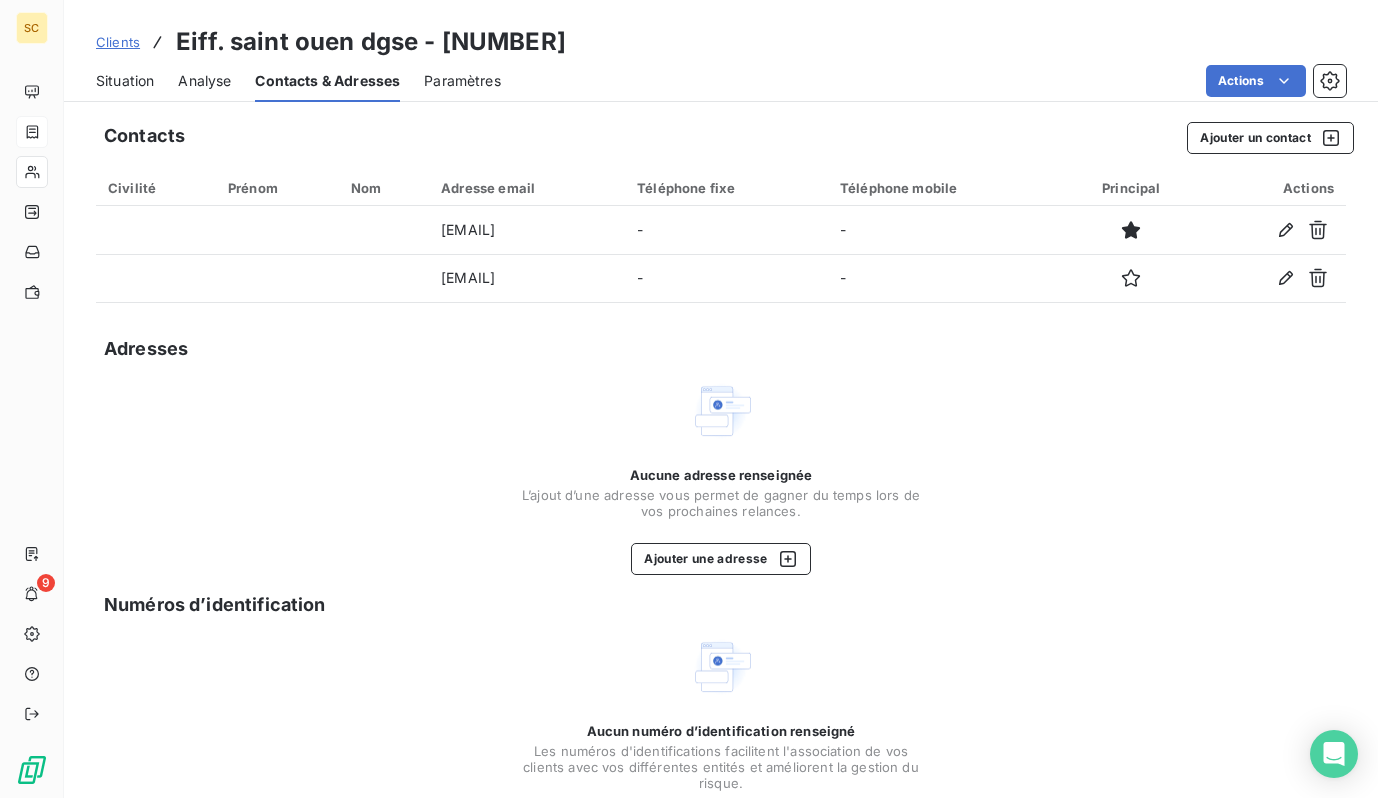click on "Situation" at bounding box center [125, 81] 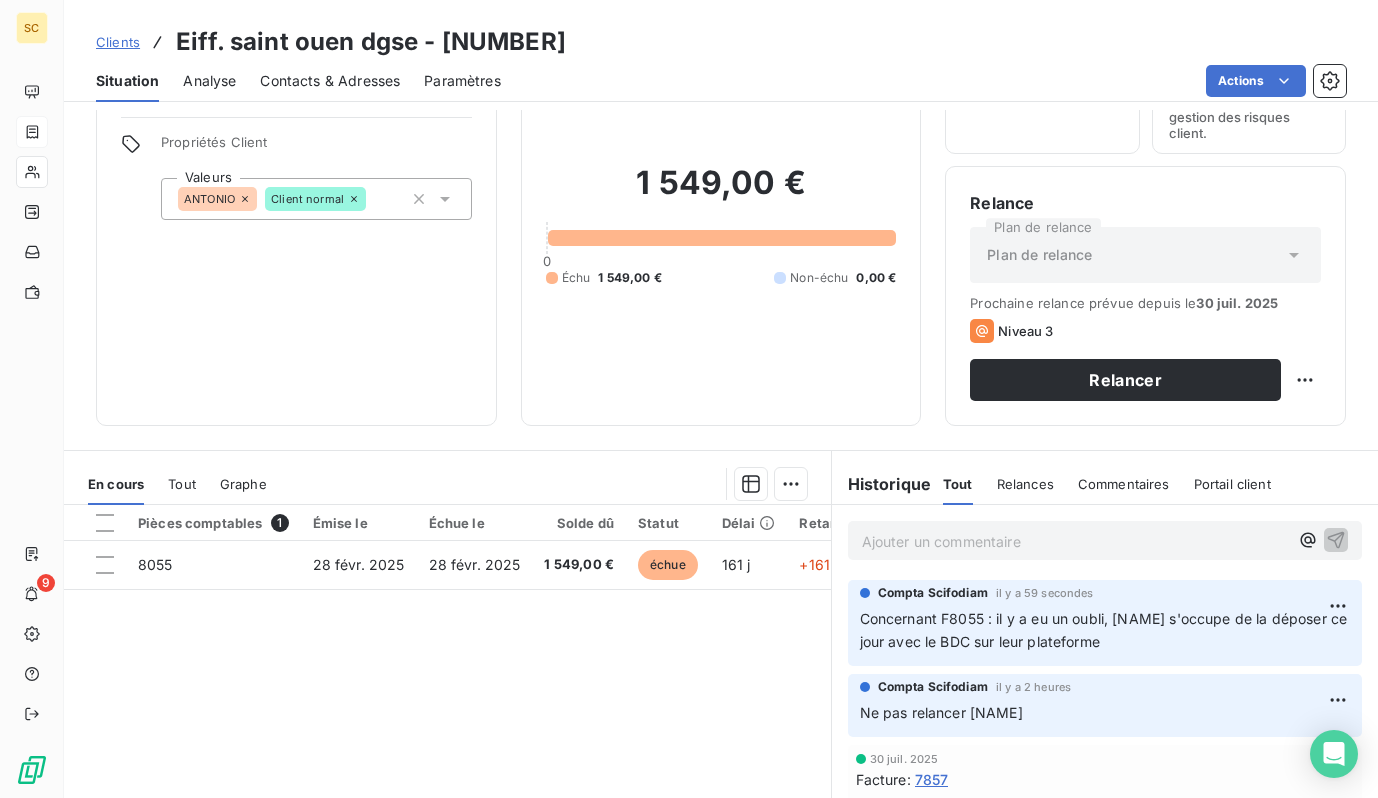 scroll, scrollTop: 274, scrollLeft: 0, axis: vertical 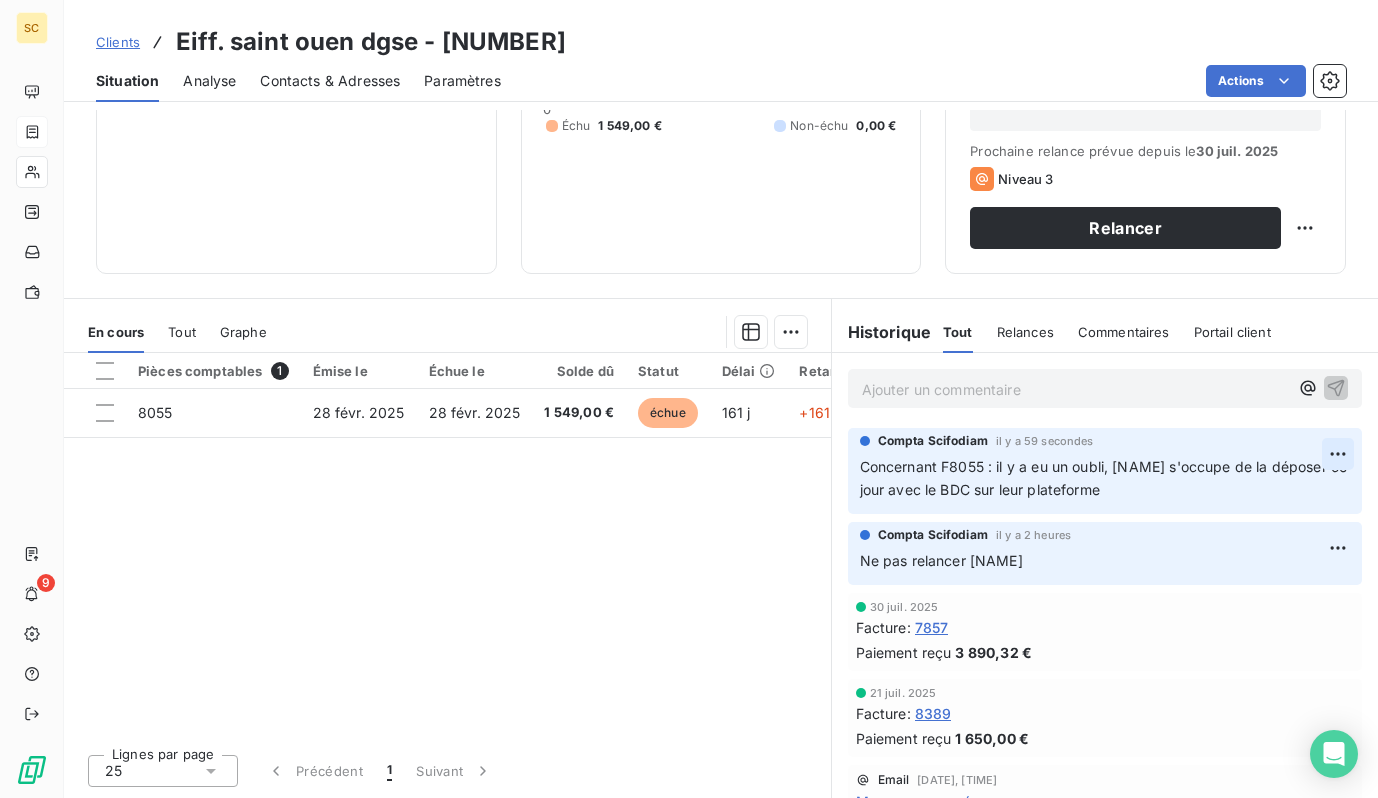 click on "SC 9 Clients Eiff. saint ouen dgse - [NUMBER] Situation Analyse Contacts & Adresses Paramètres Actions Informations client Gestionnaires [NAME] Propriétés Client Valeurs [NAME] Client normal Encours client [PRICE] 0 Échu [PRICE] Non-échu 0,00 € Limite d’encours Ajouter une limite d’encours autorisé Gestion du risque Surveiller ce client en intégrant votre outil de gestion des risques client. Relance Plan de relance Plan de relance Prochaine relance prévue depuis le [DATE] Niveau 3 Relancer En cours Tout Graphe Pièces comptables 1 Émise le Échue le Solde dû Statut Délai Retard Tag relance 8055 [DATE] [DATE] [PRICE] échue 161 j +161 j Lignes par page 25 Précédent 1 Suivant Historique Tout Relances Commentaires Portail client Tout Relances Commentaires Portail client Ajouter un commentaire ﻿ Compta Scifodiam il y a 59 secondes Compta Scifodiam il y a 2 heures Ne pas relancer [NAME] [DATE]" at bounding box center [689, 399] 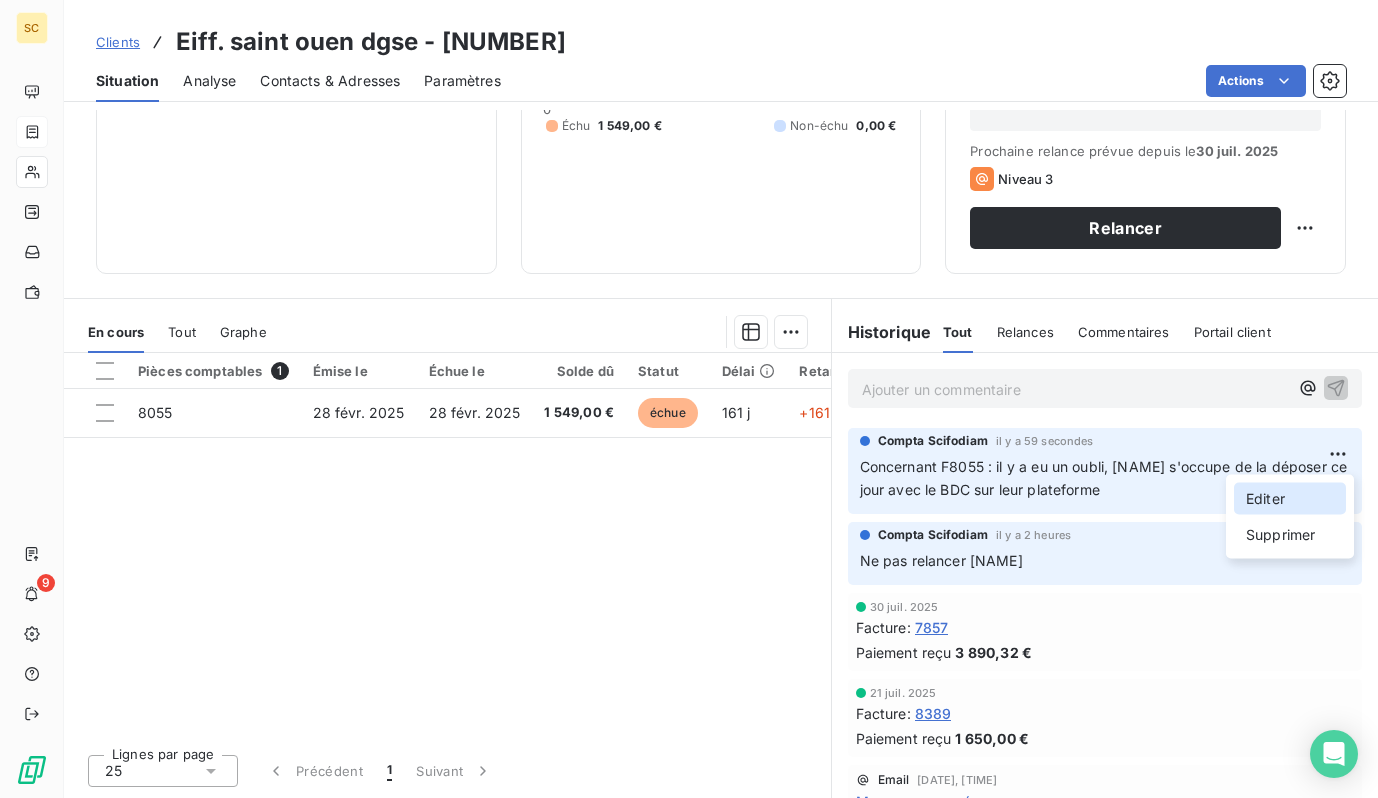 click on "Editer" at bounding box center (1290, 499) 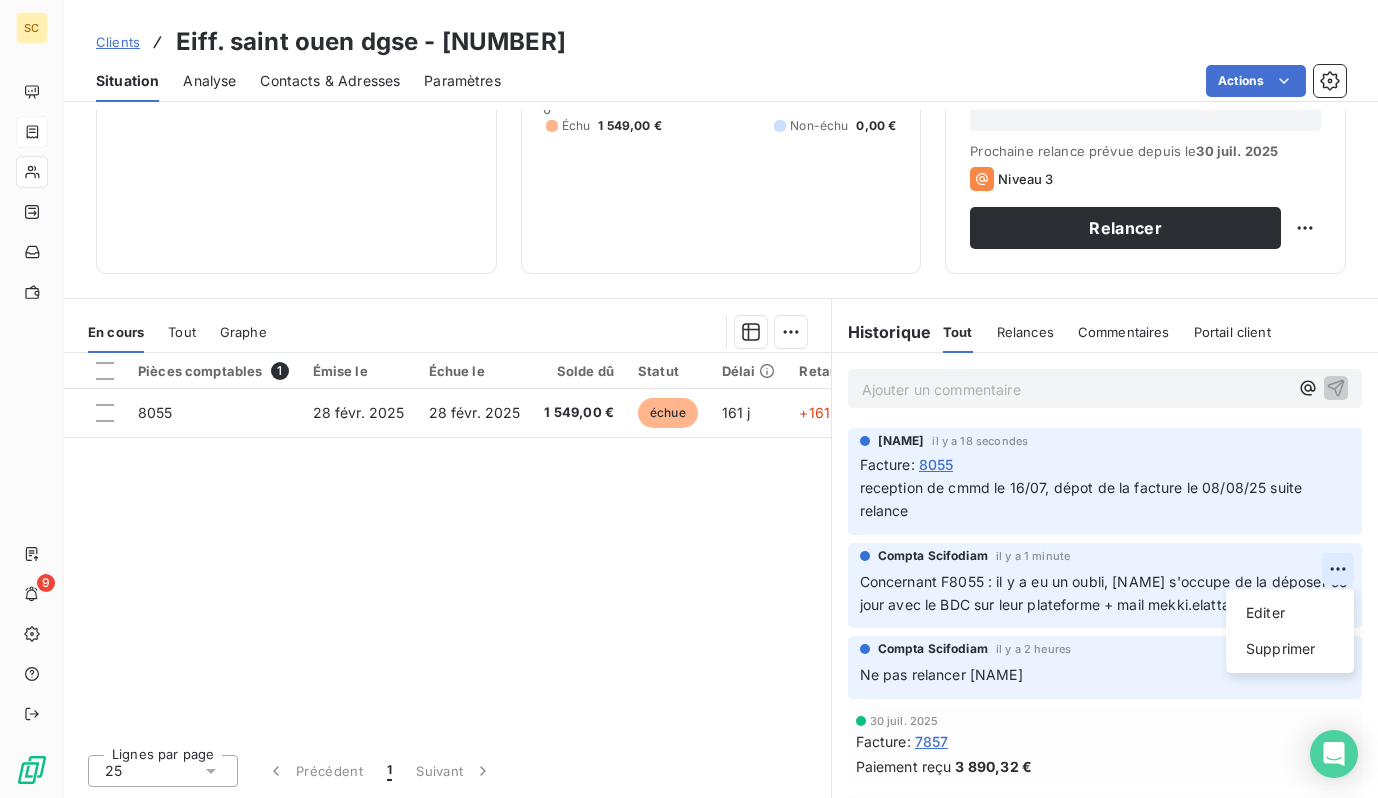 click on "SC 9 Clients Eiff. saint ouen dgse - [NUMBER] Situation Analyse Contacts & Adresses Paramètres Actions Informations client Gestionnaires [NAME] Propriétés Client Valeurs [NAME] Client normal Encours client [PRICE] 0 Échu [PRICE] Non-échu 0,00 € Limite d’encours Ajouter une limite d’encours autorisé Gestion du risque Surveiller ce client en intégrant votre outil de gestion des risques client. Relance Plan de relance Plan de relance Prochaine relance prévue depuis le [DATE] Niveau 3 Relancer En cours Tout Graphe Pièces comptables 1 Émise le Échue le Solde dû Statut Délai Retard Tag relance 8055 [DATE] [DATE] [PRICE] échue 161 j +161 j Lignes par page 25 Précédent 1 Suivant Historique Tout Relances Commentaires Portail client Tout Relances Commentaires Portail client Ajouter un commentaire ﻿ [NAME] il y a 18 secondes Facture : 8055 Compta Scifodiam il y a 1 minute Editer Supprimer Compta Scifodiam" at bounding box center [689, 399] 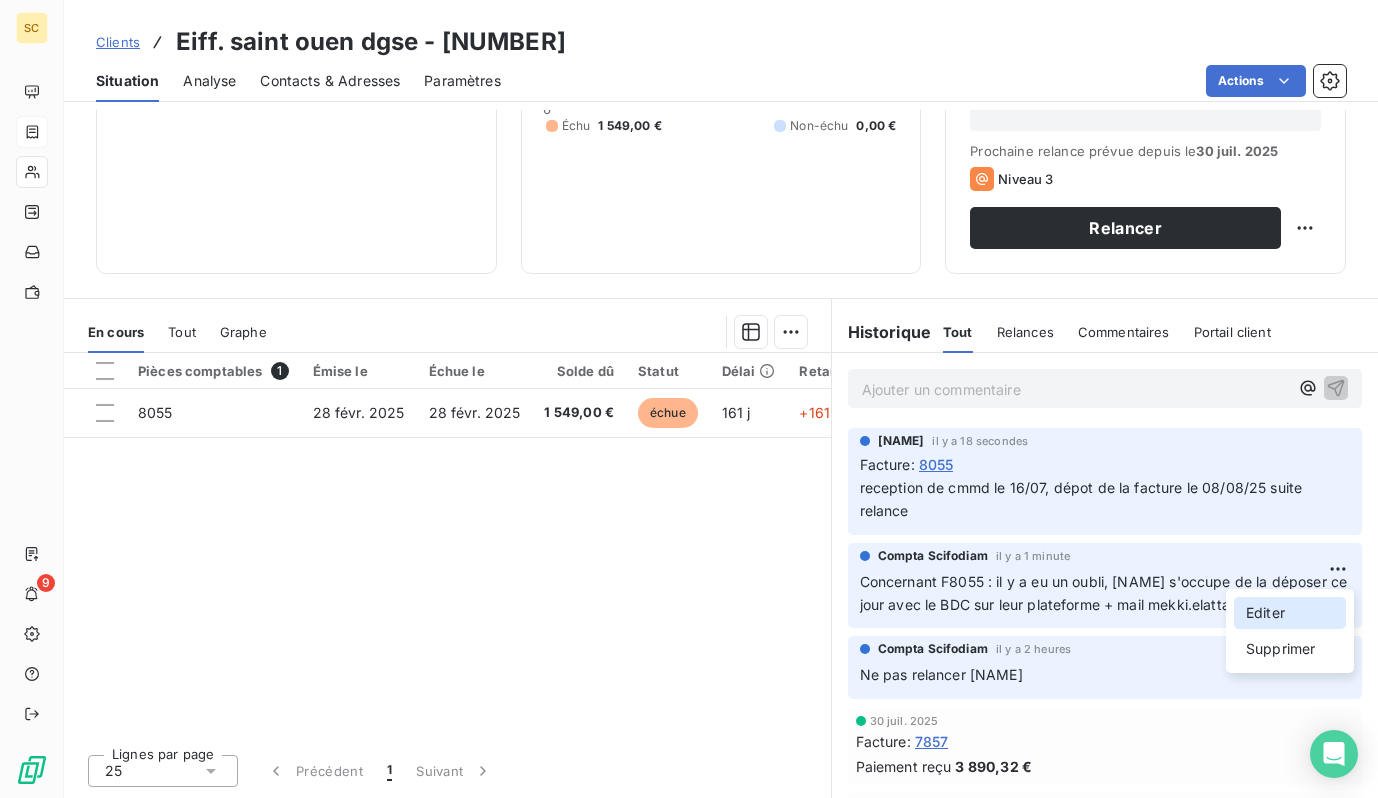 click on "Editer" at bounding box center (1290, 613) 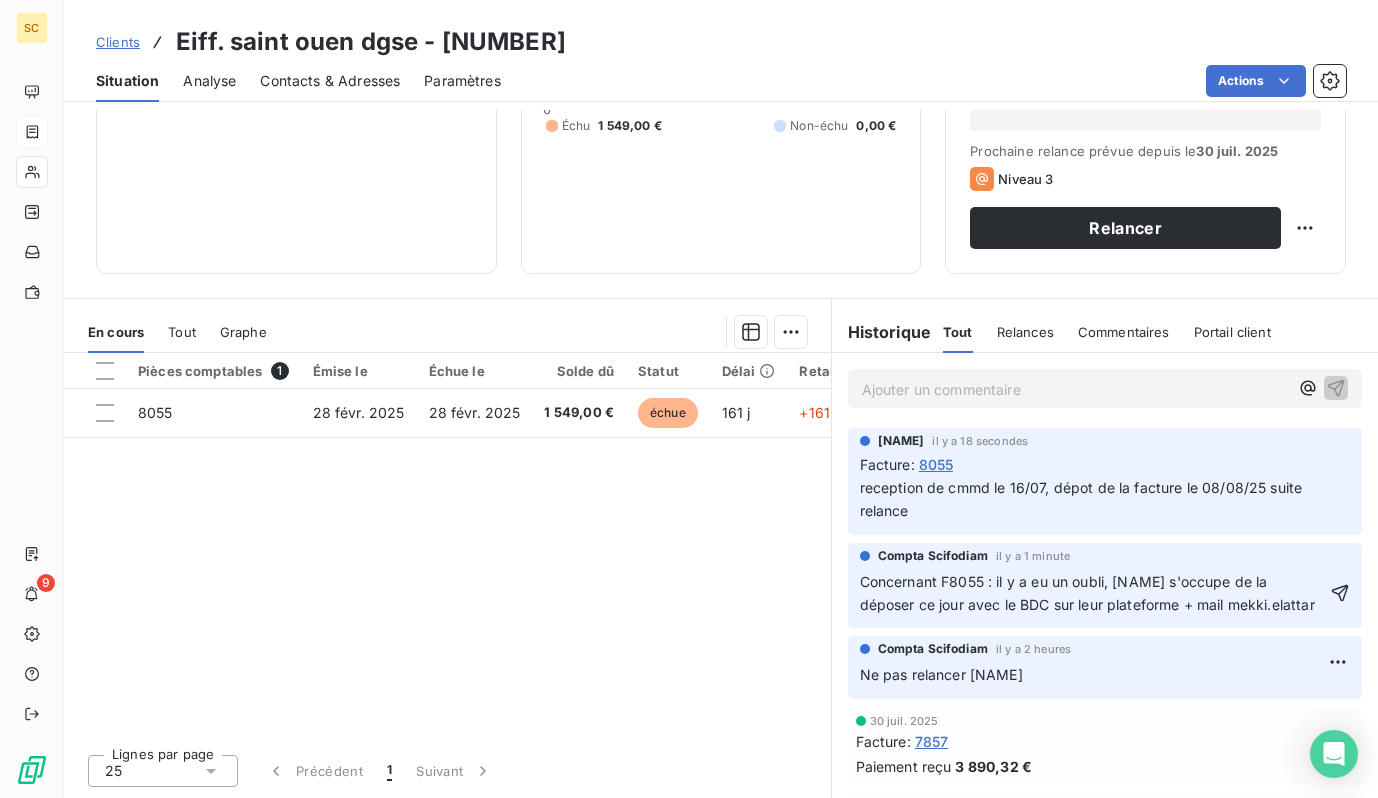 drag, startPoint x: 1272, startPoint y: 607, endPoint x: 1288, endPoint y: 617, distance: 18.867962 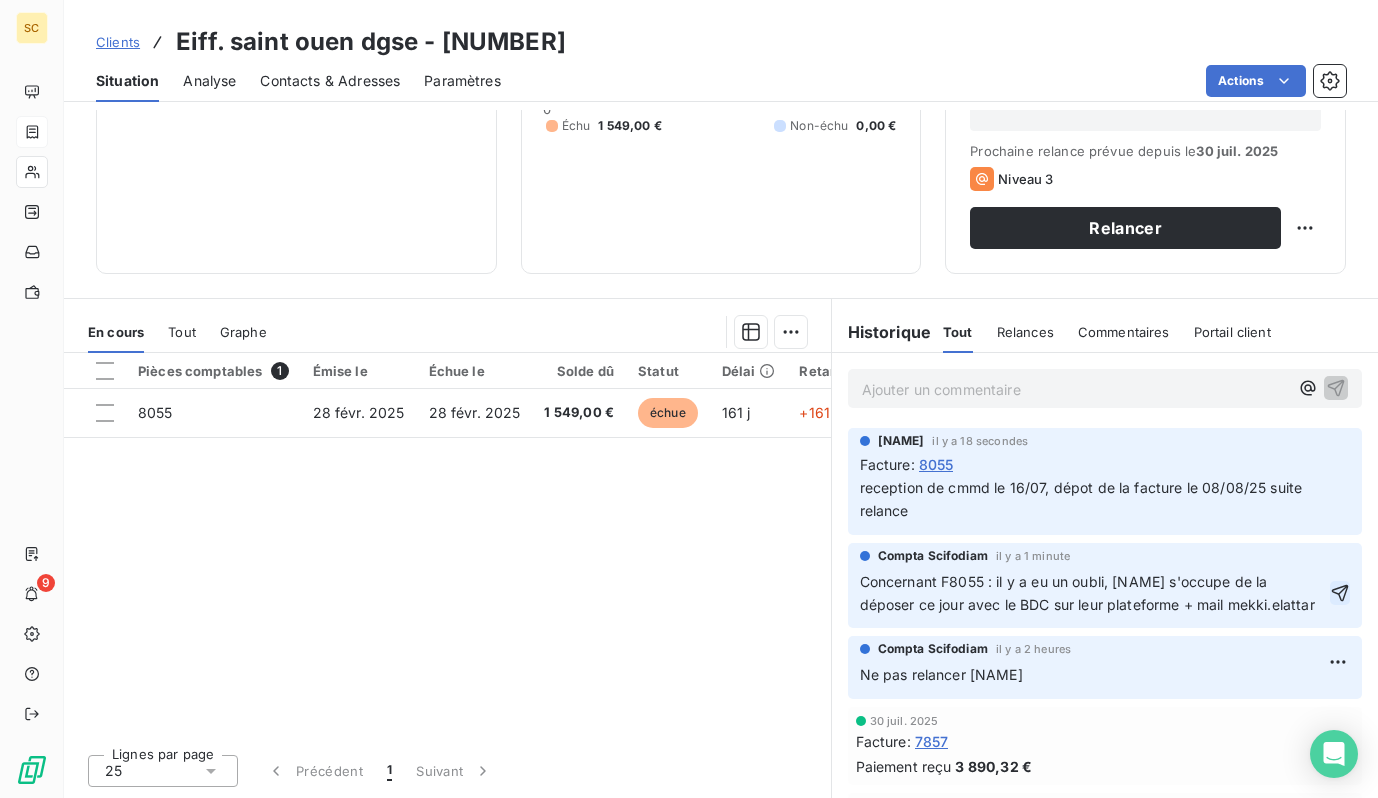 click 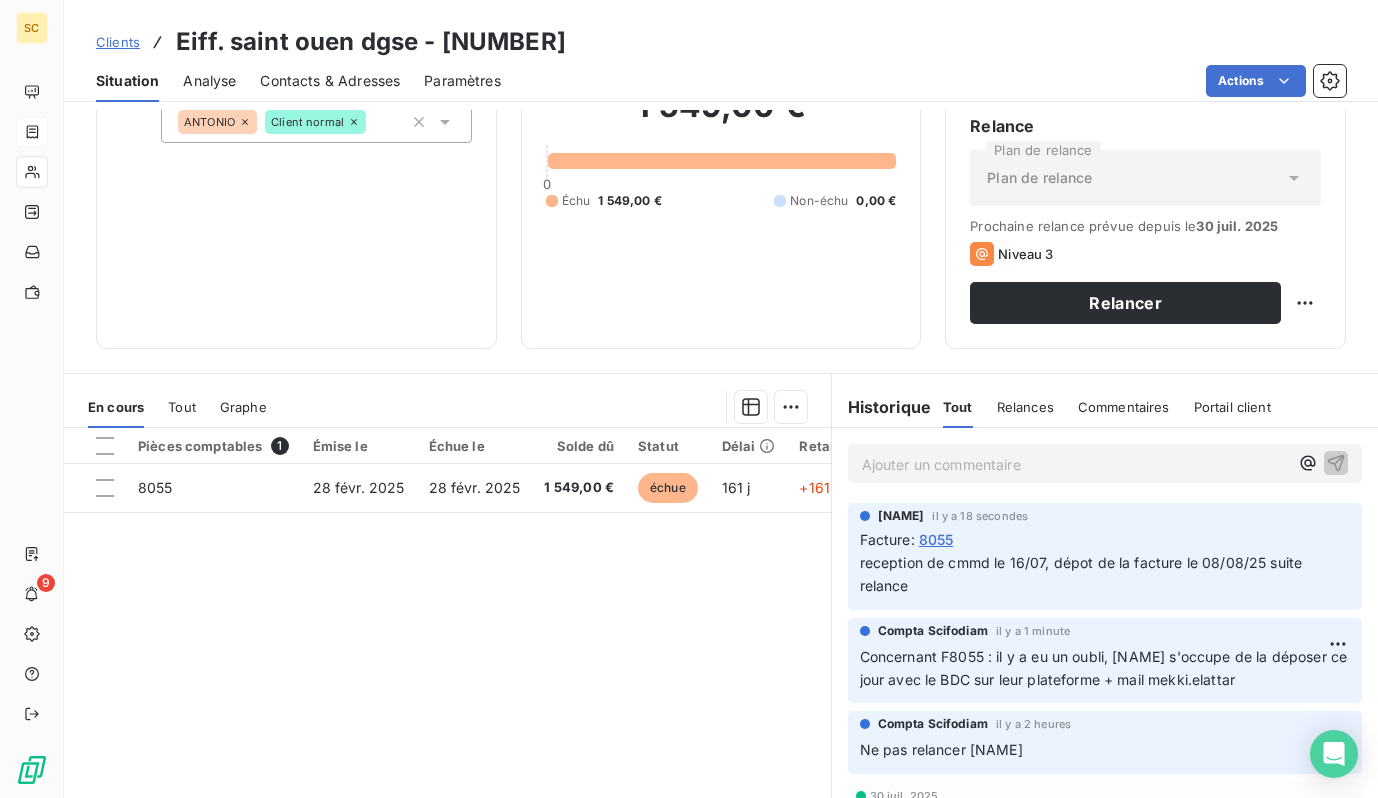 scroll, scrollTop: 193, scrollLeft: 0, axis: vertical 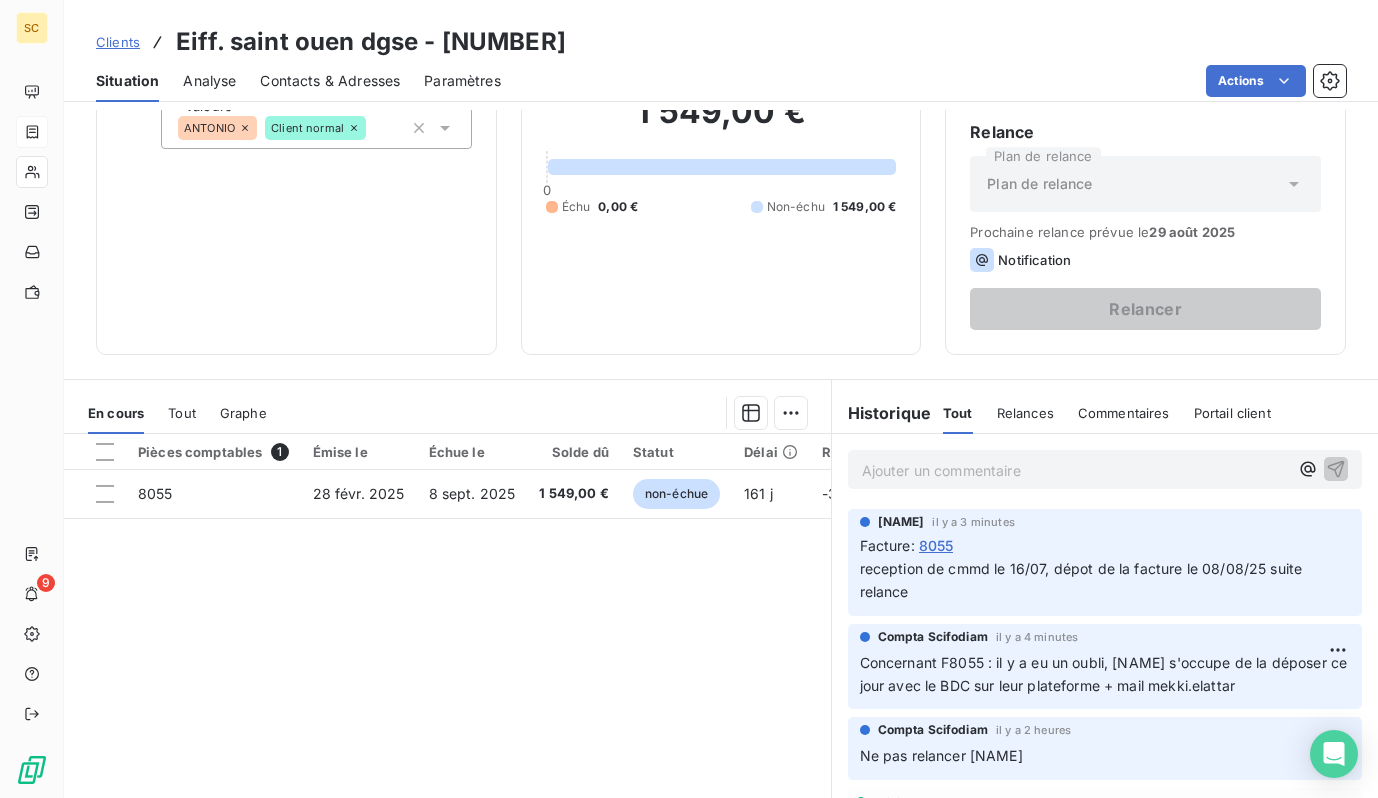 click on "Clients" at bounding box center [118, 42] 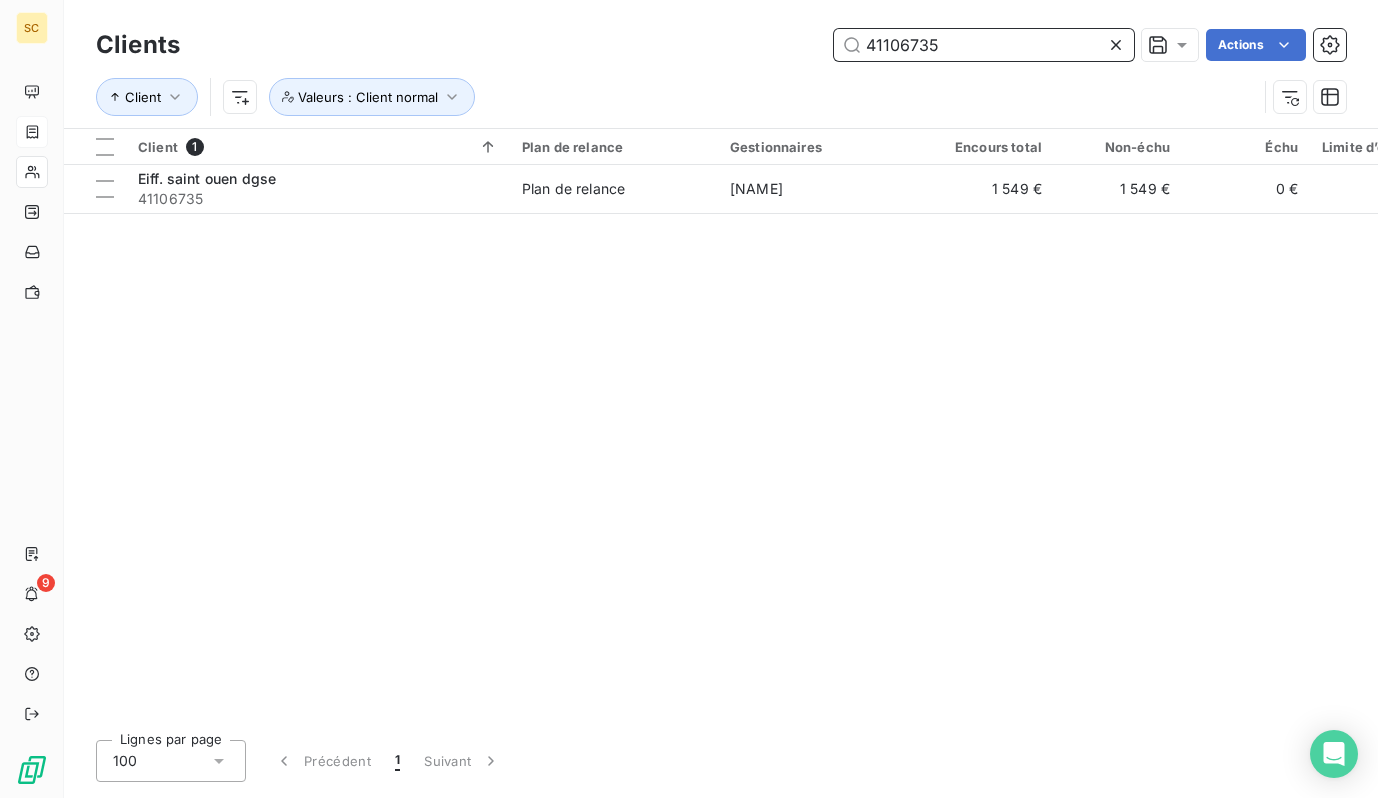 click on "41106735" at bounding box center (984, 45) 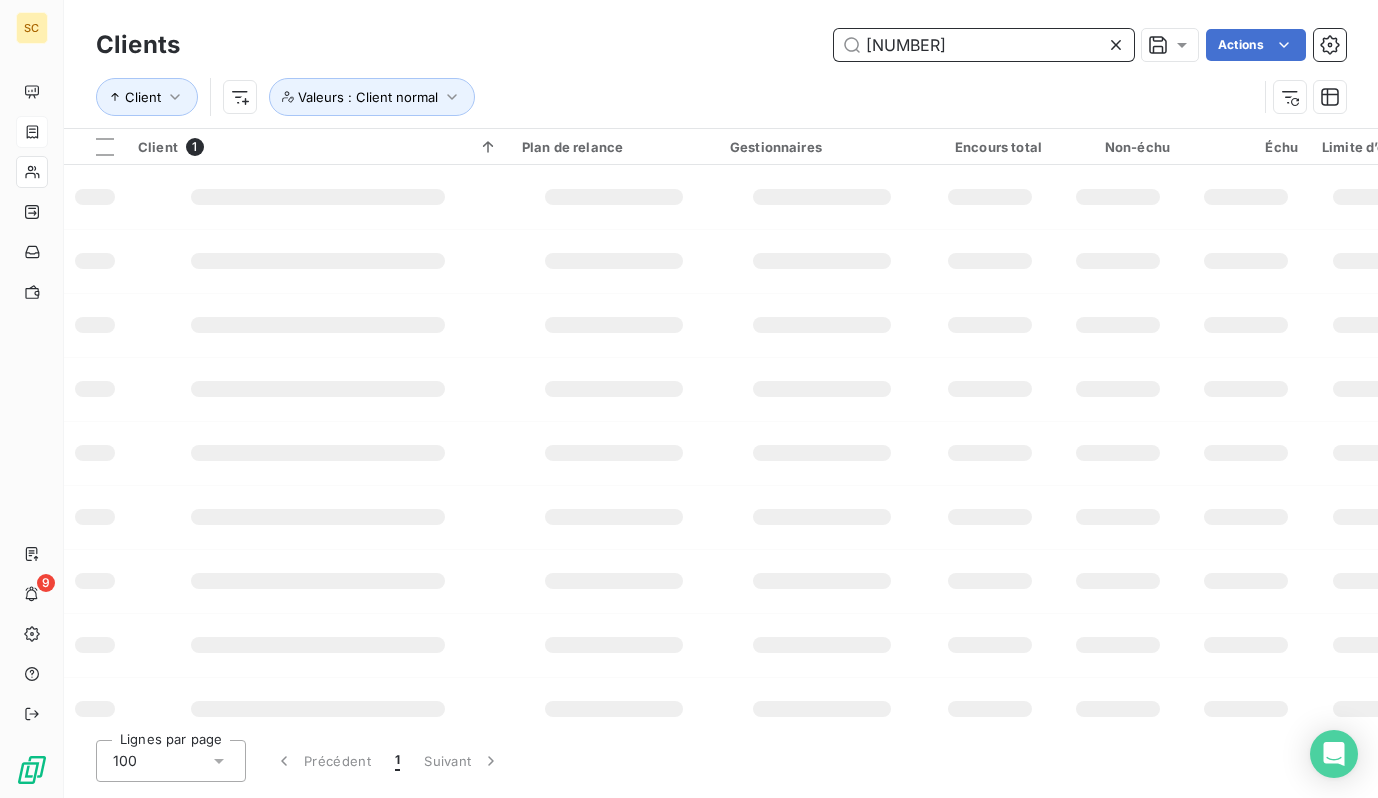 type on "[NUMBER]" 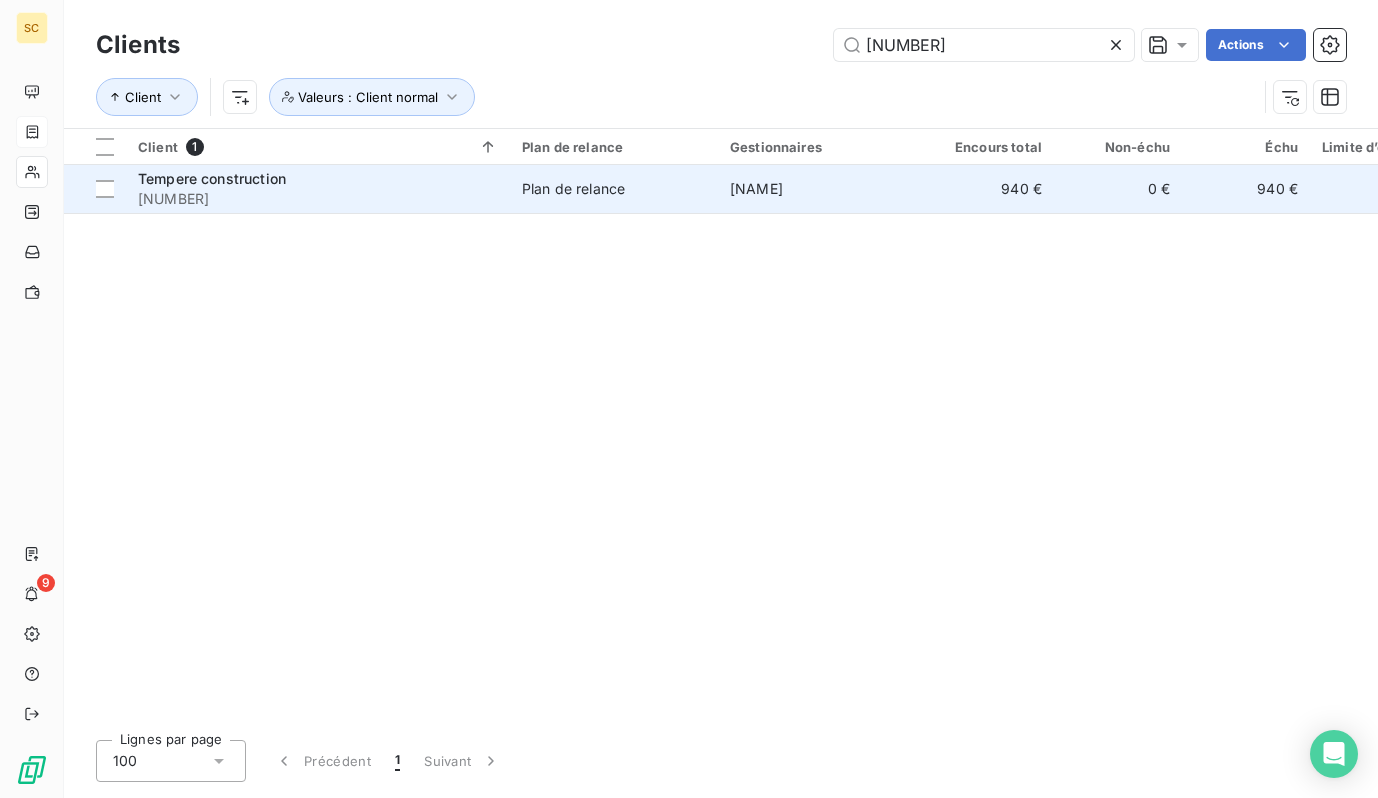 click on "Tempere construction" at bounding box center [318, 179] 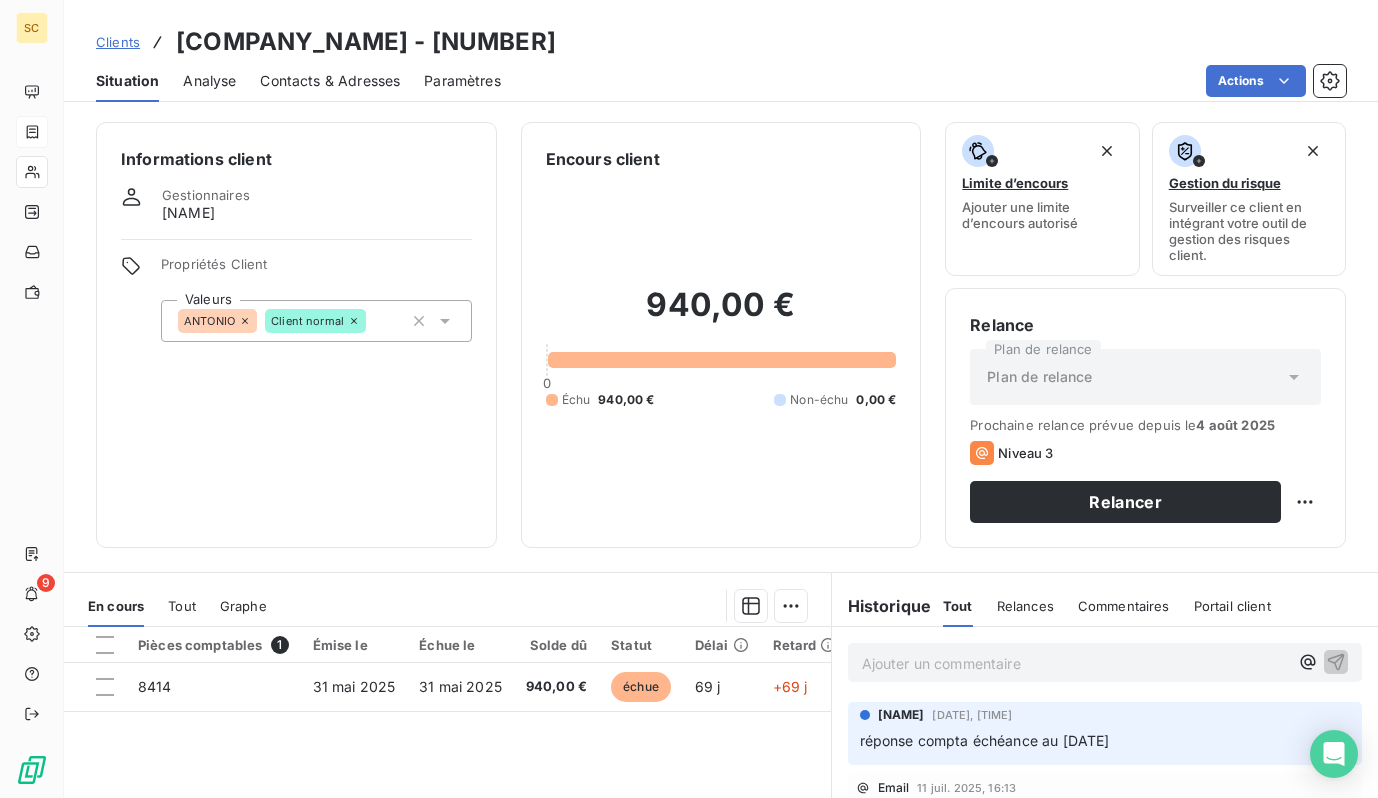 click on "Contacts & Adresses" at bounding box center [330, 81] 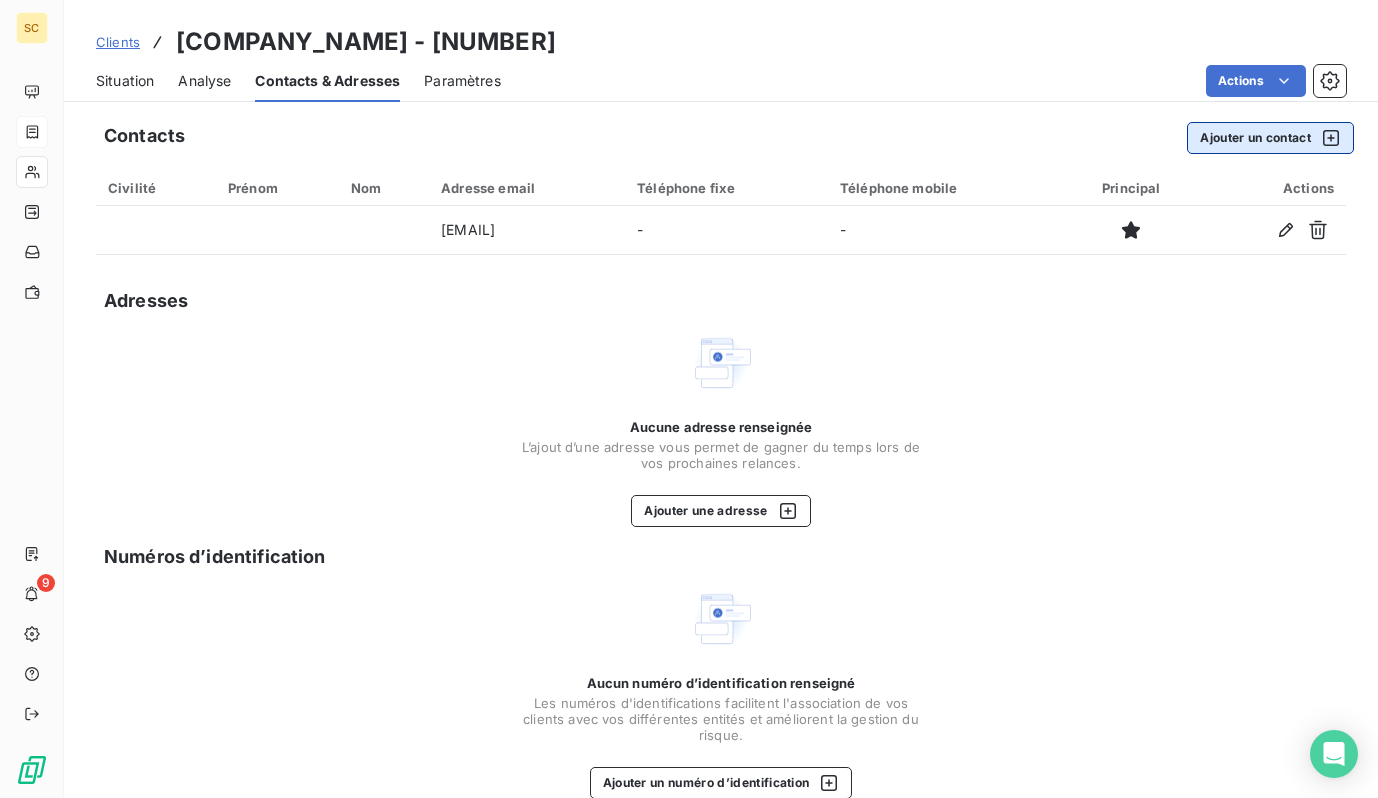click on "Ajouter un contact" at bounding box center (1270, 138) 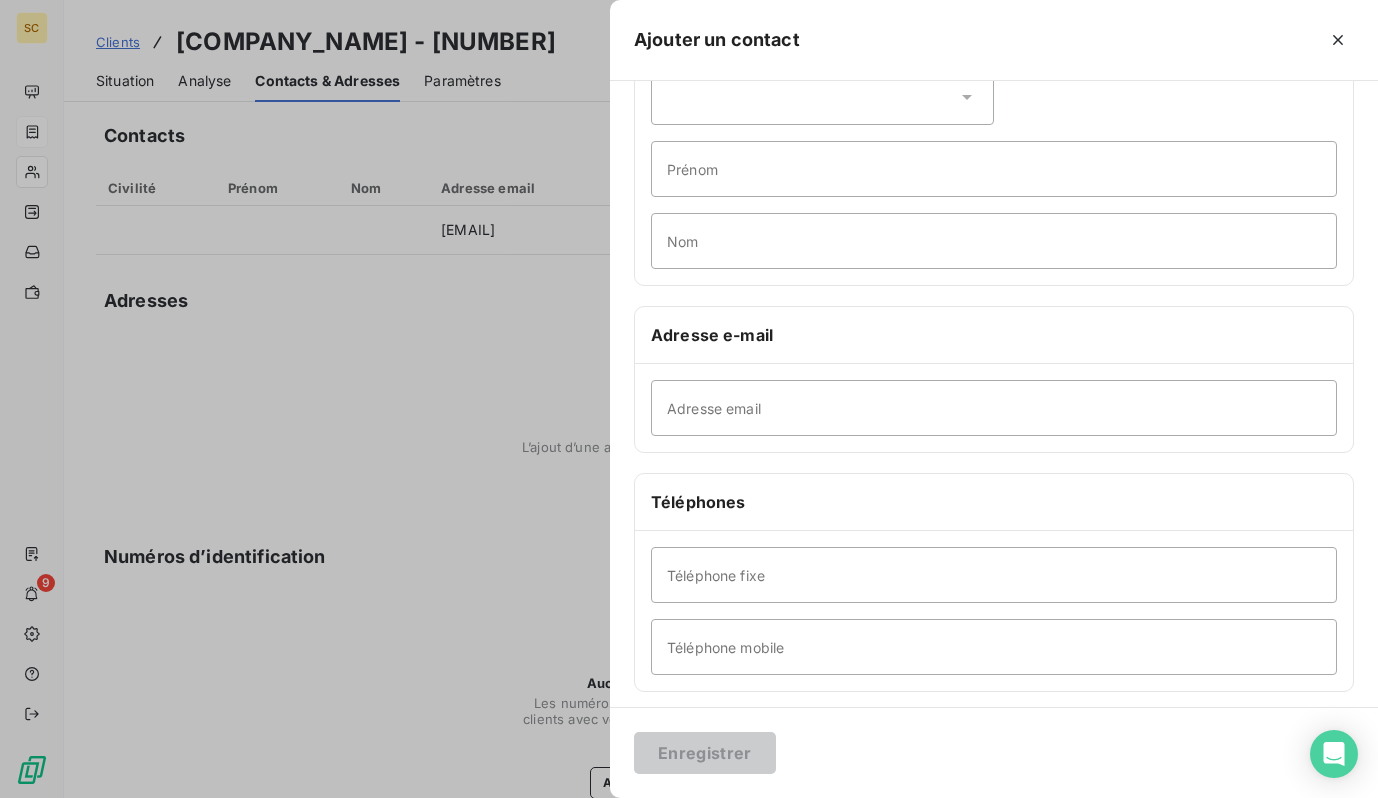 scroll, scrollTop: 191, scrollLeft: 0, axis: vertical 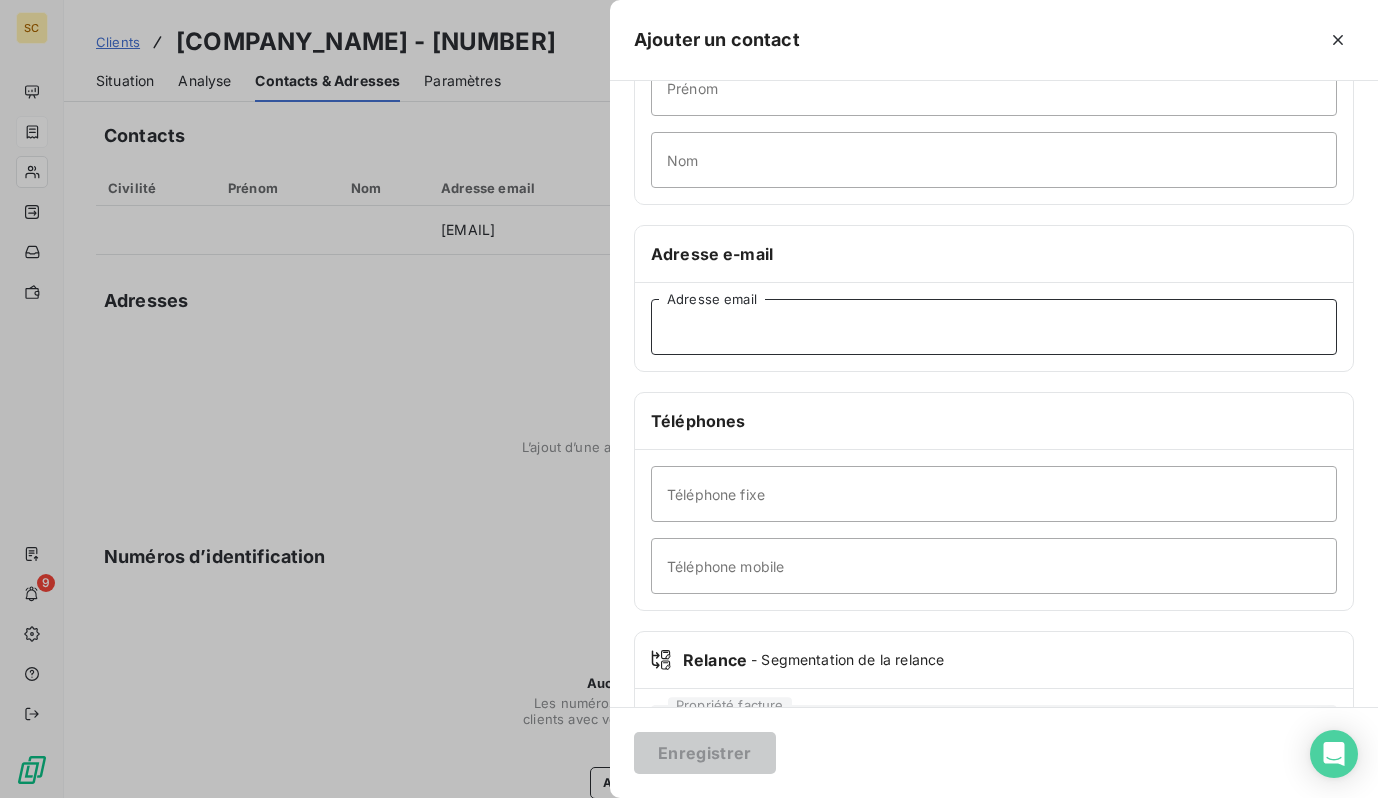 click on "Adresse email" at bounding box center (994, 327) 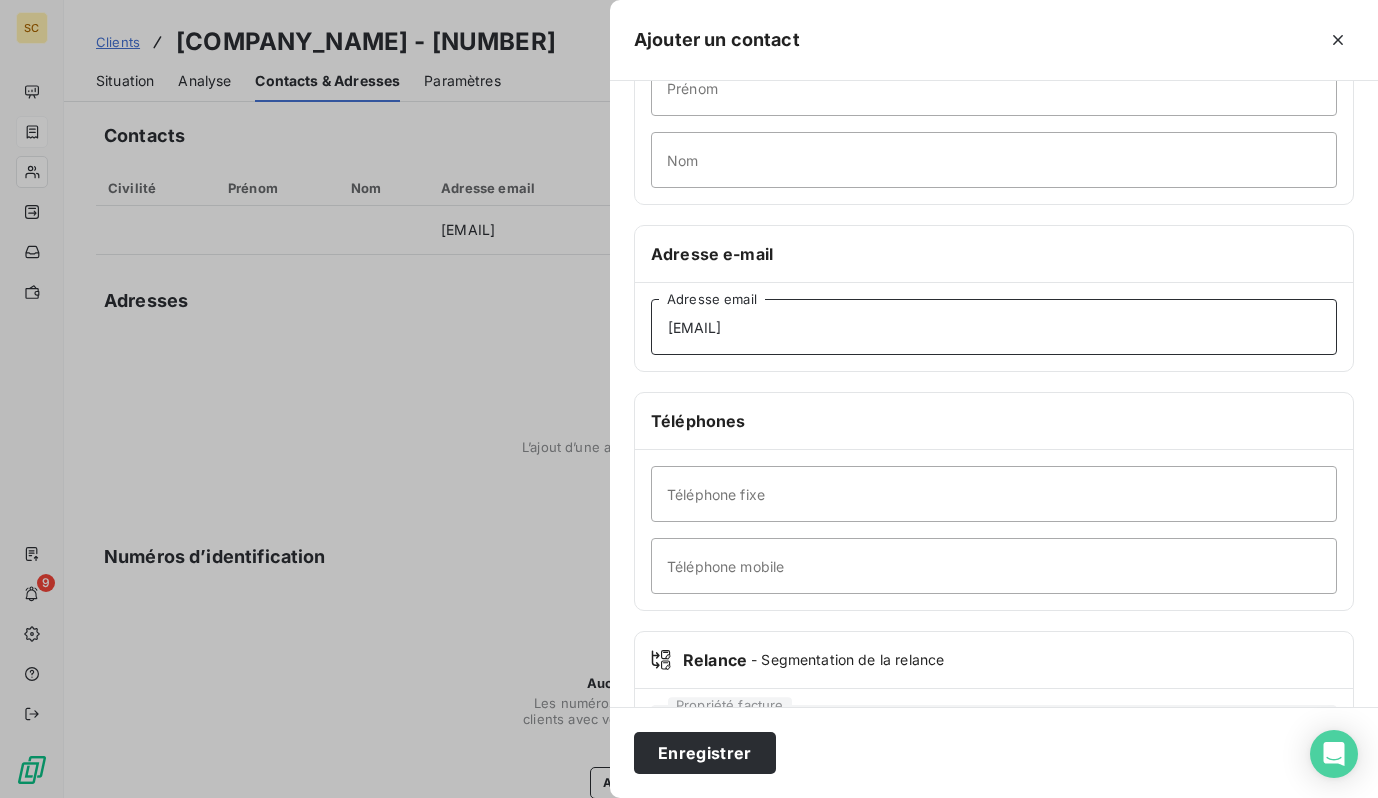 scroll, scrollTop: 0, scrollLeft: 0, axis: both 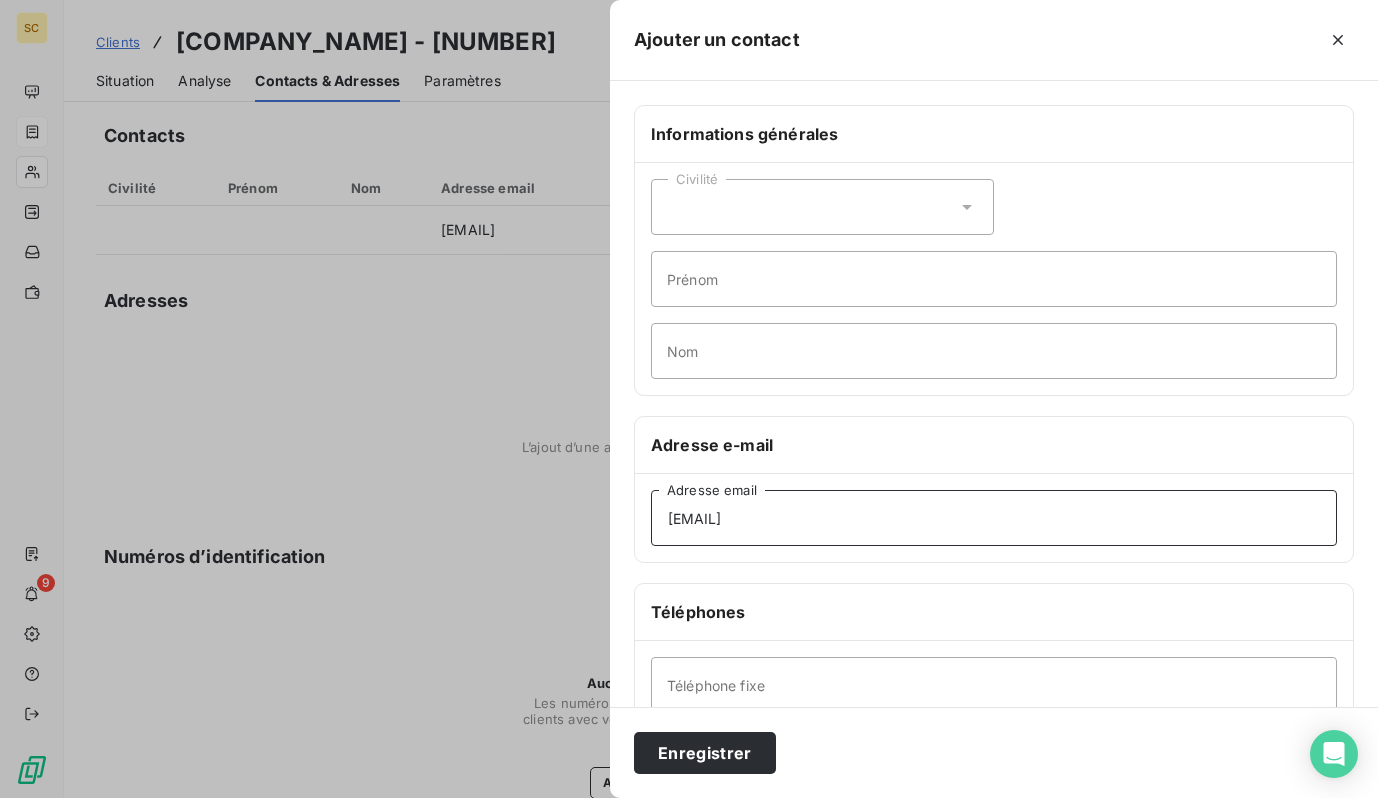 type on "[EMAIL]" 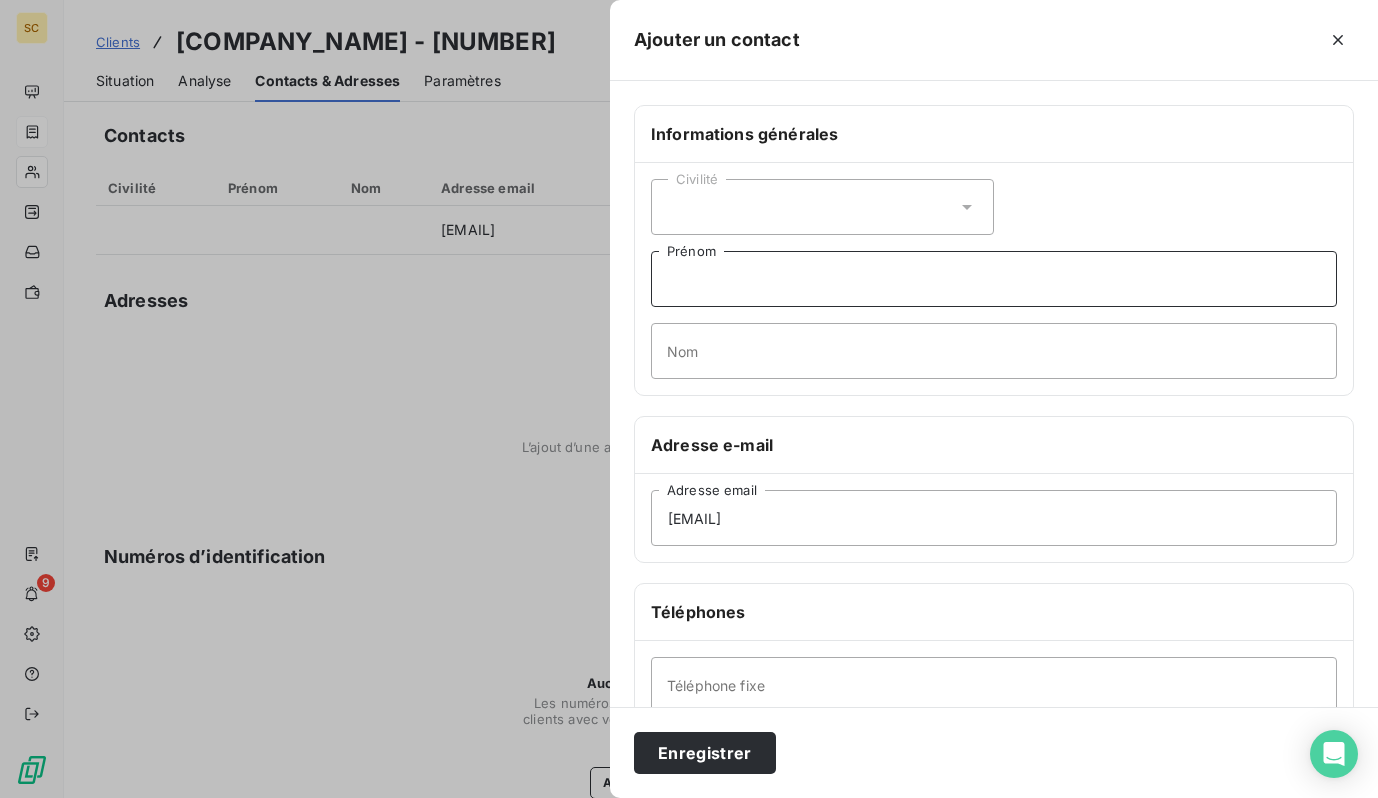 click on "Prénom" at bounding box center [994, 279] 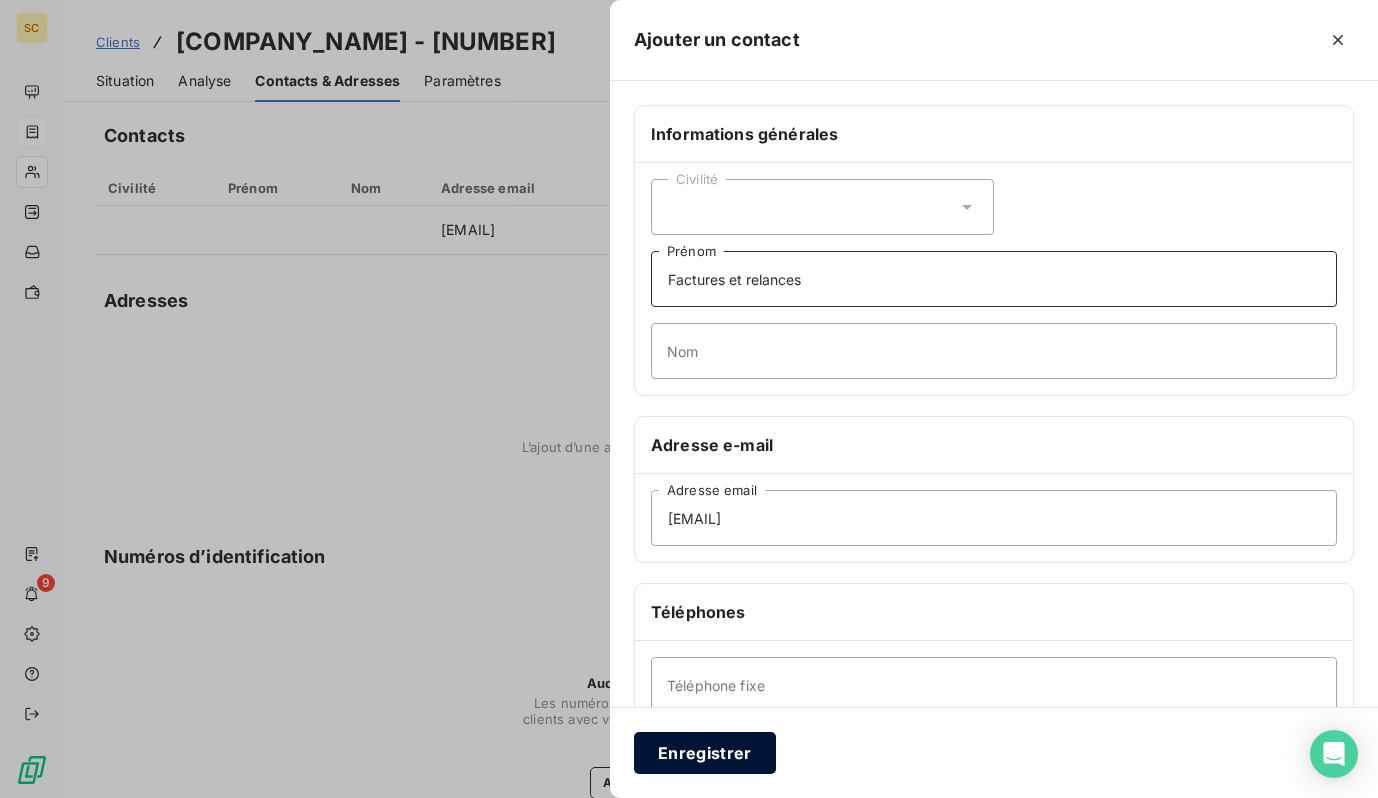 type on "Factures et relances" 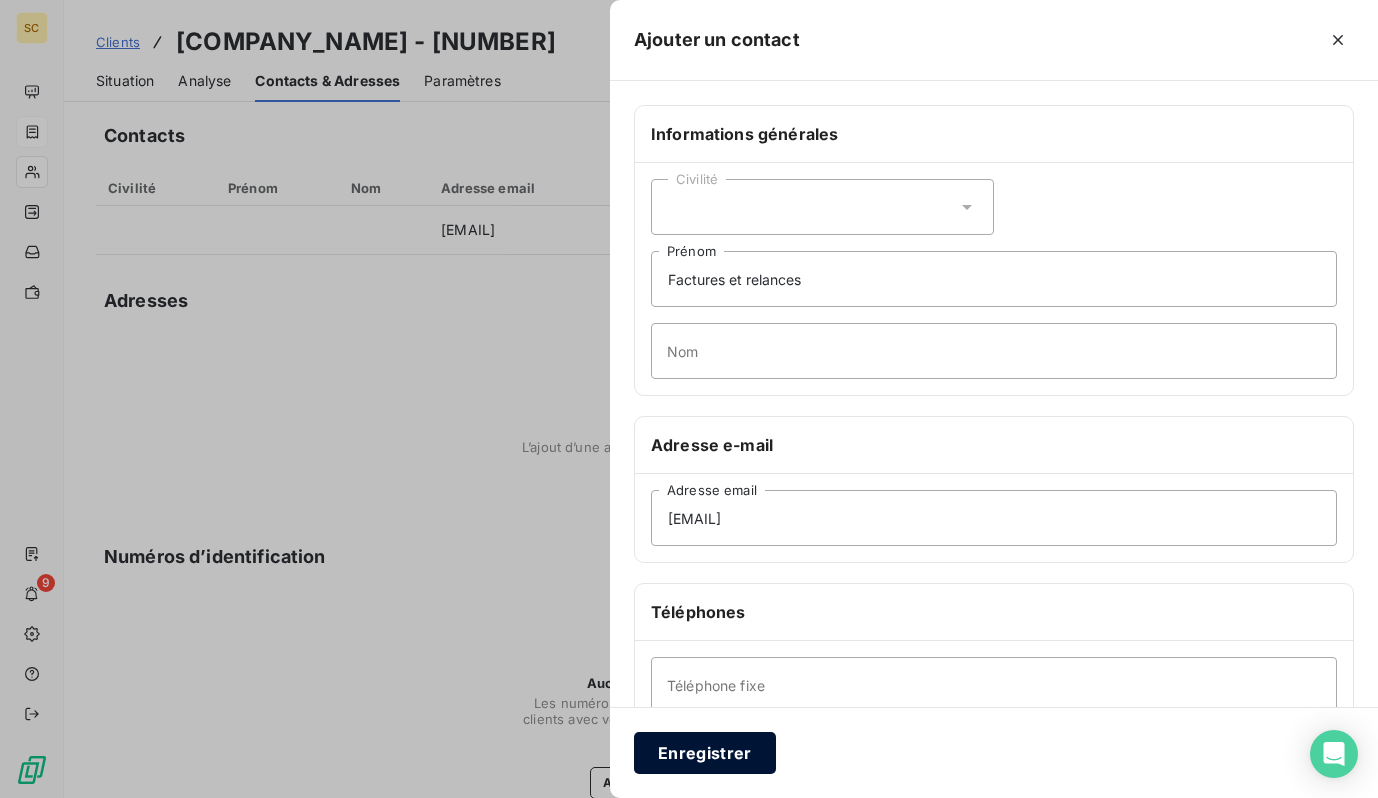 click on "Enregistrer" at bounding box center [705, 753] 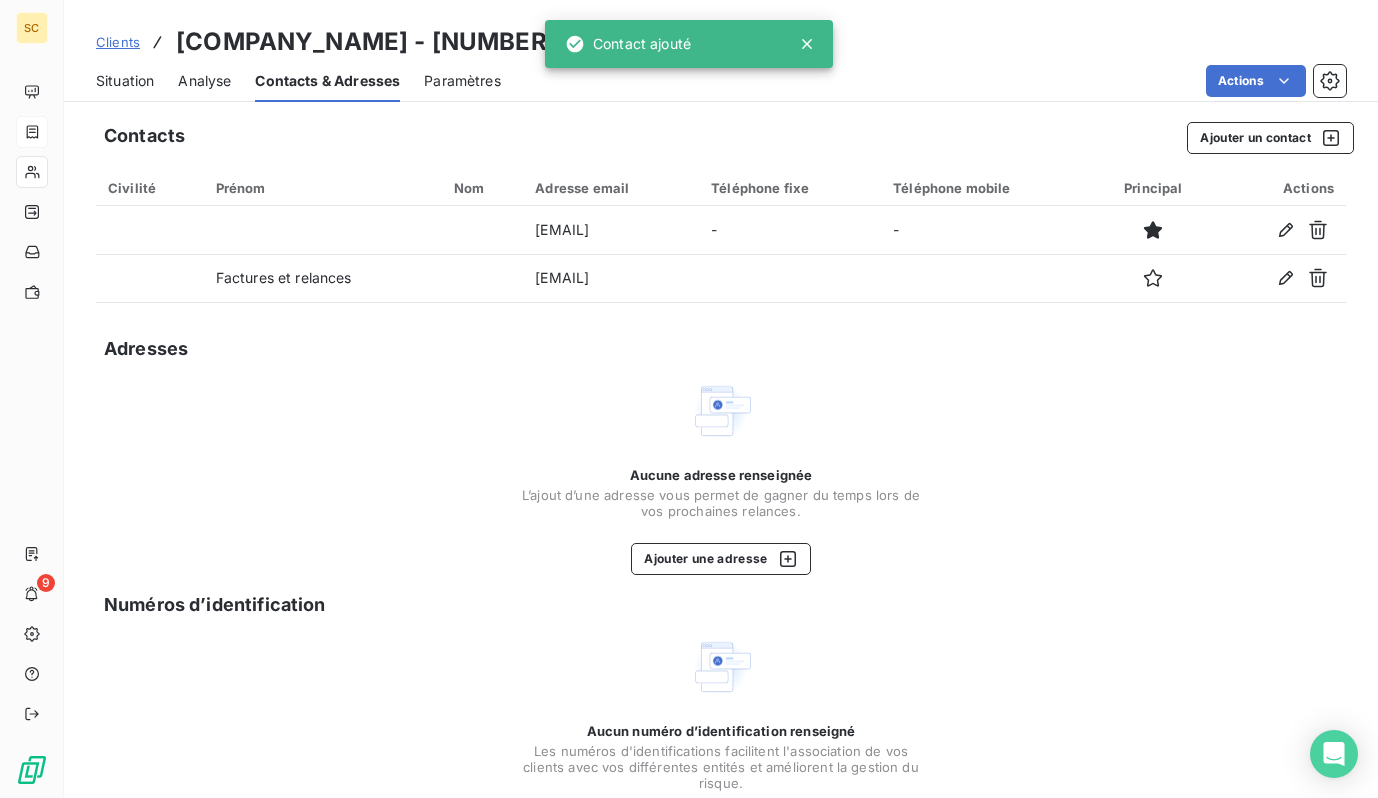 click on "Clients" at bounding box center (118, 42) 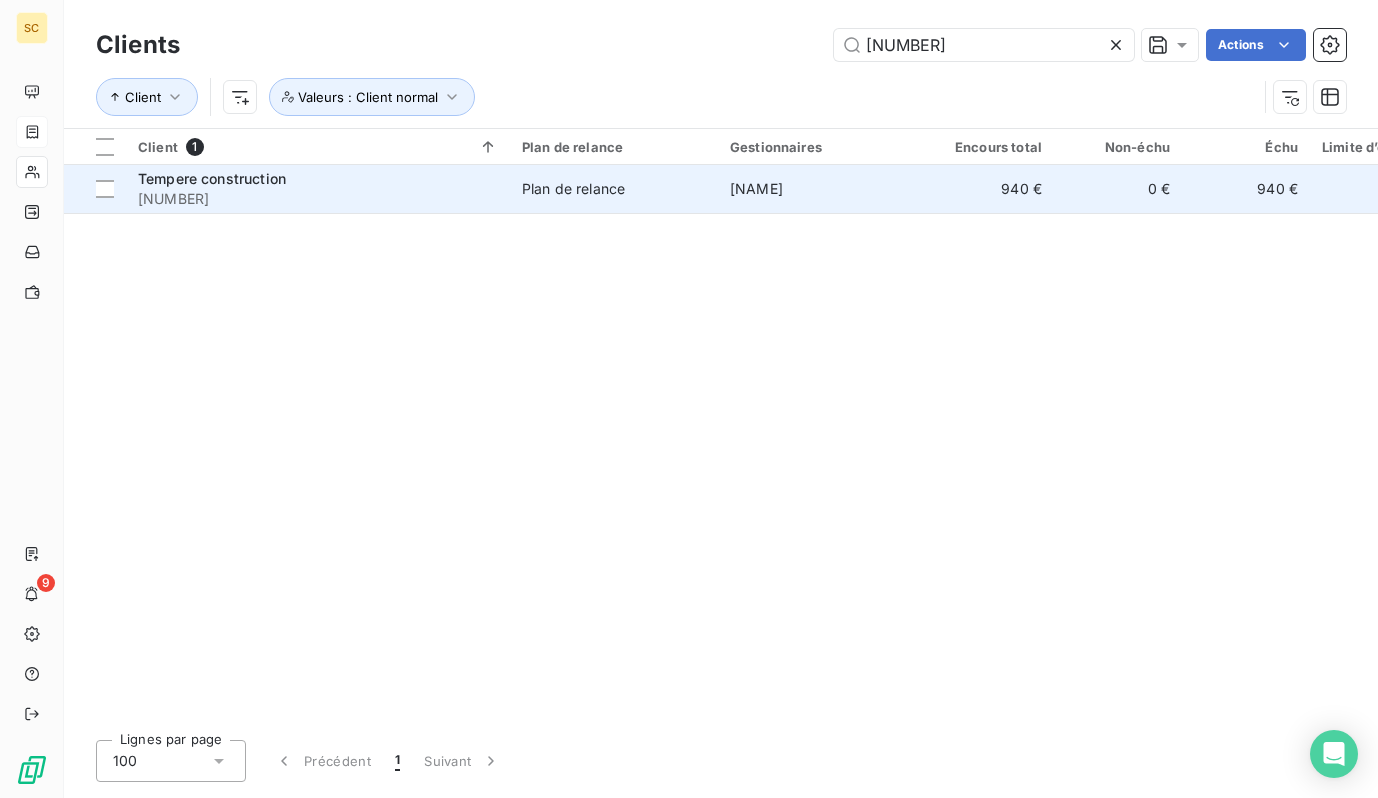 click on "Tempere construction" at bounding box center [212, 178] 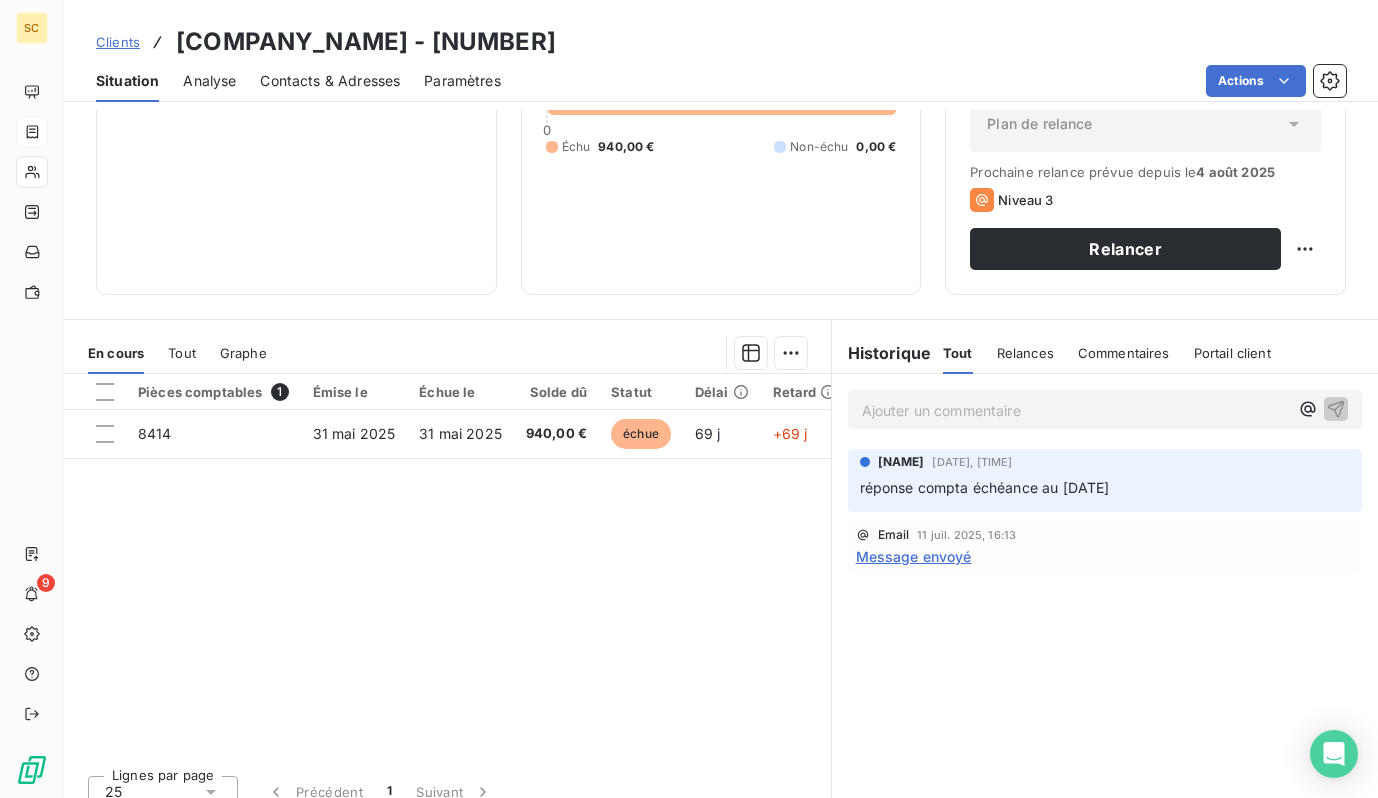 scroll, scrollTop: 274, scrollLeft: 0, axis: vertical 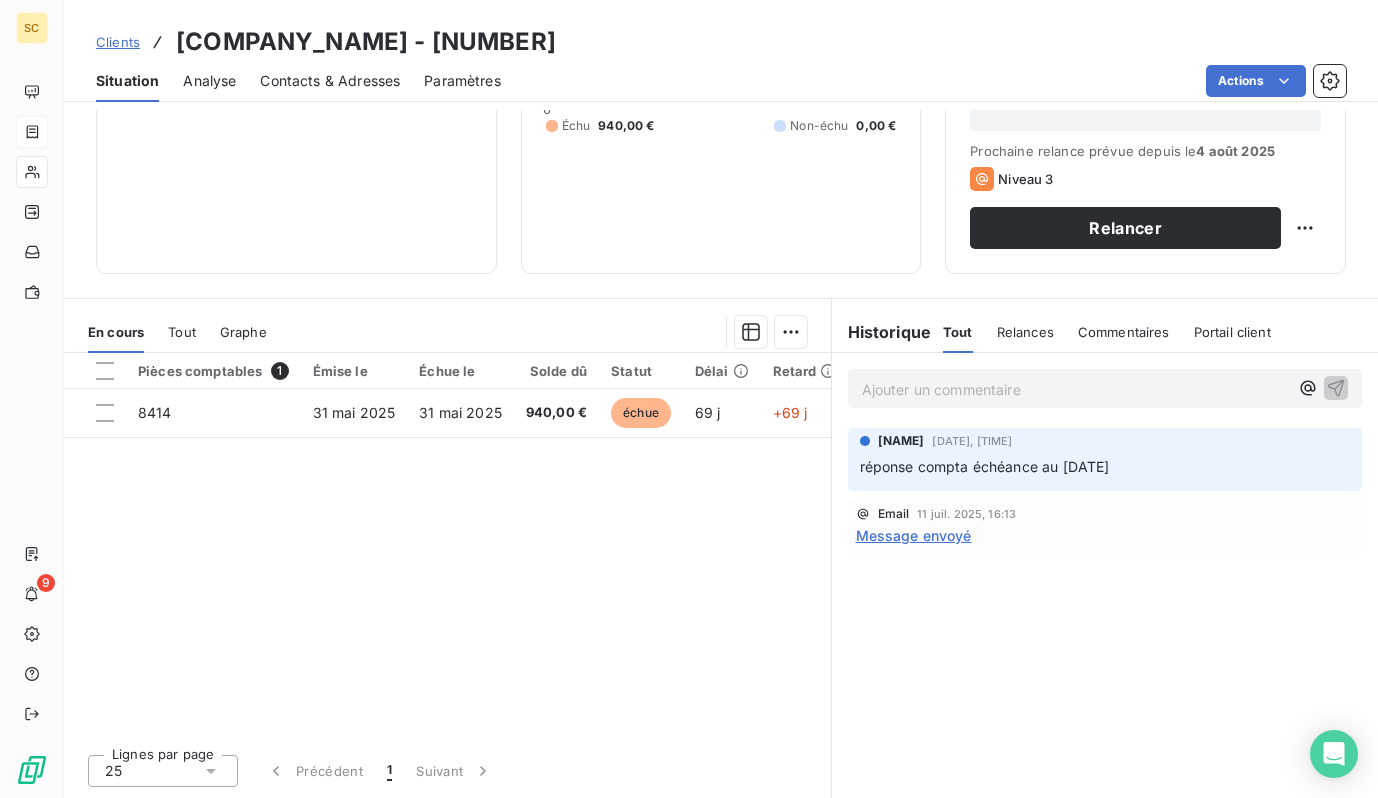 click on "Ajouter un commentaire ﻿" at bounding box center [1075, 389] 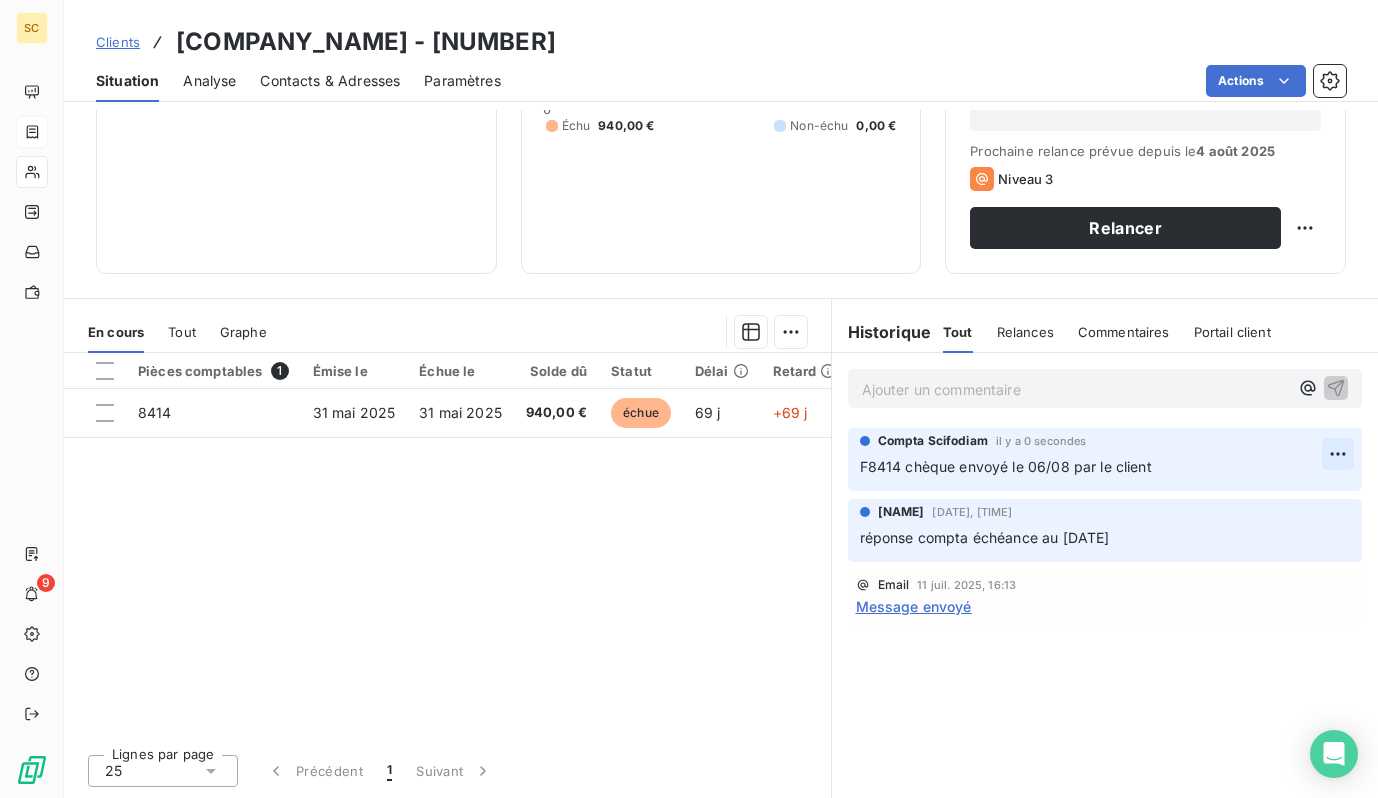 click on "SC 9 Clients Tempere construction - [NUMBER] Situation Analyse Contacts & Adresses Paramètres Actions Informations client Gestionnaires [NAME] Propriétés Client Valeurs [NAME] Client normal Encours client [PRICE] 0 Échu [PRICE] Non-échu 0,00 € Limite d’encours Ajouter une limite d’encours autorisé Gestion du risque Surveiller ce client en intégrant votre outil de gestion des risques client. Relance Plan de relance Plan de relance Prochaine relance prévue depuis le [DATE] Niveau 3 Relancer En cours Tout Graphe Pièces comptables 1 Émise le Échue le Solde dû Statut Délai Retard Tag relance 8414 [DATE] [DATE] [PRICE] échue 69 j +69 j Lignes par page 25 Précédent 1 Suivant Historique Tout Relances Commentaires Portail client Tout Relances Commentaires Portail client Ajouter un commentaire ﻿ Compta Scifodiam il y a 0 secondes Compta Scifodiam il y a 2 heures F8414 chèque envoyé le 06/08 par le client [NAME] [DATE], [TIME] Email" at bounding box center (689, 399) 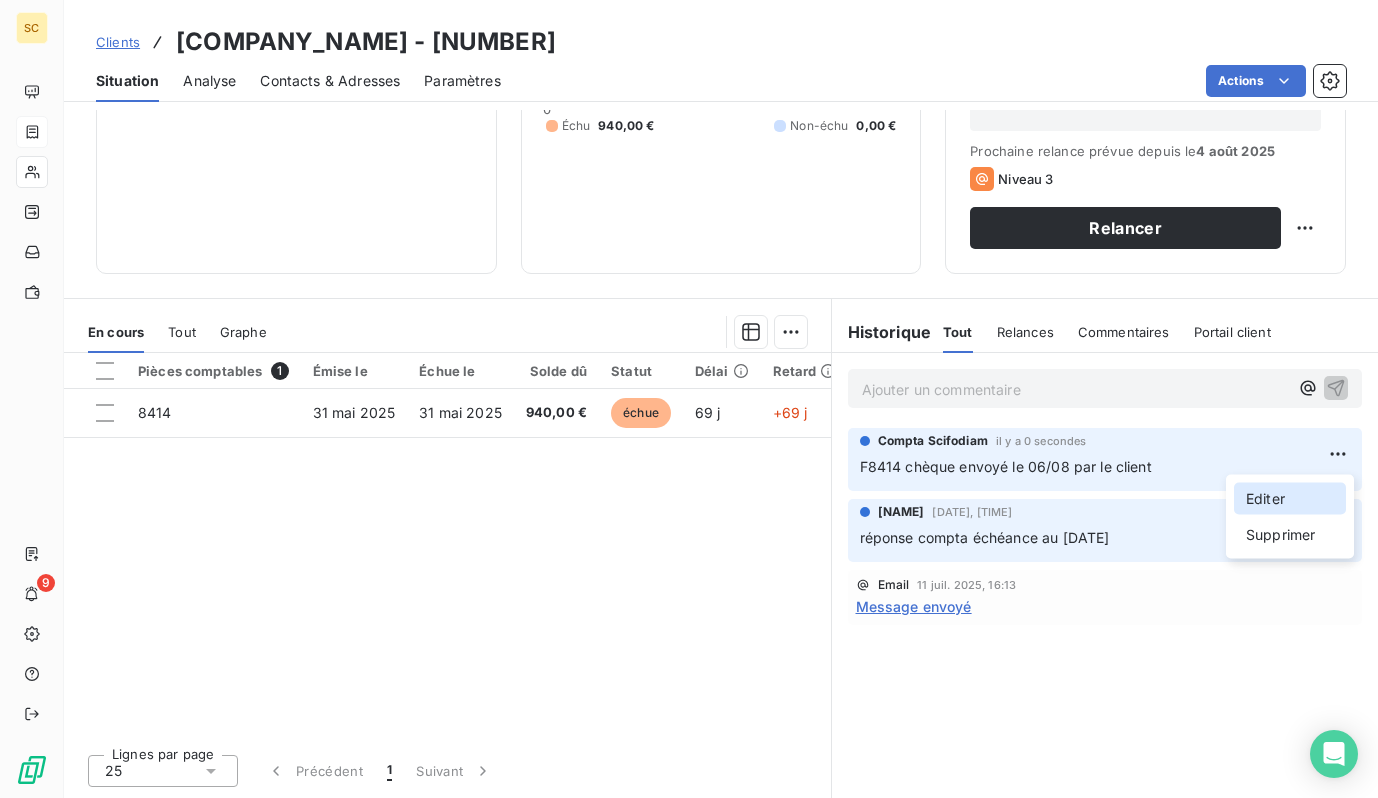 drag, startPoint x: 1294, startPoint y: 502, endPoint x: 1274, endPoint y: 492, distance: 22.36068 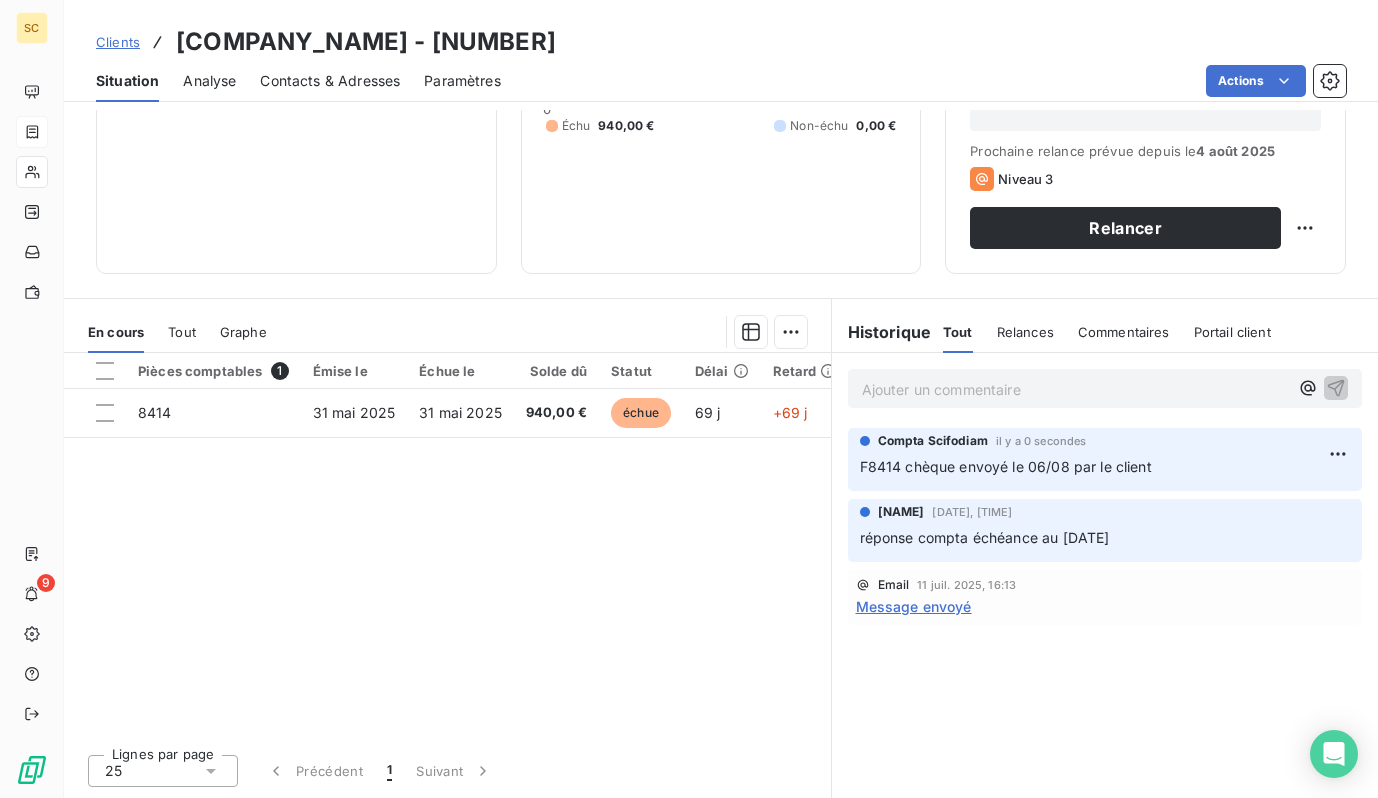 click on "Pièces comptables 1 Émise le Échue le Solde dû Statut Délai Retard Tag relance 8414 [DATE] [DATE] [PRICE] échue 69 j +69 j" at bounding box center (447, 545) 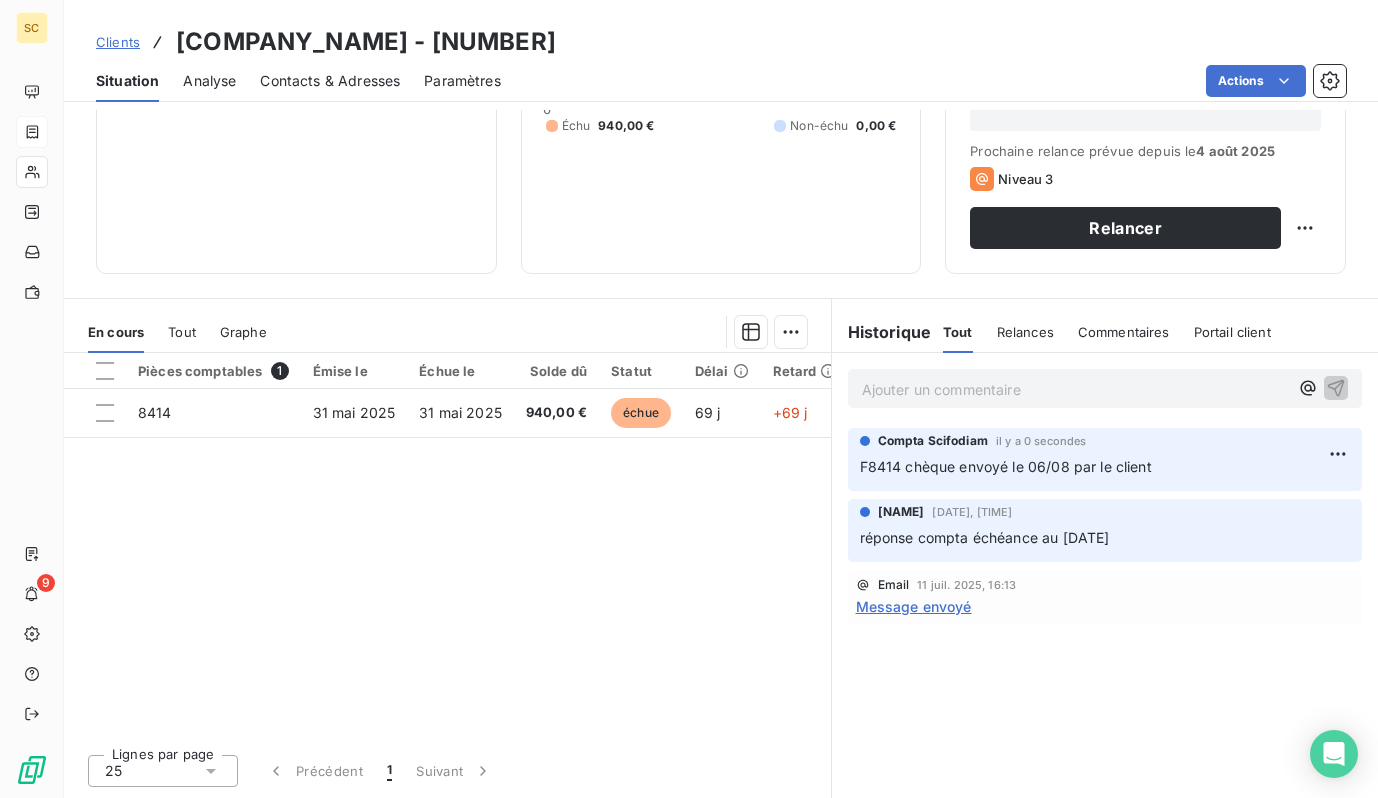 drag, startPoint x: 573, startPoint y: 45, endPoint x: 460, endPoint y: 49, distance: 113.07078 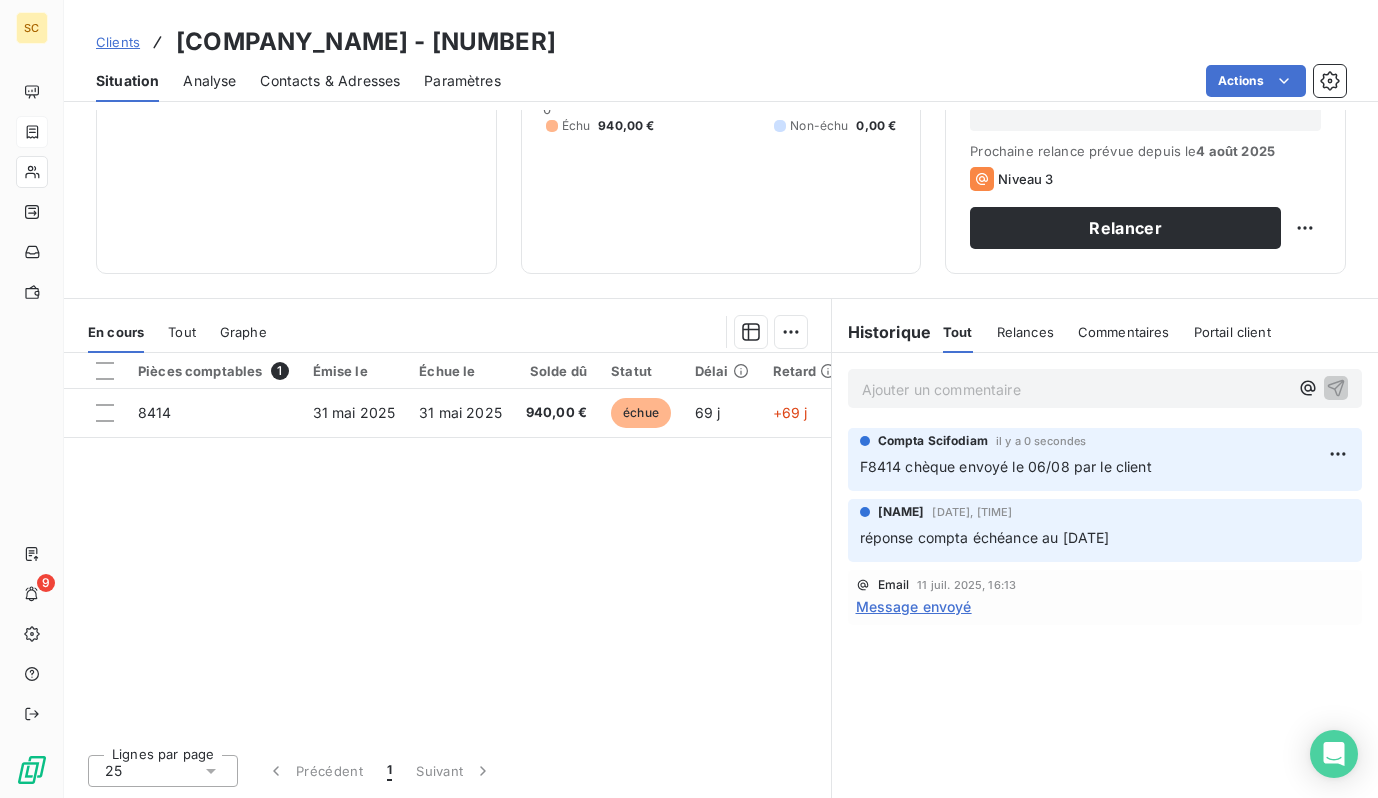 click on "Contacts & Adresses" at bounding box center (330, 81) 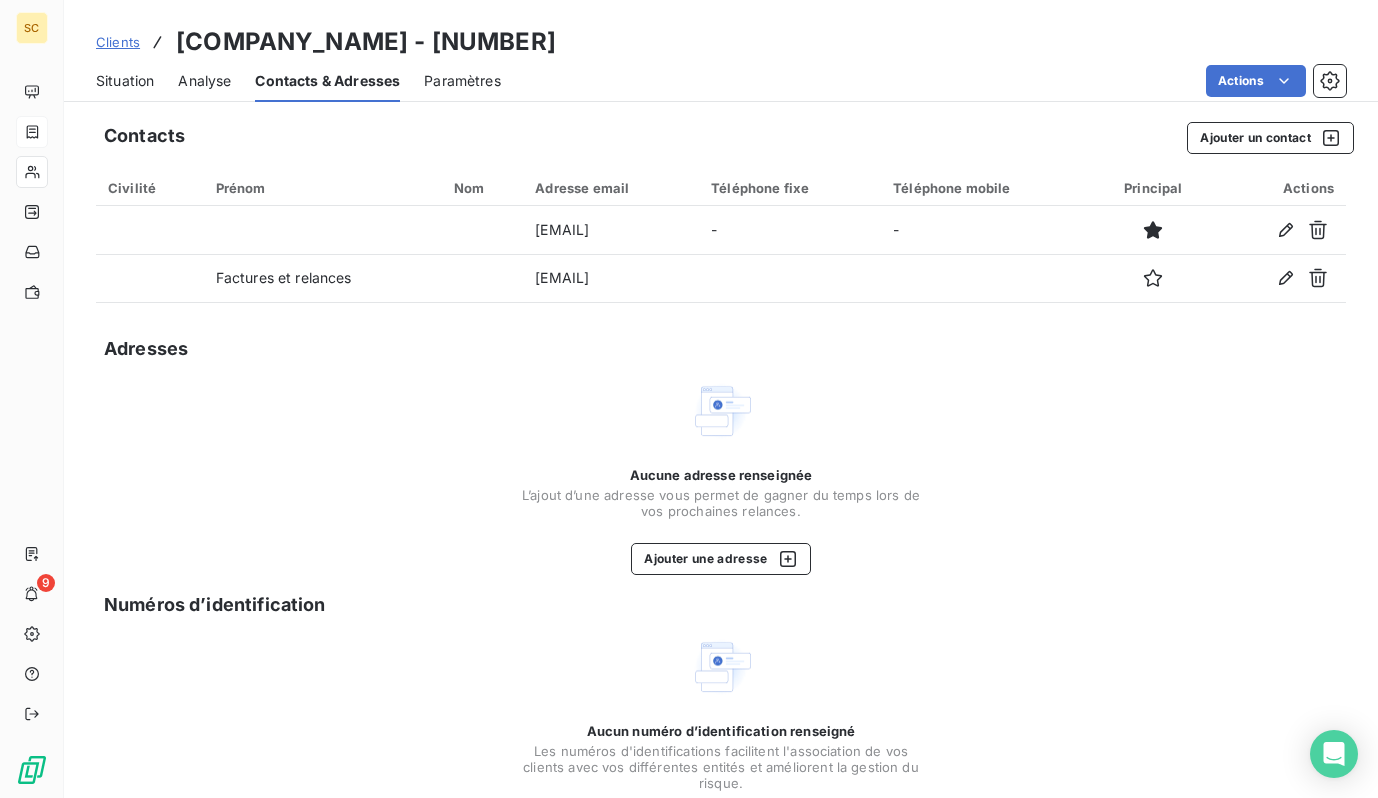 click on "Situation" at bounding box center (125, 81) 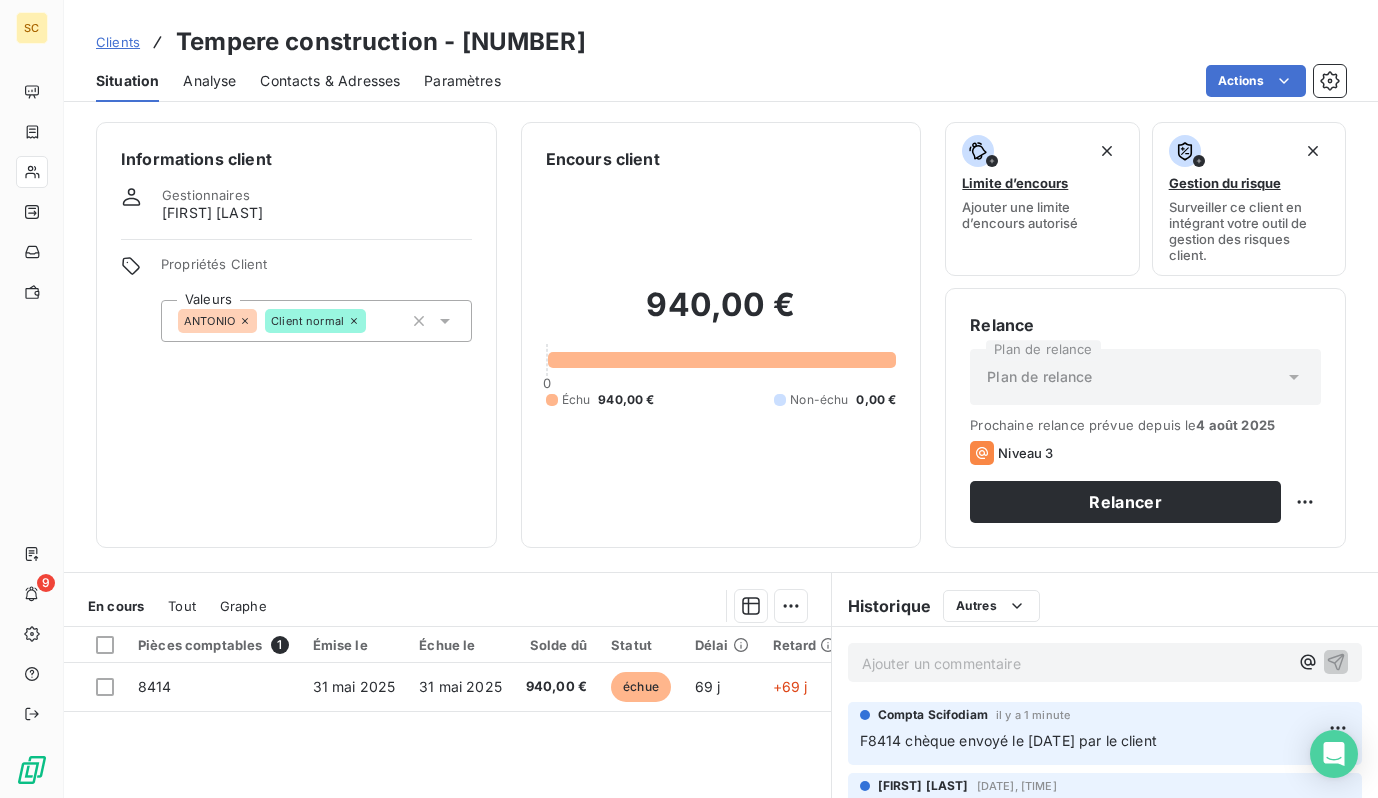 scroll, scrollTop: 0, scrollLeft: 0, axis: both 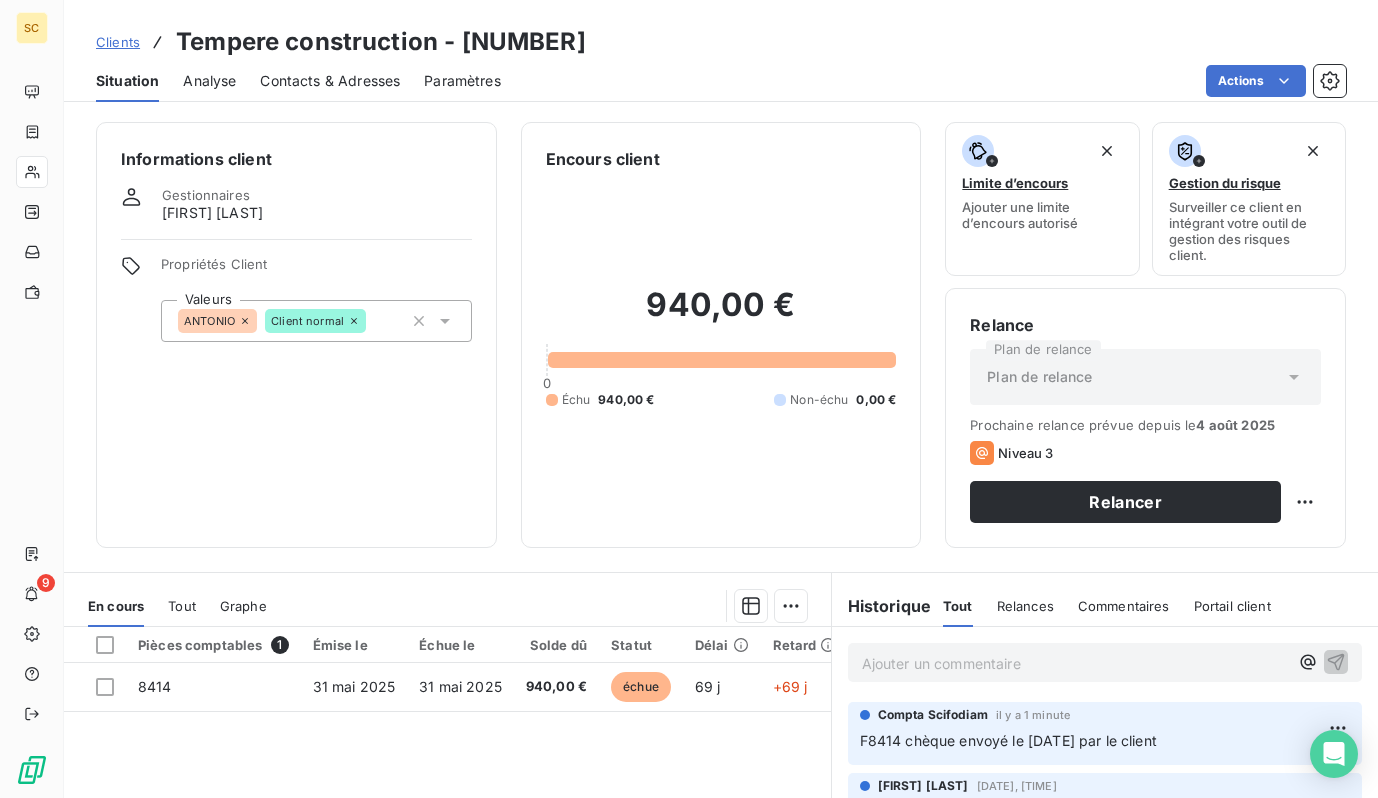 click on "Clients" at bounding box center [118, 42] 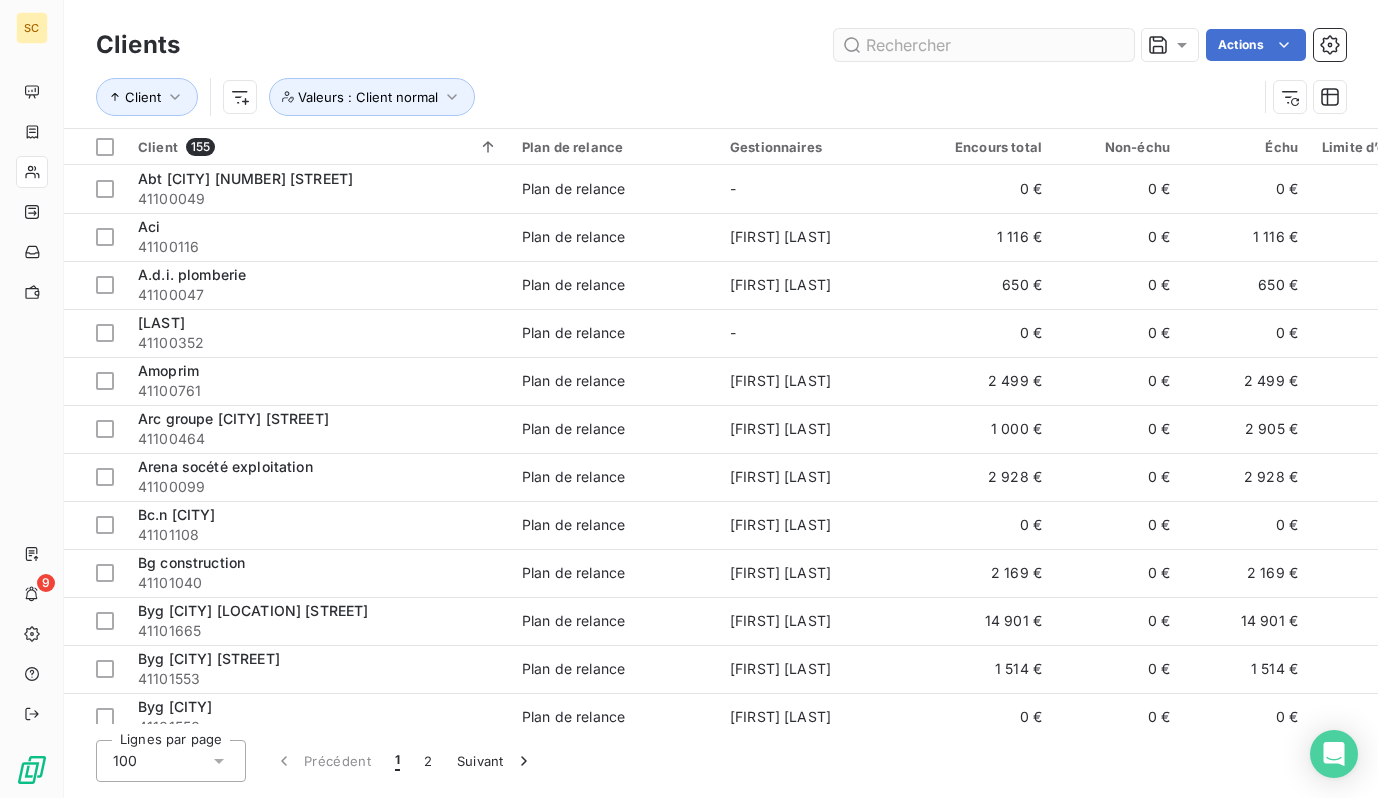 click at bounding box center [984, 45] 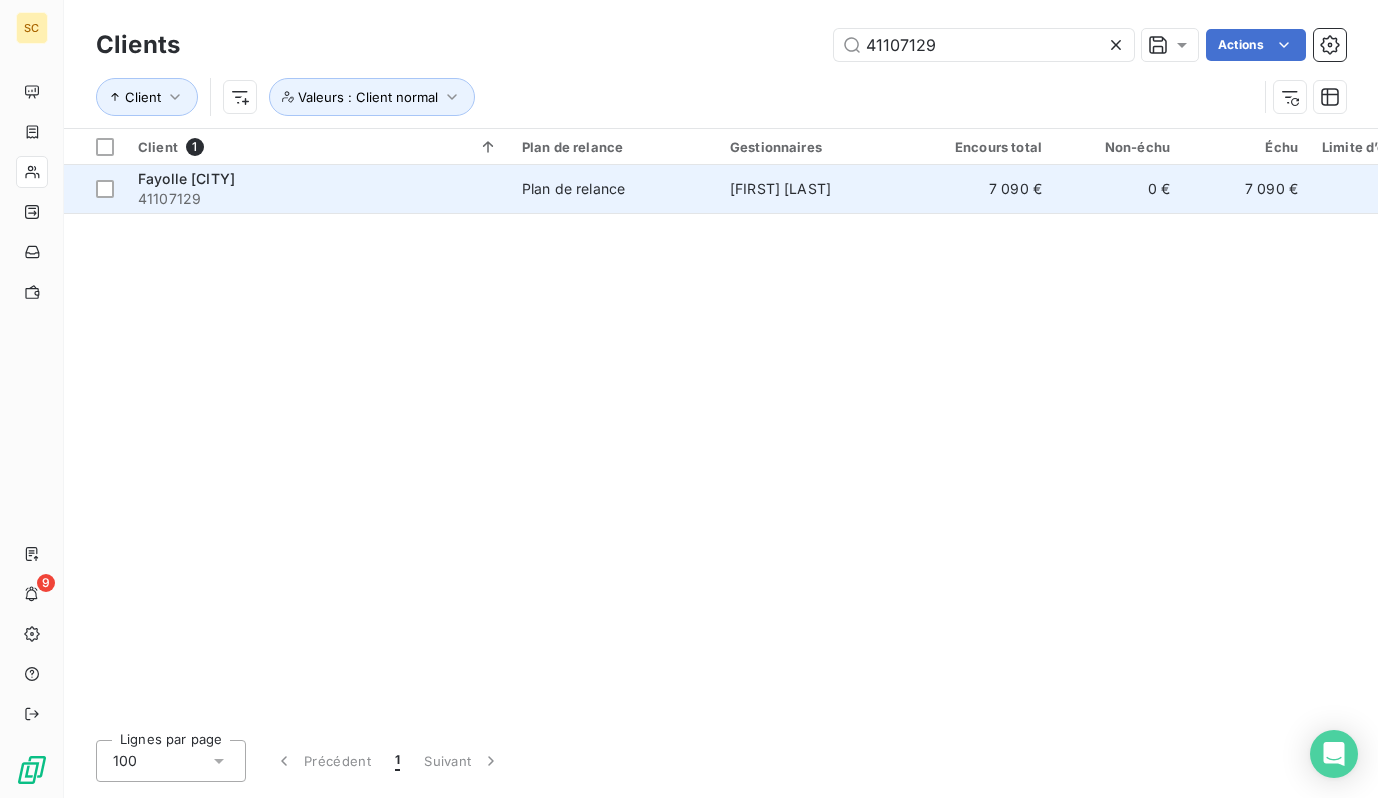 type on "41107129" 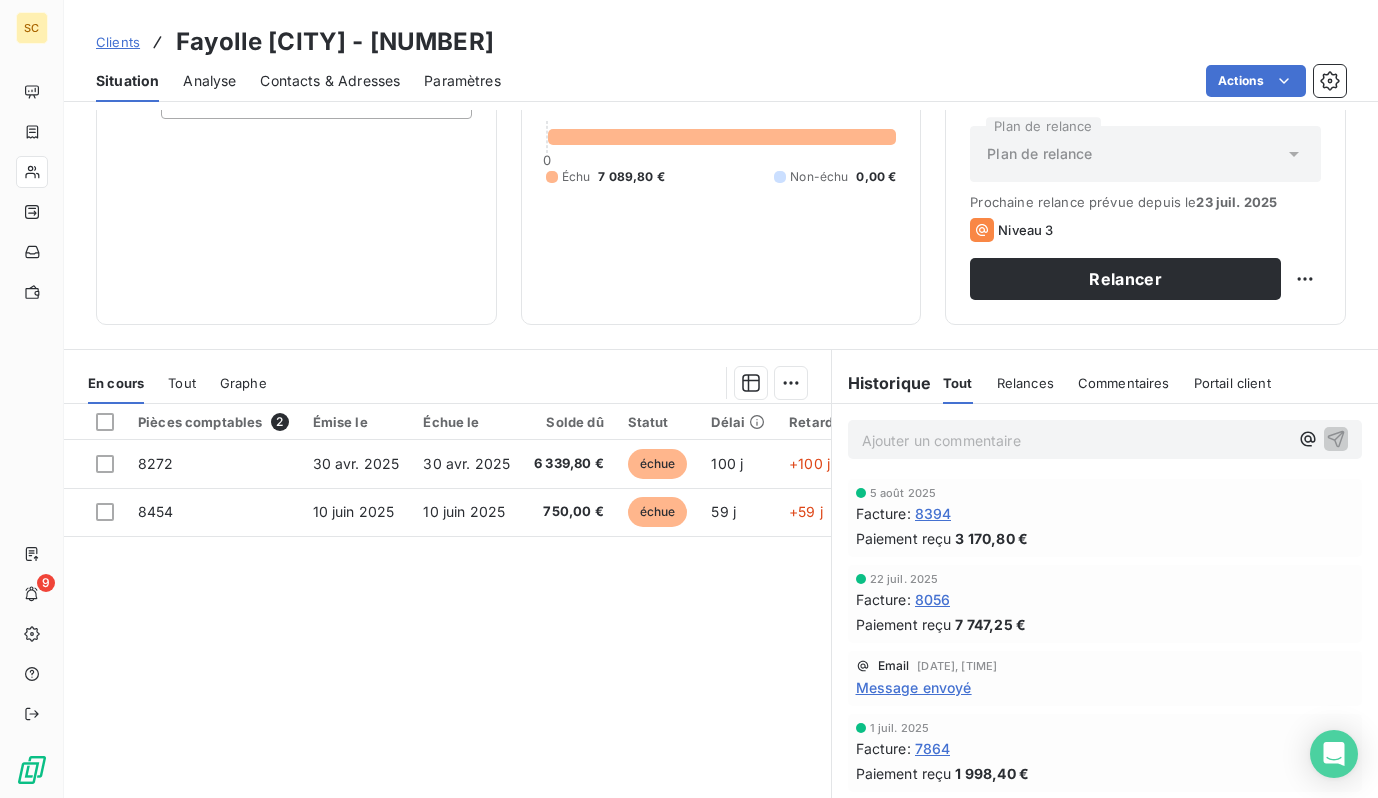 scroll, scrollTop: 221, scrollLeft: 0, axis: vertical 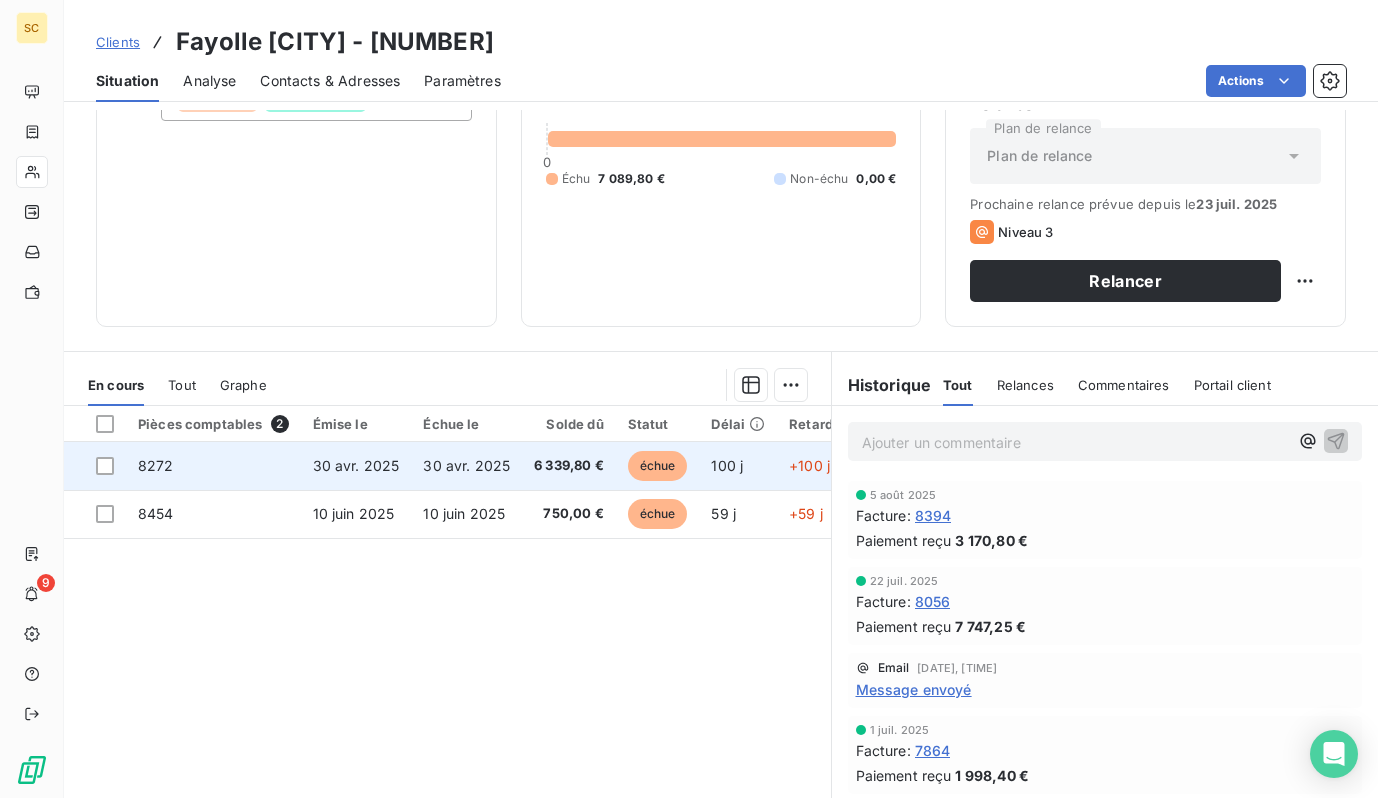 click on "30 avr. 2025" at bounding box center (356, 465) 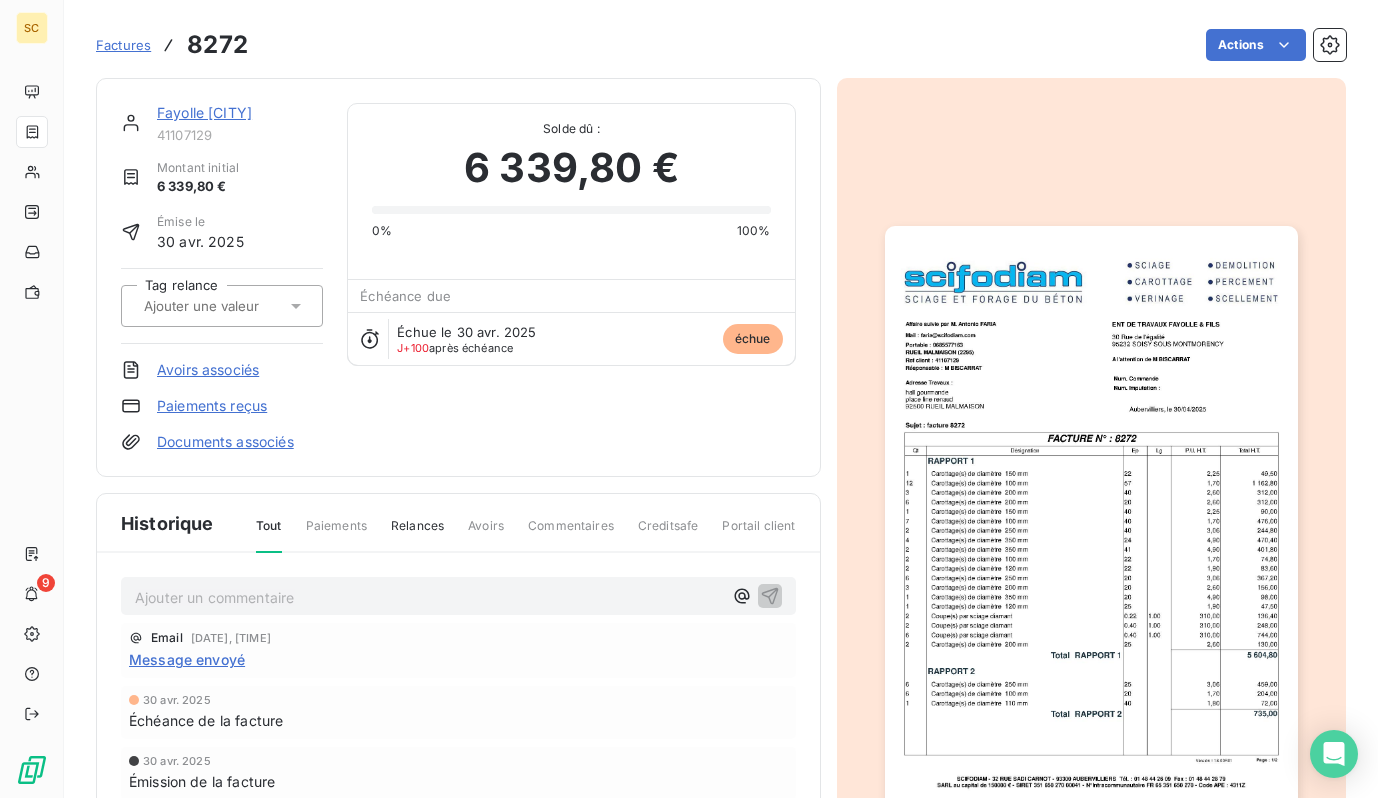 click at bounding box center (1091, 518) 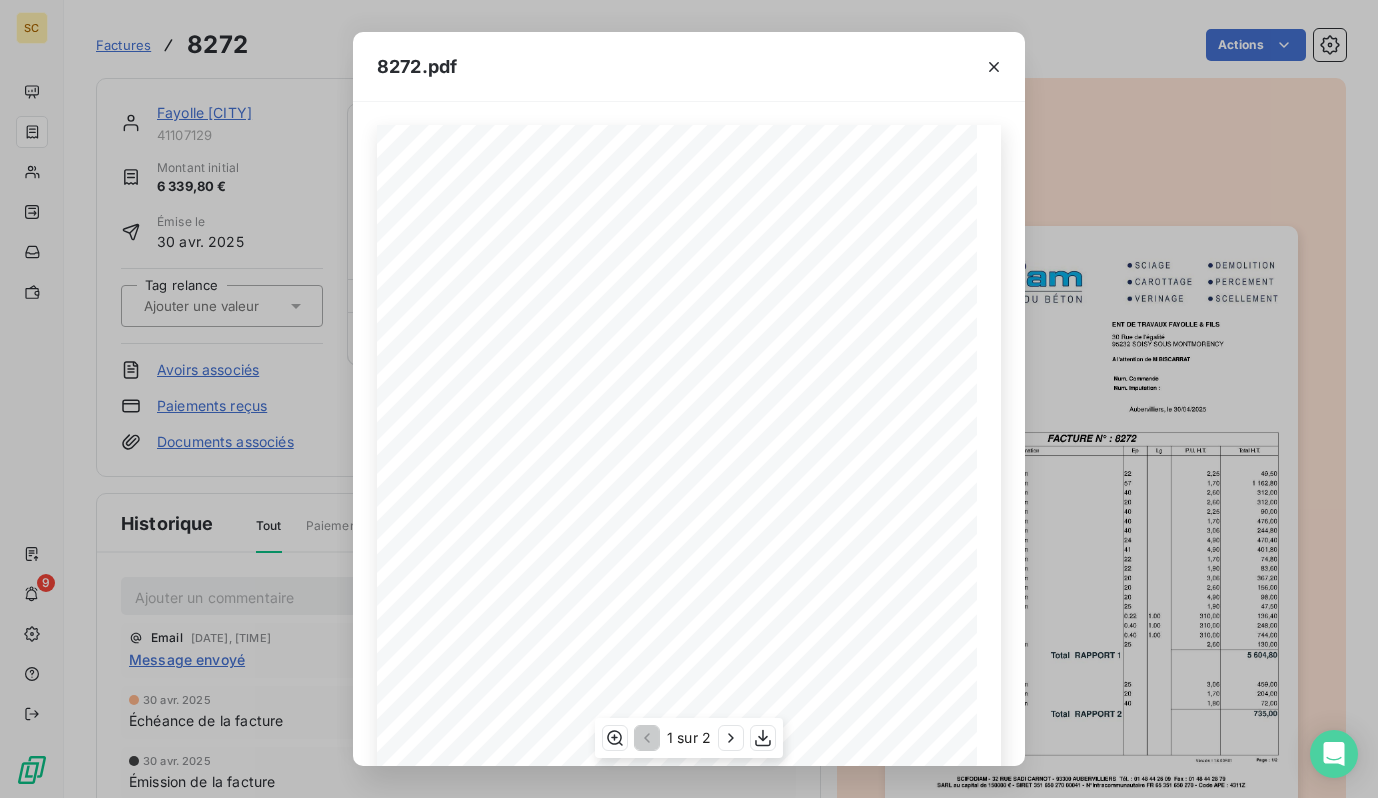 scroll, scrollTop: 232, scrollLeft: 0, axis: vertical 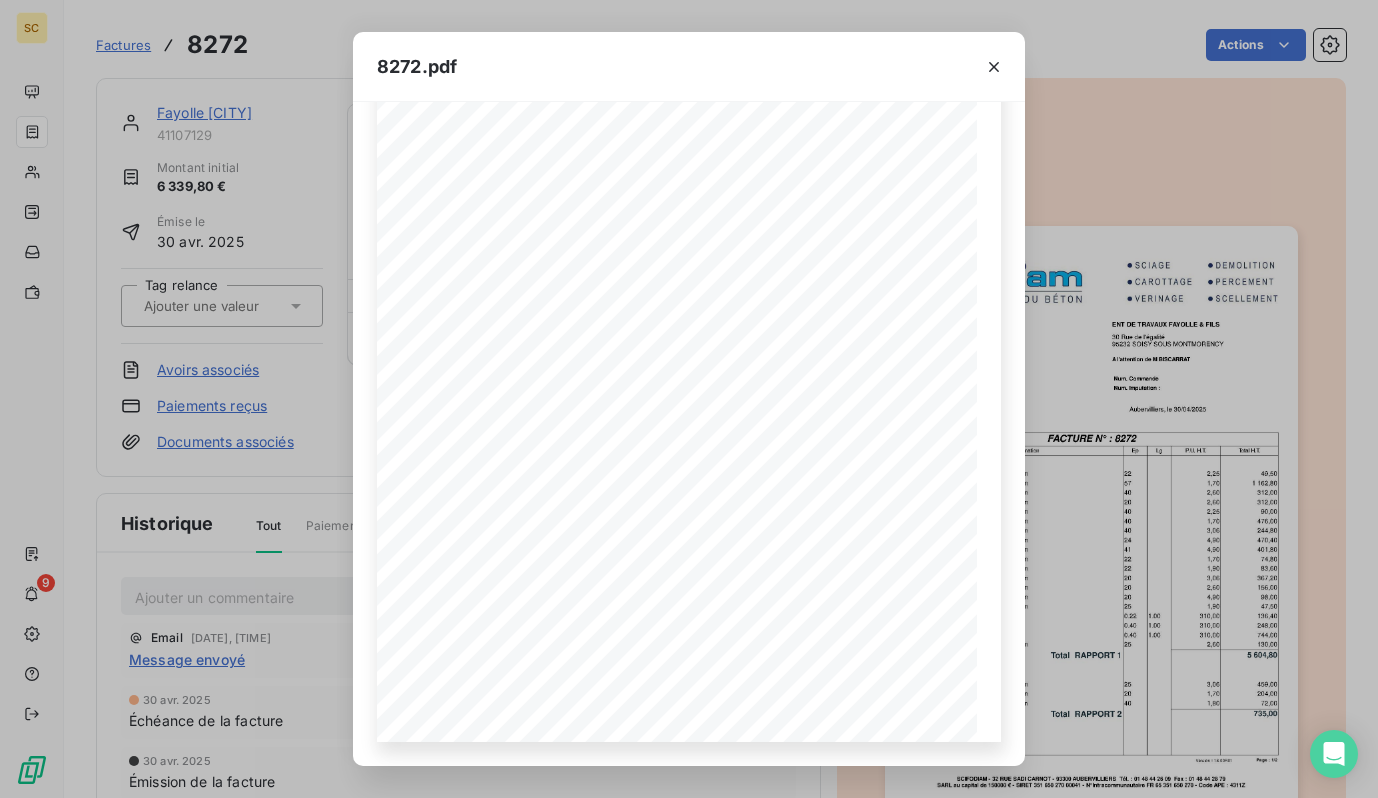 drag, startPoint x: 1221, startPoint y: 339, endPoint x: 1147, endPoint y: 303, distance: 82.29216 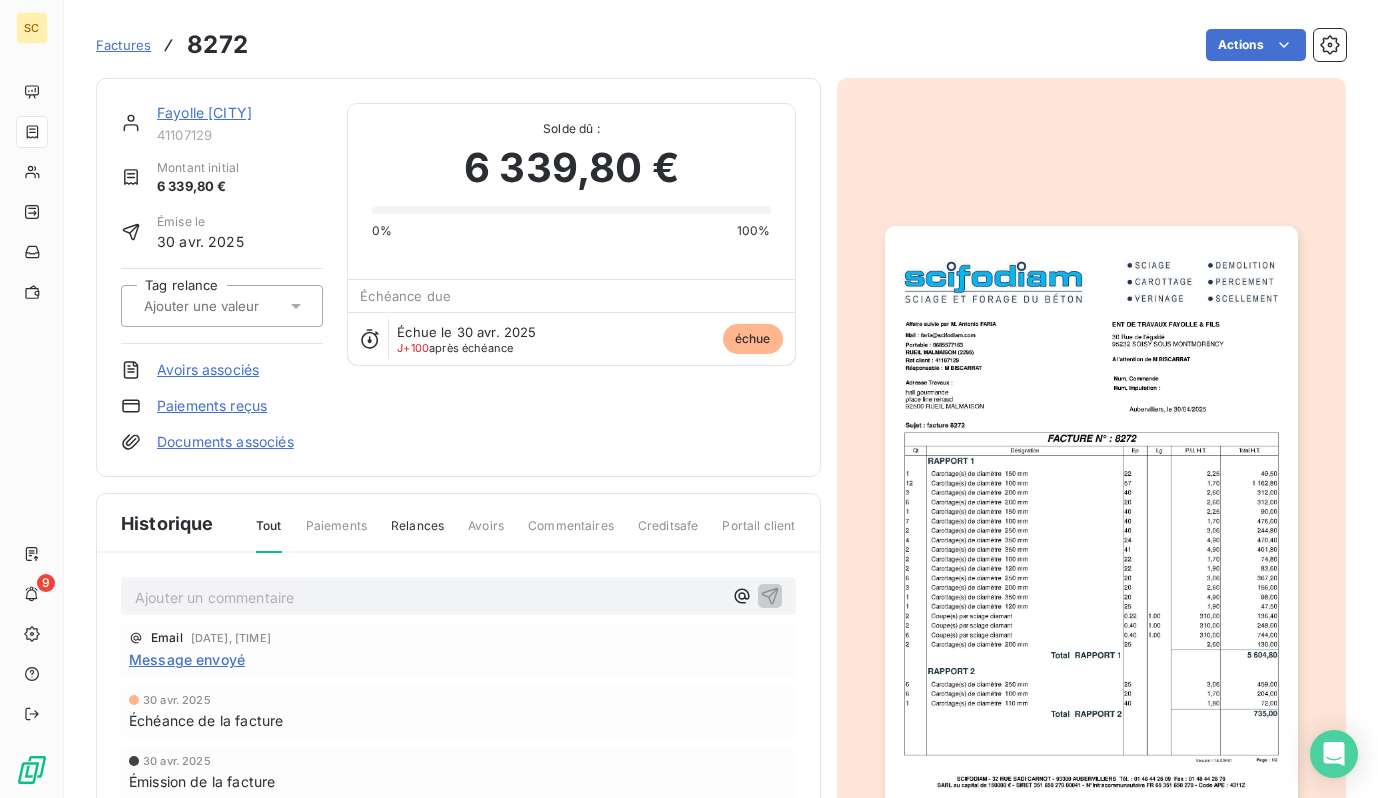 click on "[COMPANY_NAME] [CITY]" at bounding box center (204, 112) 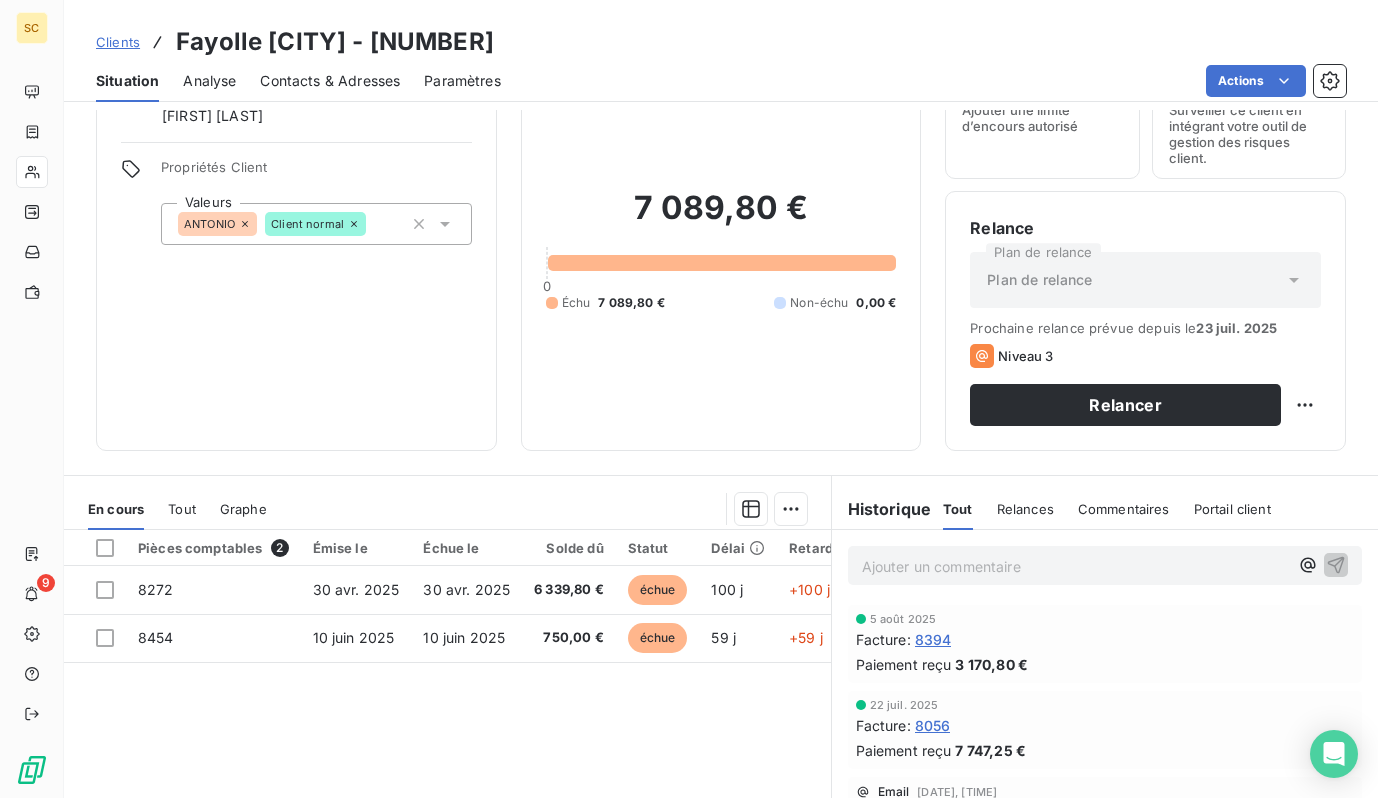scroll, scrollTop: 274, scrollLeft: 0, axis: vertical 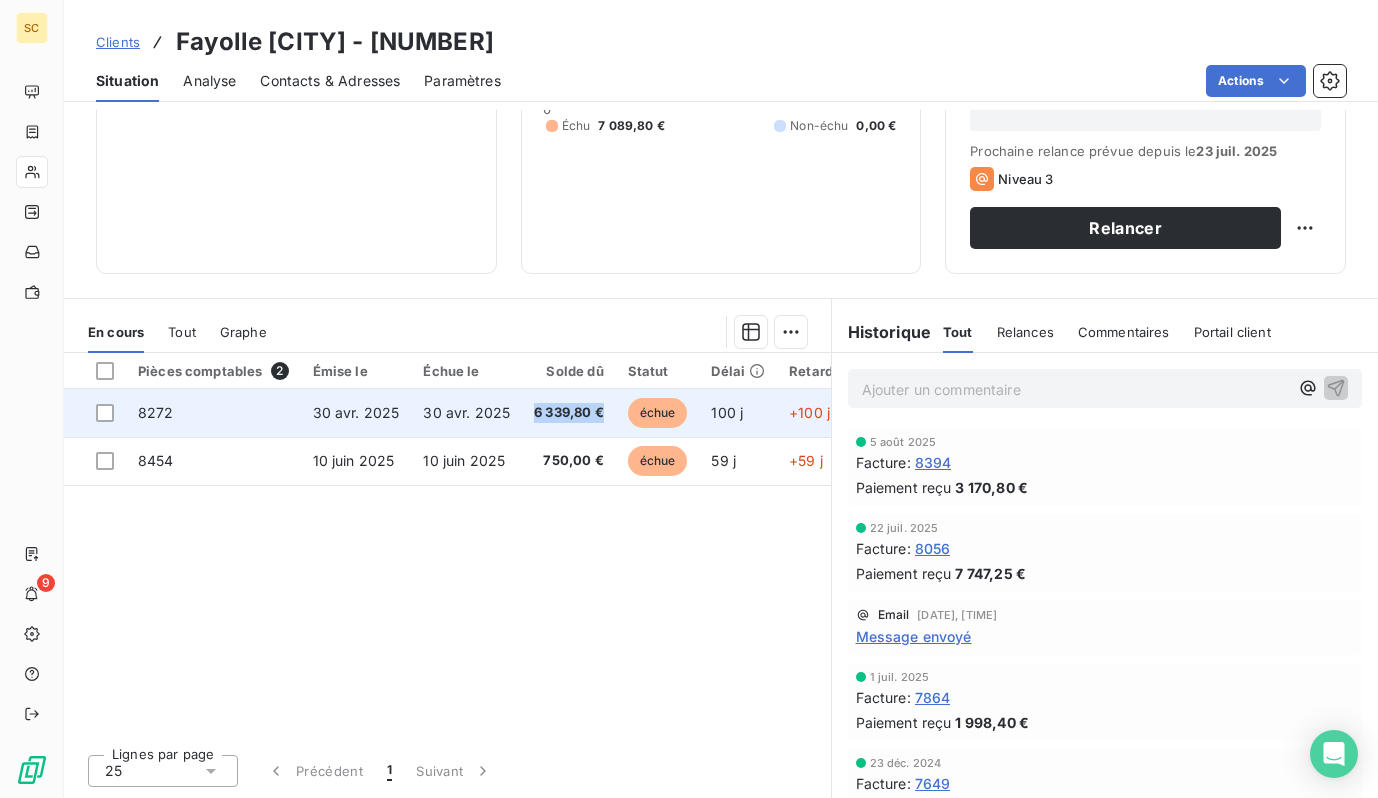 drag, startPoint x: 519, startPoint y: 414, endPoint x: 596, endPoint y: 413, distance: 77.00649 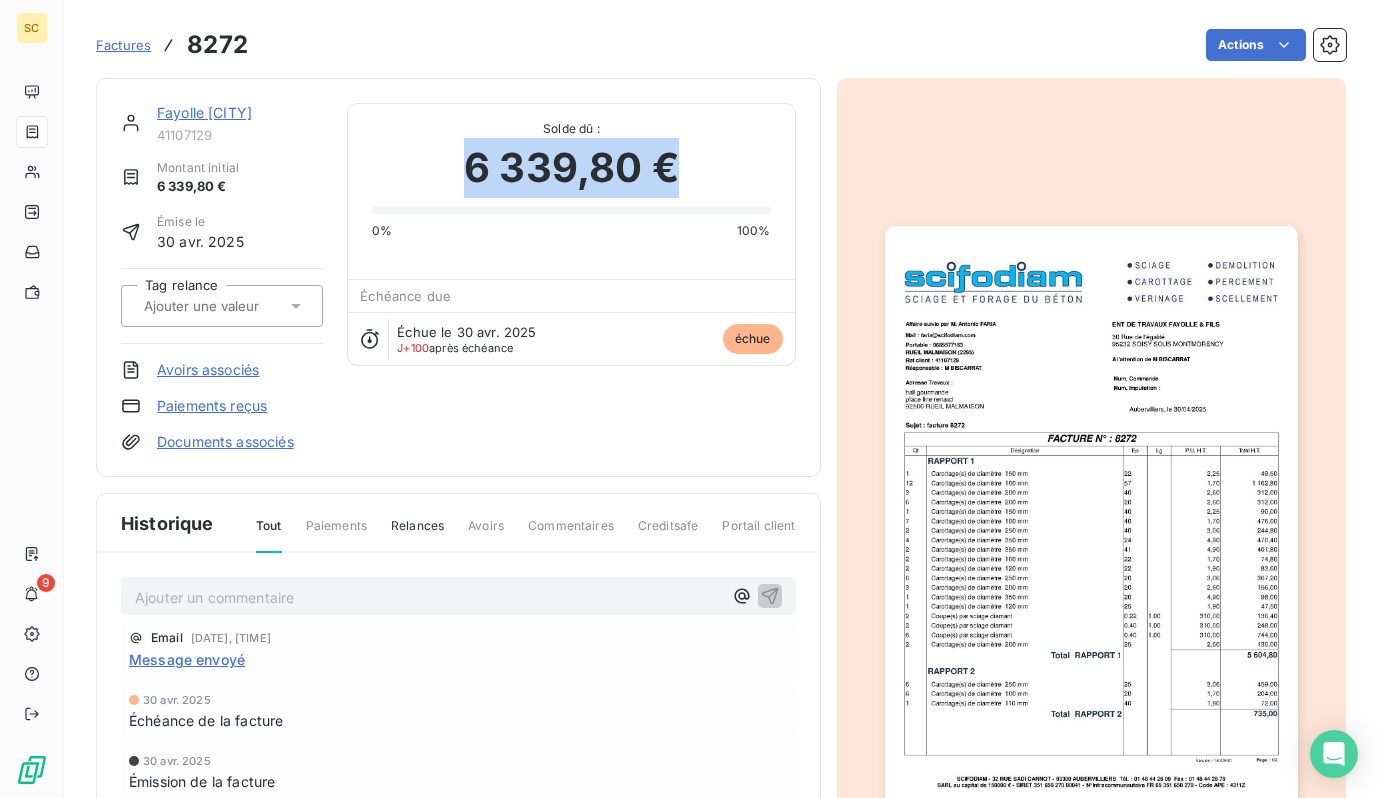 drag, startPoint x: 572, startPoint y: 161, endPoint x: 693, endPoint y: 161, distance: 121 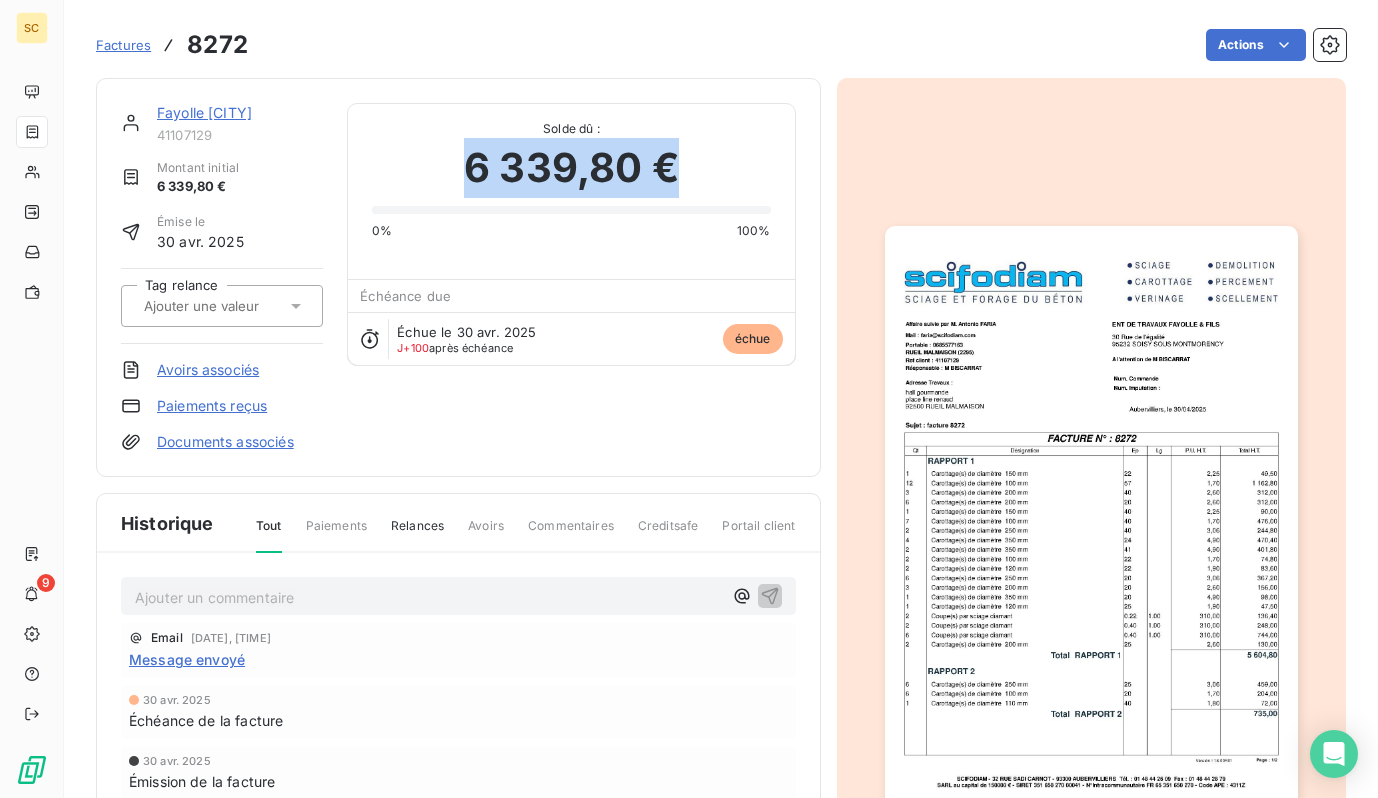click on "6 339,80 €" at bounding box center [571, 168] 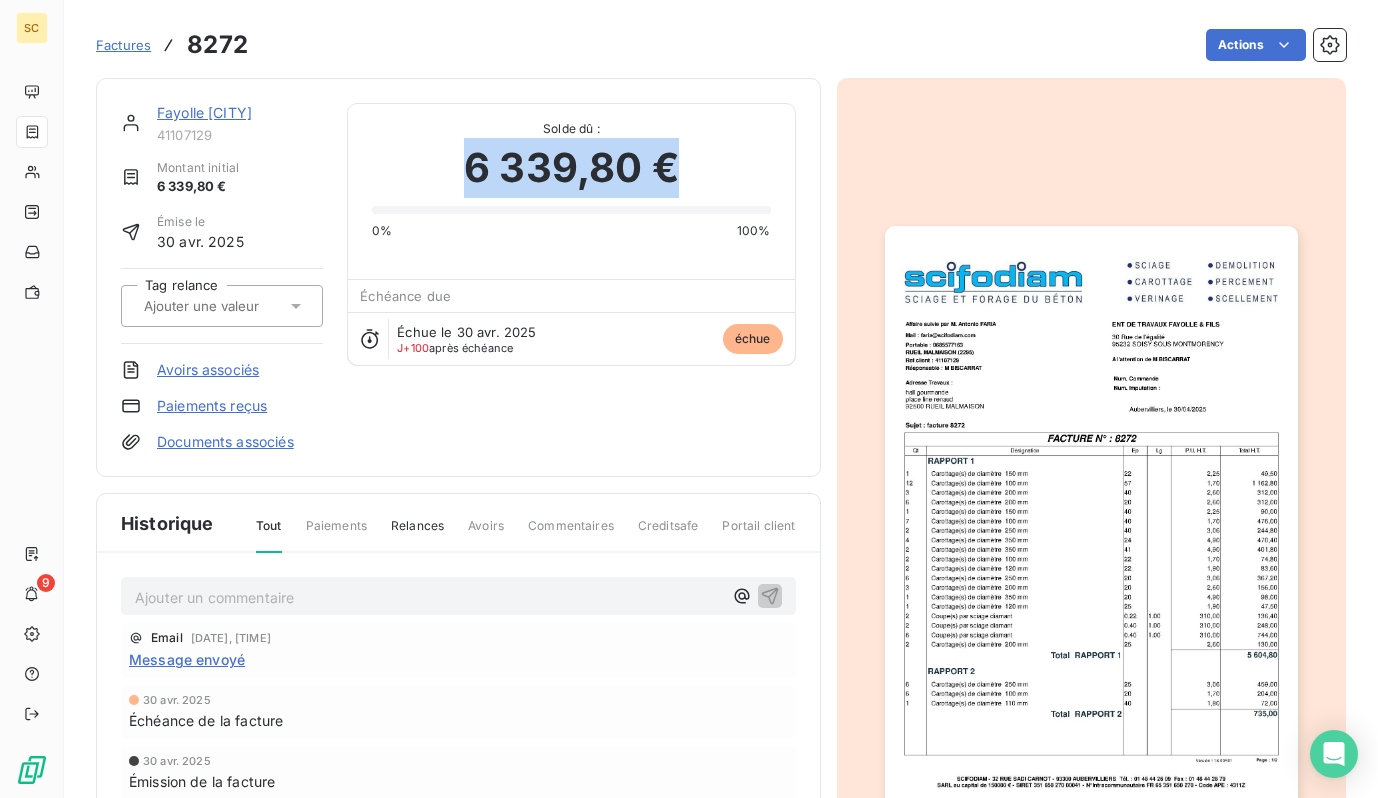 copy on "6 339,80 €" 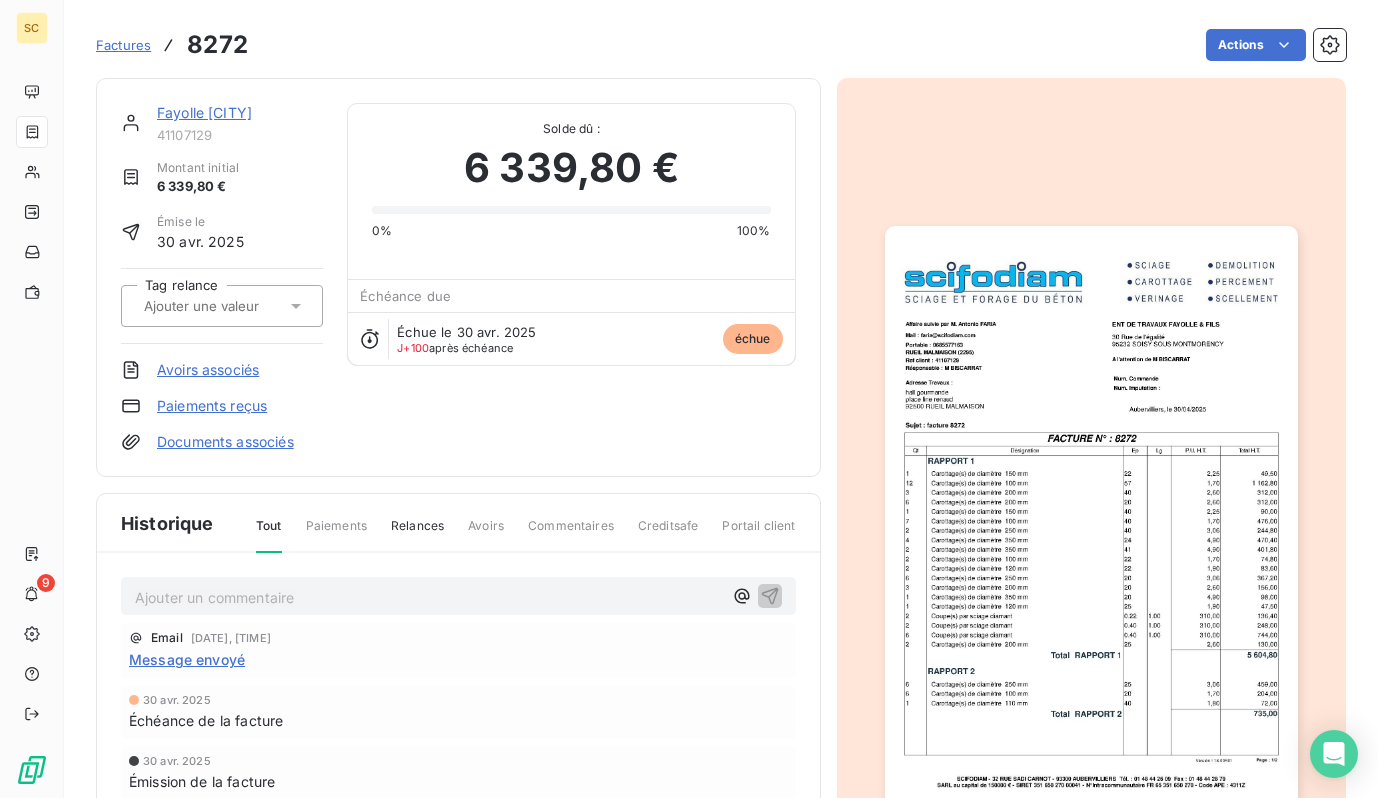 click on "[COMPANY_NAME] [CITY]" at bounding box center (204, 112) 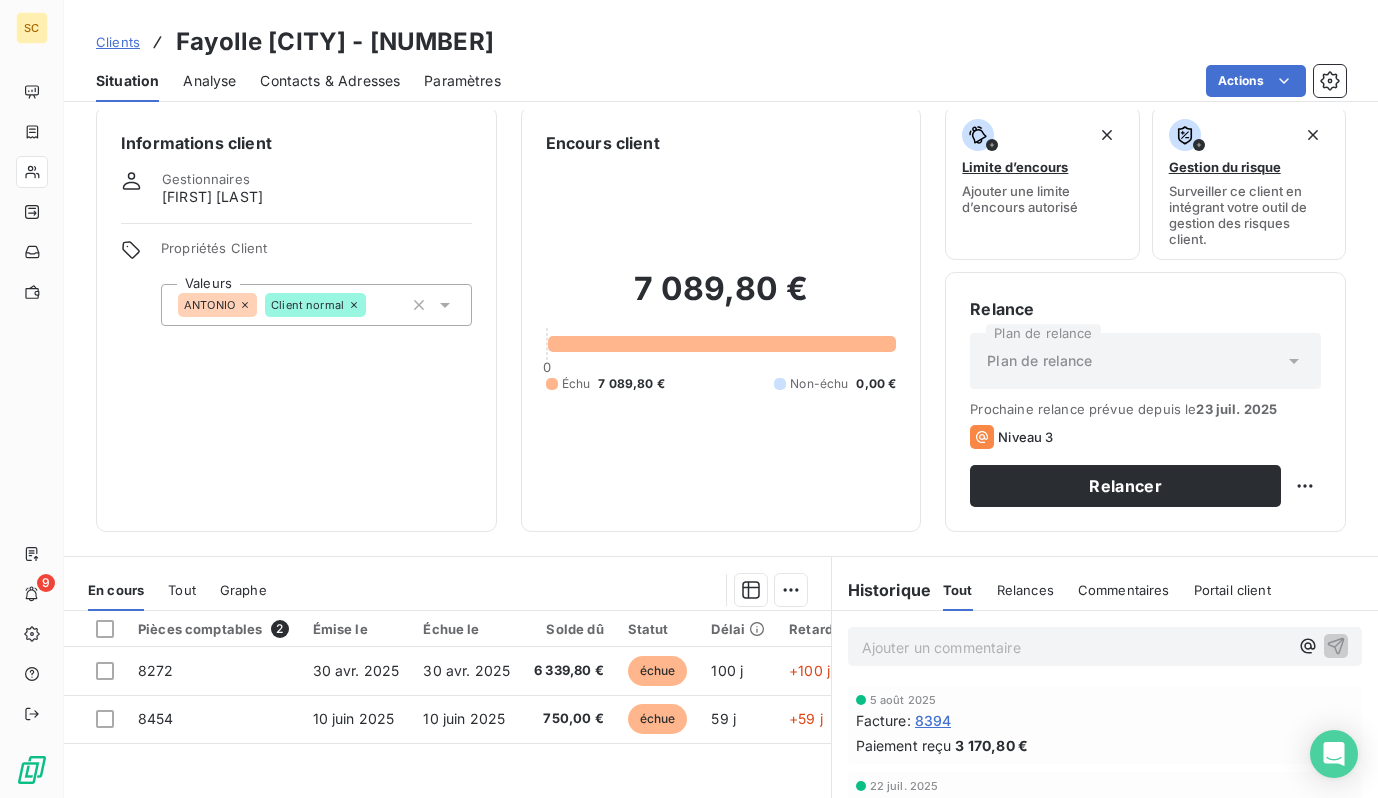 scroll, scrollTop: 0, scrollLeft: 0, axis: both 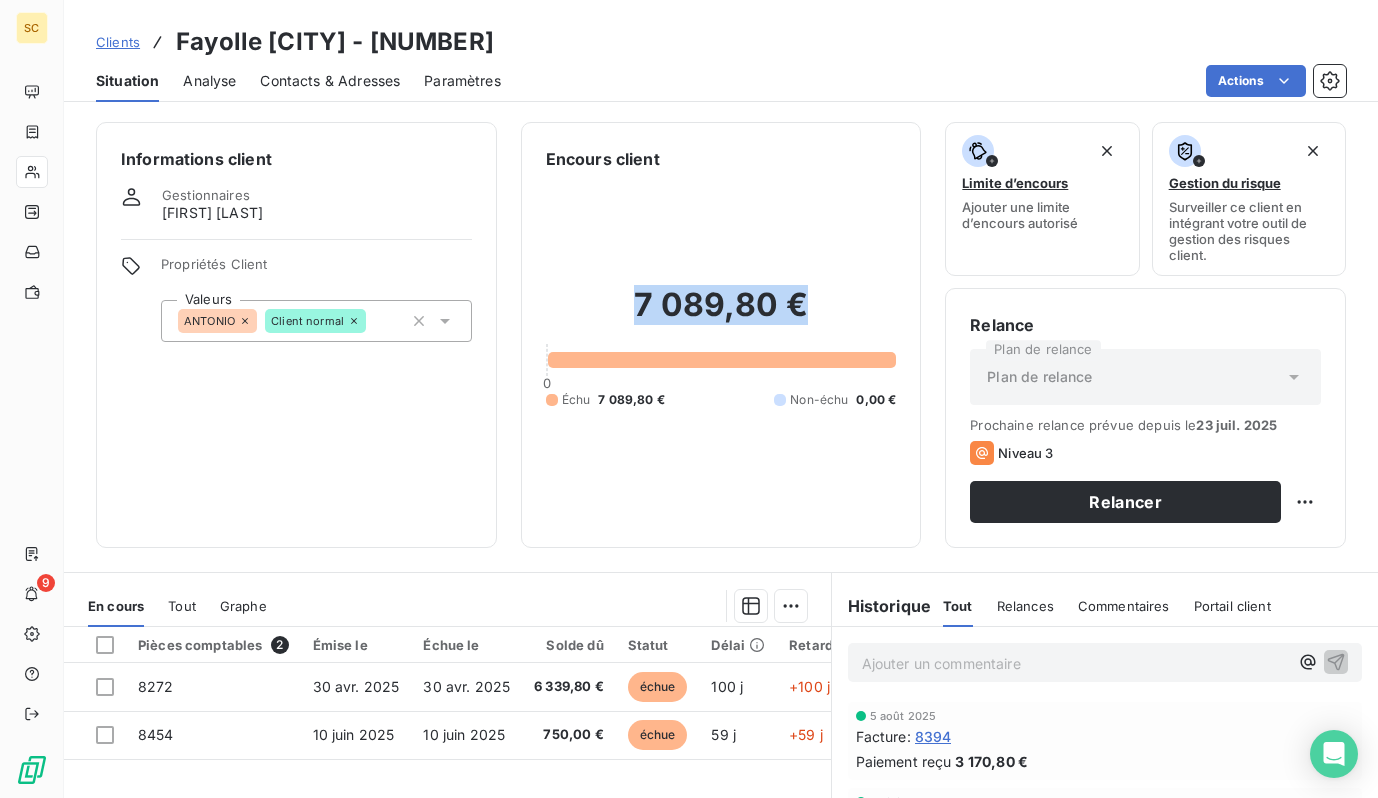 drag, startPoint x: 812, startPoint y: 299, endPoint x: 576, endPoint y: 297, distance: 236.00847 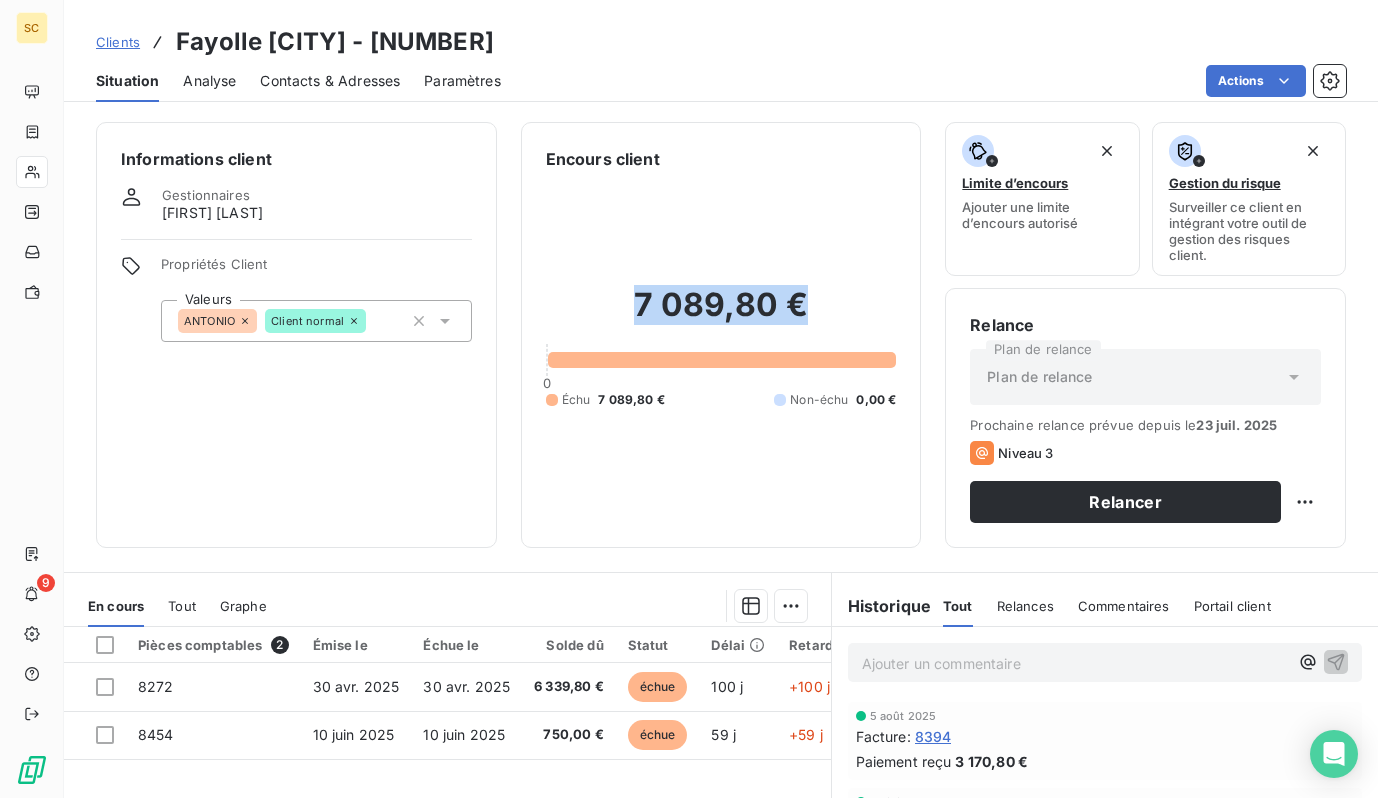copy on "7 089,80 €" 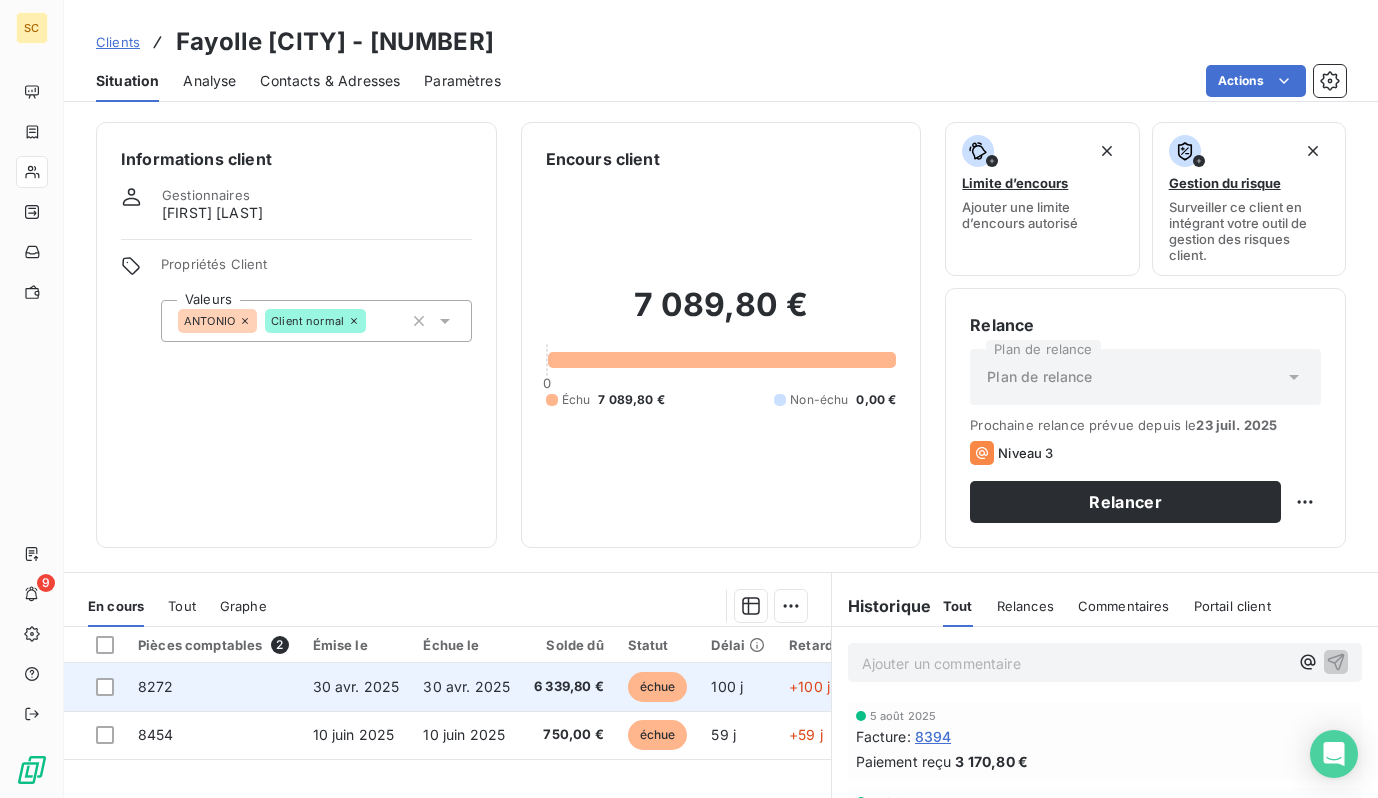 click on "30 avr. 2025" at bounding box center [466, 686] 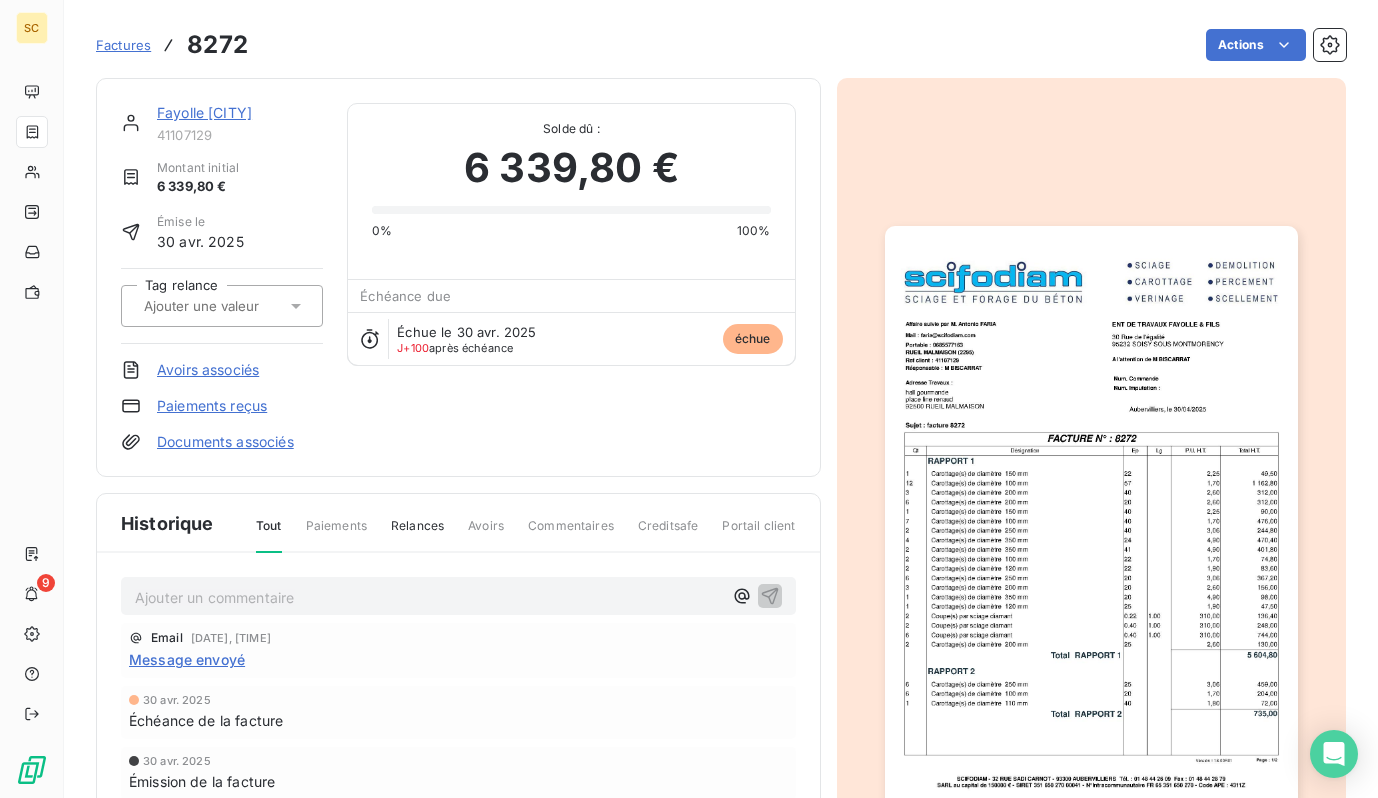 click at bounding box center (1091, 518) 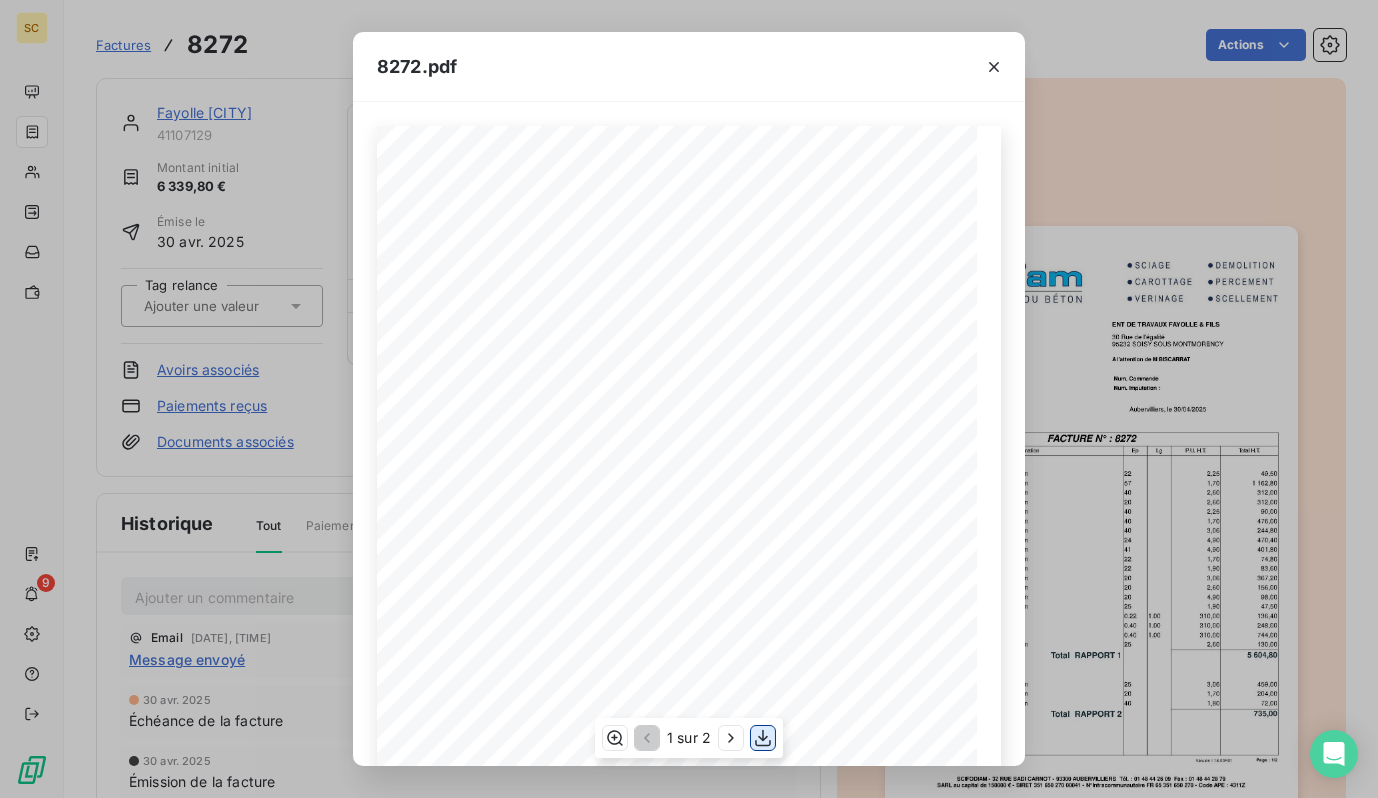 click 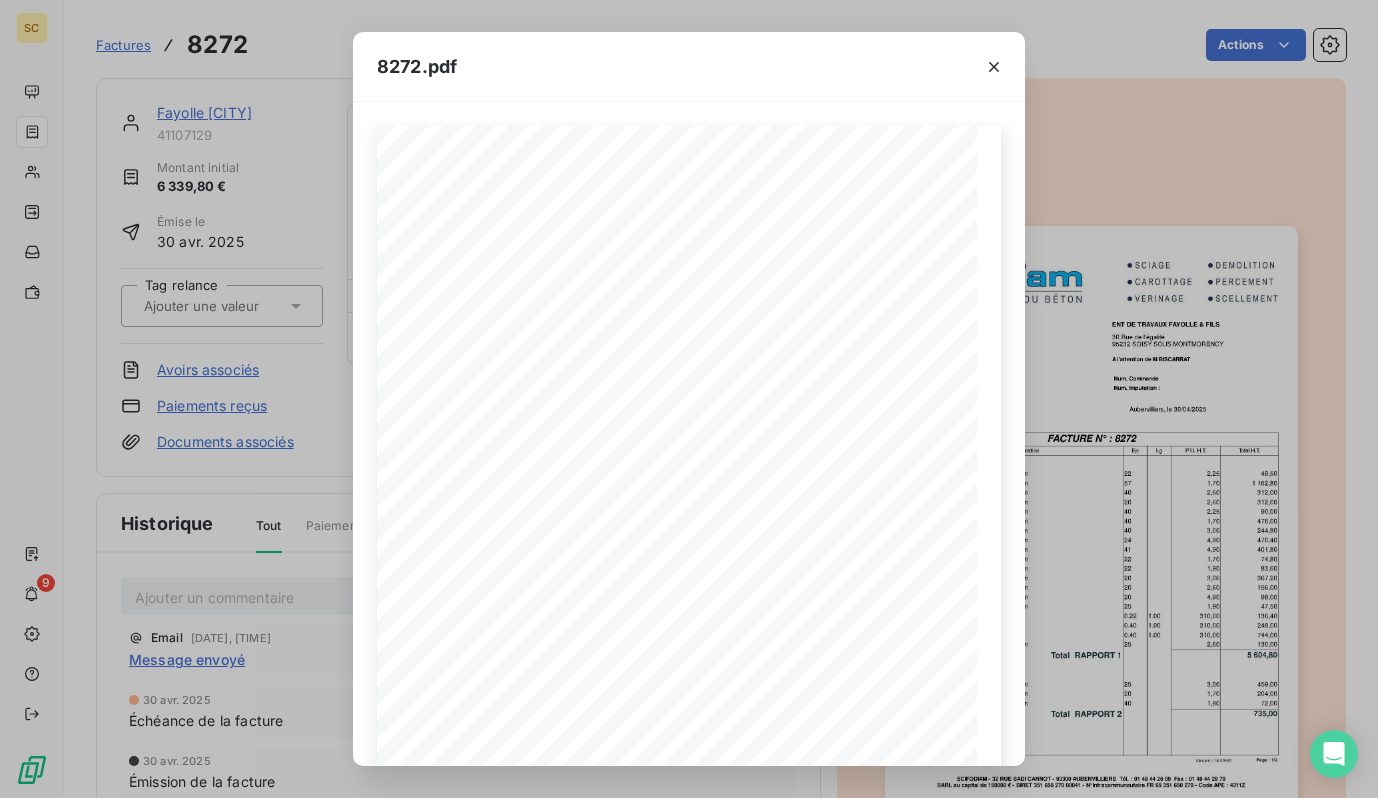 drag, startPoint x: 1291, startPoint y: 216, endPoint x: 1114, endPoint y: 185, distance: 179.69418 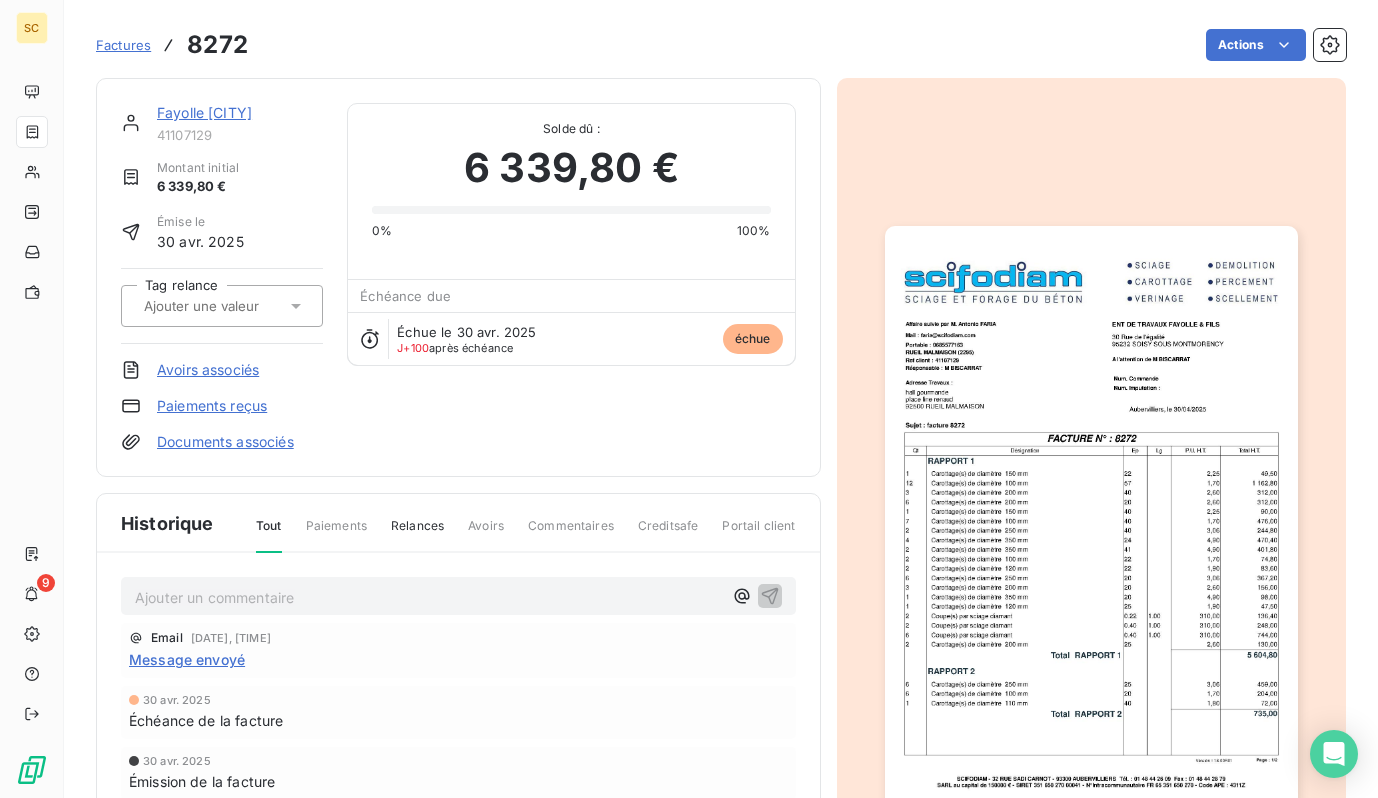 click on "[COMPANY_NAME] [CITY]" at bounding box center [240, 113] 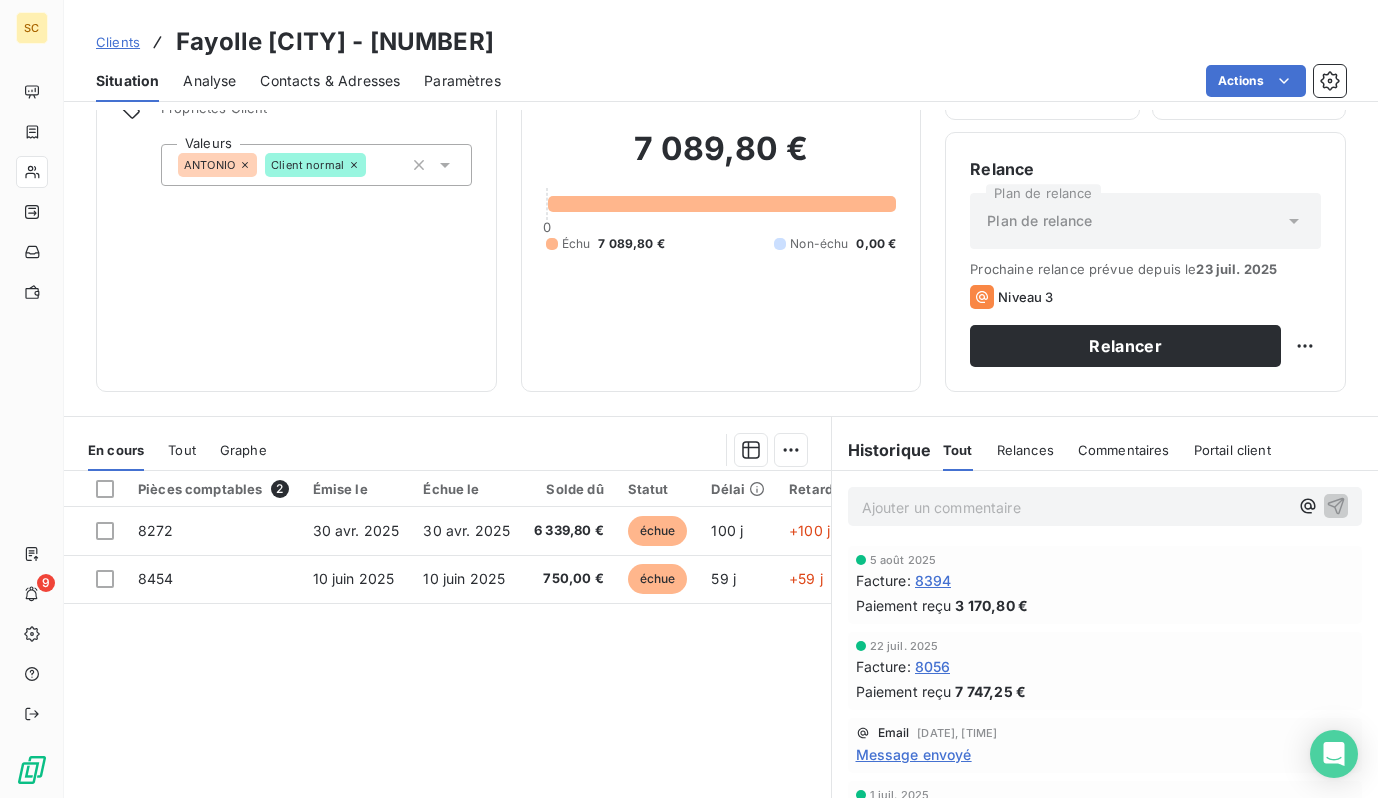 scroll, scrollTop: 274, scrollLeft: 0, axis: vertical 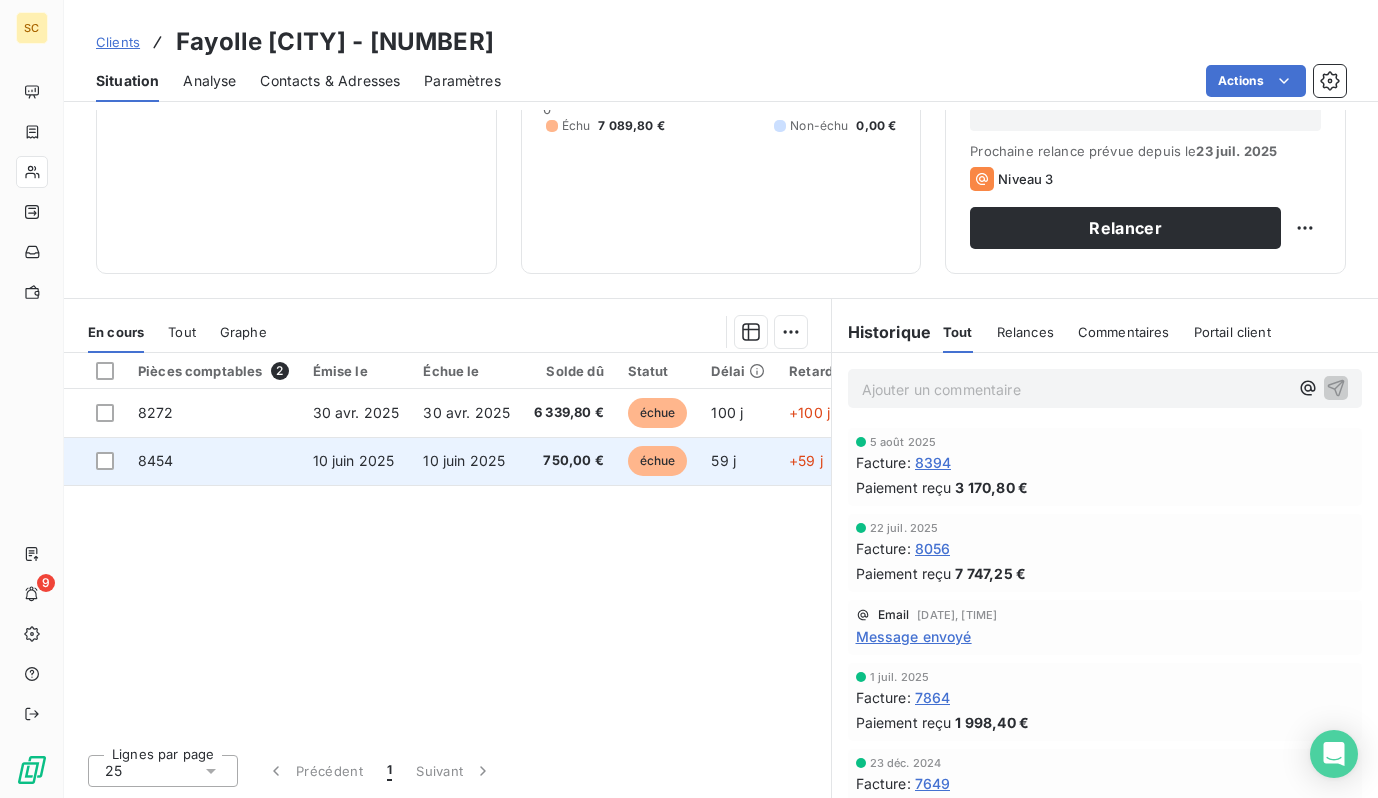 click on "10 juin 2025" at bounding box center (466, 461) 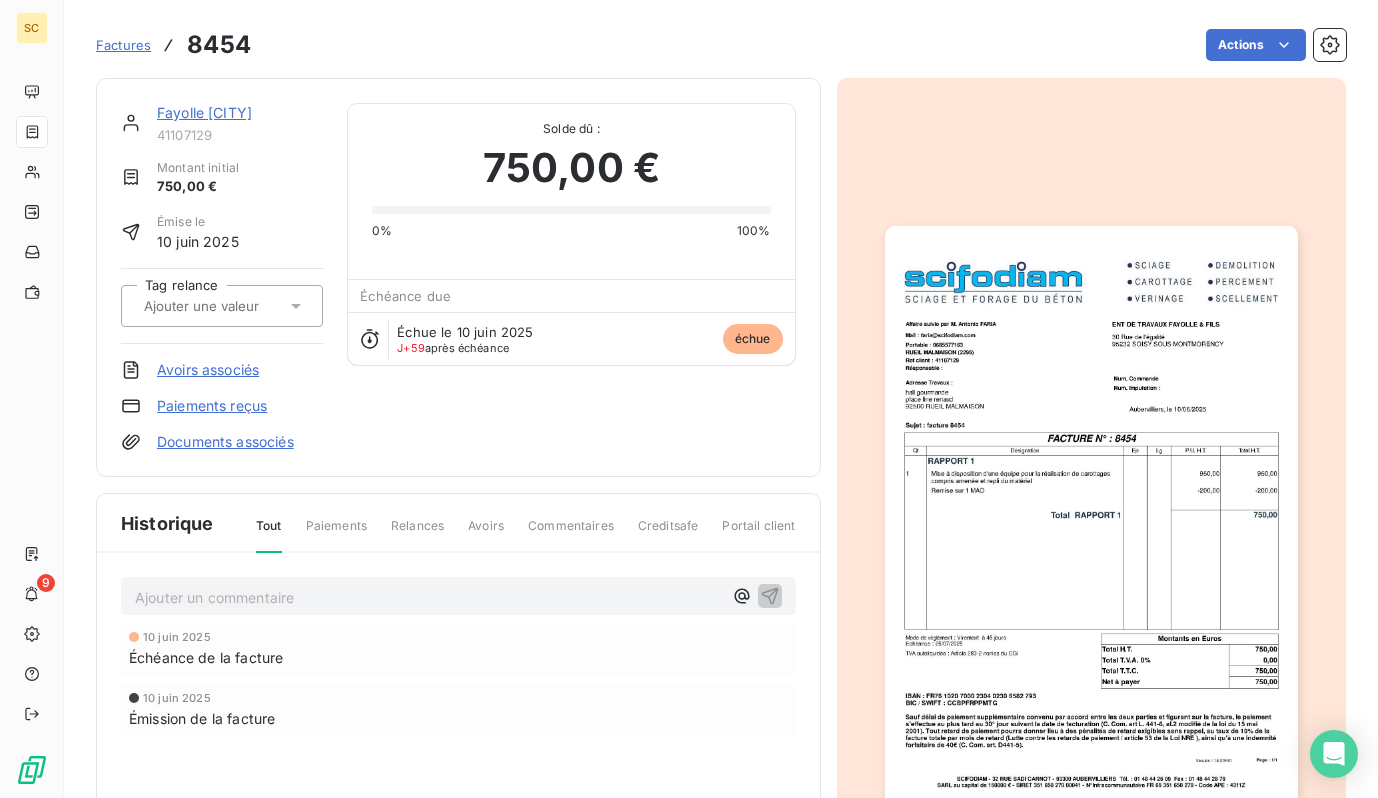 click at bounding box center (1091, 518) 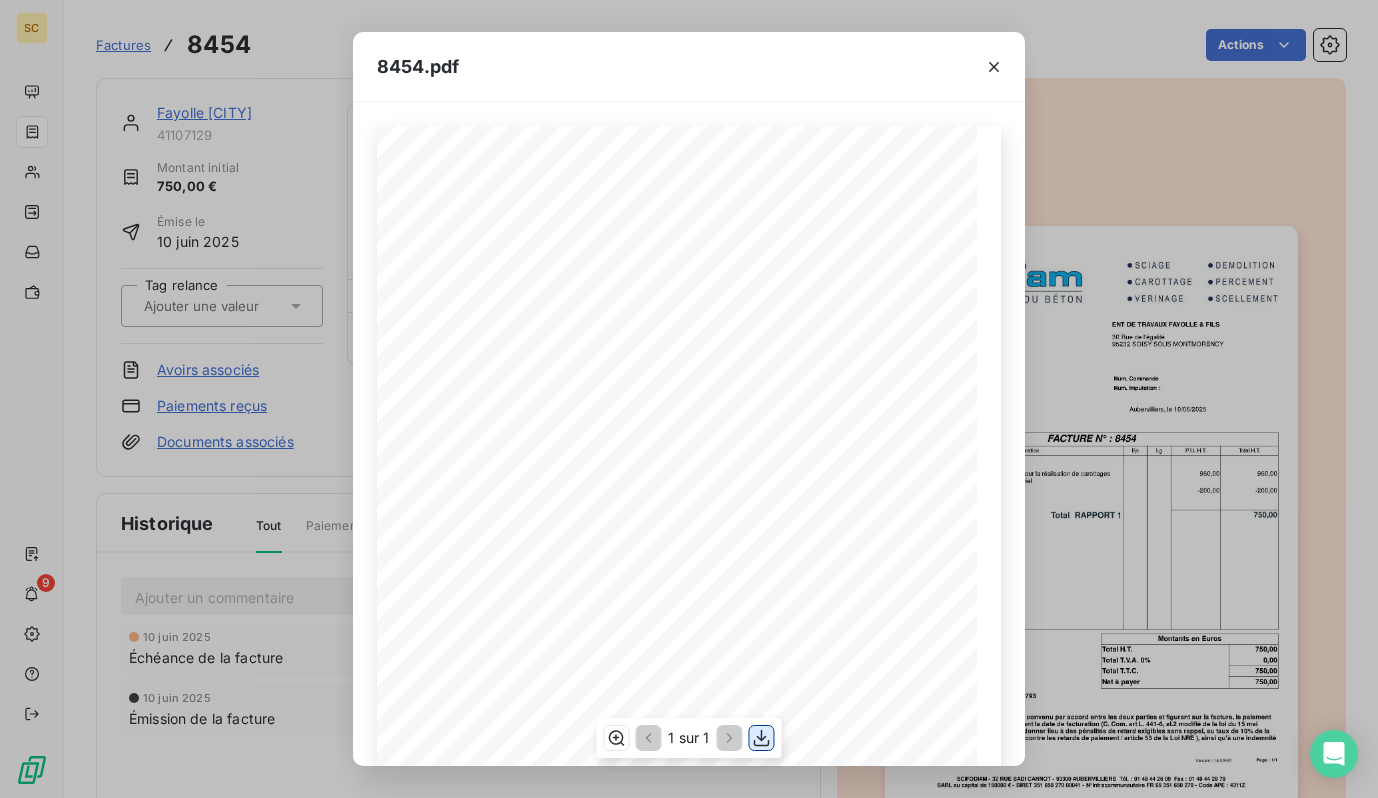 click at bounding box center (762, 738) 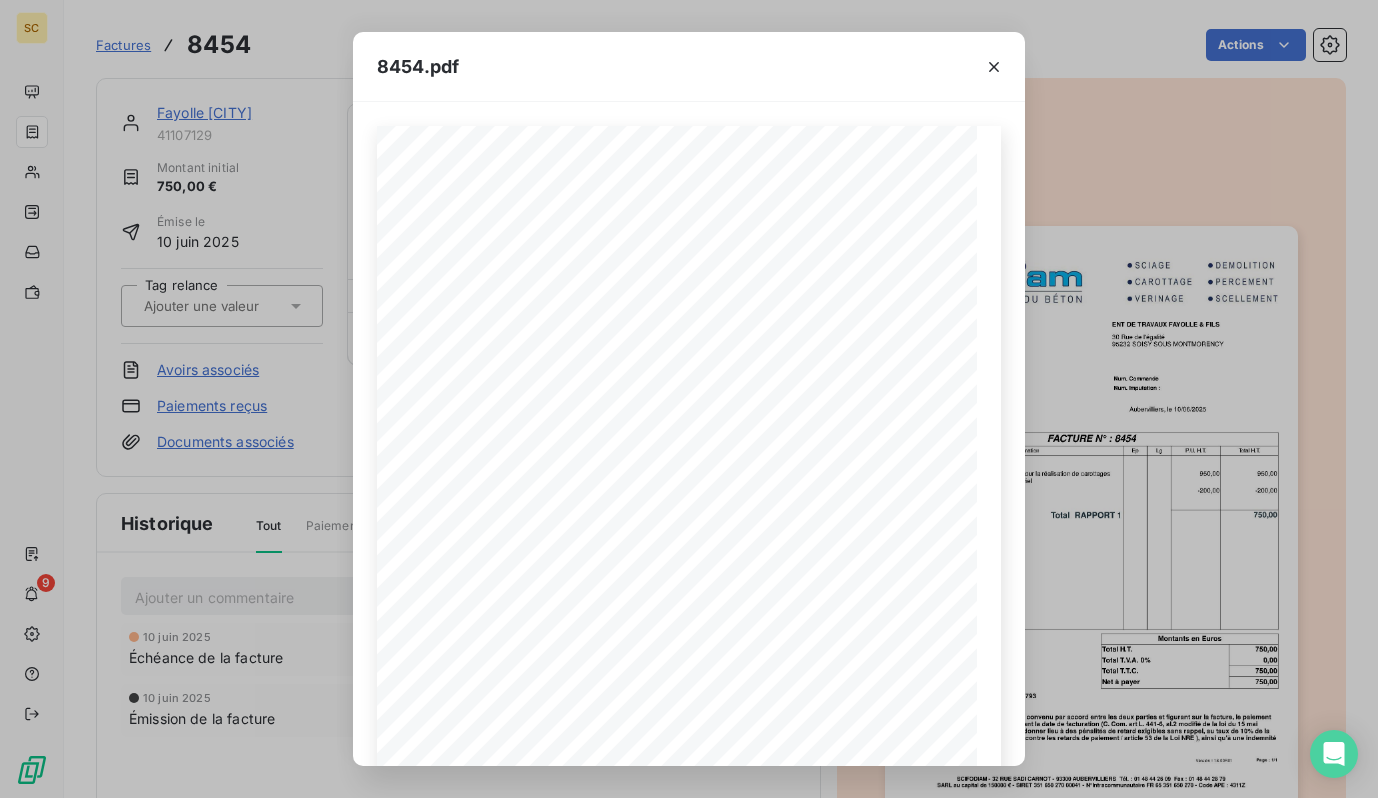 click on "8454.pdf Qt   Désignation   Ep   Lg   P.U. H.T.   Total H.T. Version : 18.00R01   Page : 1/1 SCIFODIAM - 32 RUE SADI CARNOT - 93300 AUBERVILLIERS Tél. : 01 48 44 26 09 Fax : 01 48 44 28 79 SARL au capital de 150000 € - SIRET 351 650 270 00041 - N°Intracommunautaire FR 65 351 650 270 - Code APE : 4311Z IBAN : FR76 1020 7000 2304 0230 6582 793 BIC / SWIFT : CCBPFRPPMTG Sauf délai de paiement supplémentaire convenu par accord entre les deux parties et figurant sur la facture, le paiement s'effectue au plus tard au 30° jour suivant la date de facturation (C. Com. art L. 441-6, al.2 modifié de la loi du 15 mai 2001). Tout retard de paiement pourra donner lieu à des pénalités de retard exigibles sans rappel, au taux de 10% de la facture totale par mois de retard (Lutte contre les retards de paiement / article 53 de la Loi NRE ), ainsi qu'à une indemnité forfaitaire de 40€ (C. Com. art. D441-5). Mode de règlement : Virement à 45 jours Echéance : 25/07/2025 Net à payer   750,00 Total T.T.C." at bounding box center [689, 399] 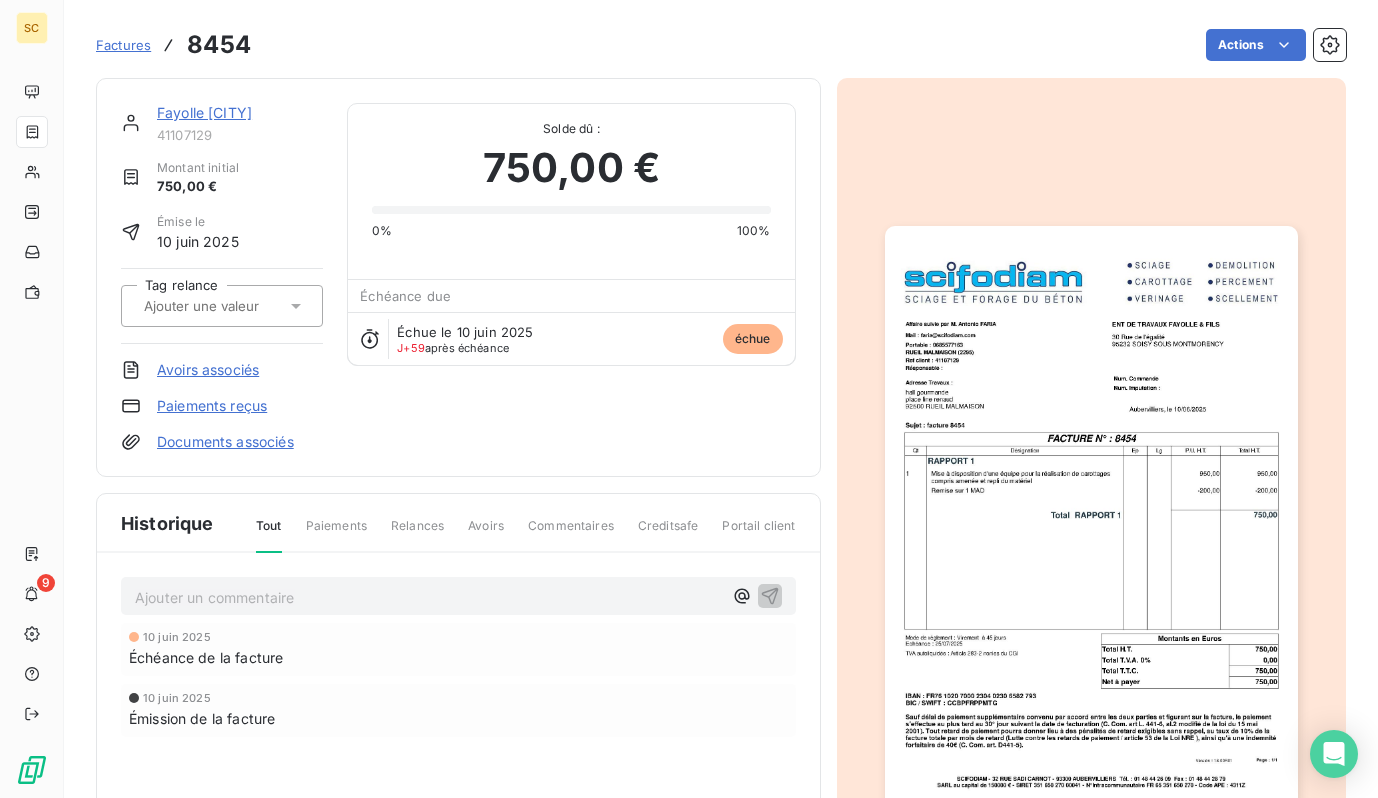 click on "Factures" at bounding box center [123, 45] 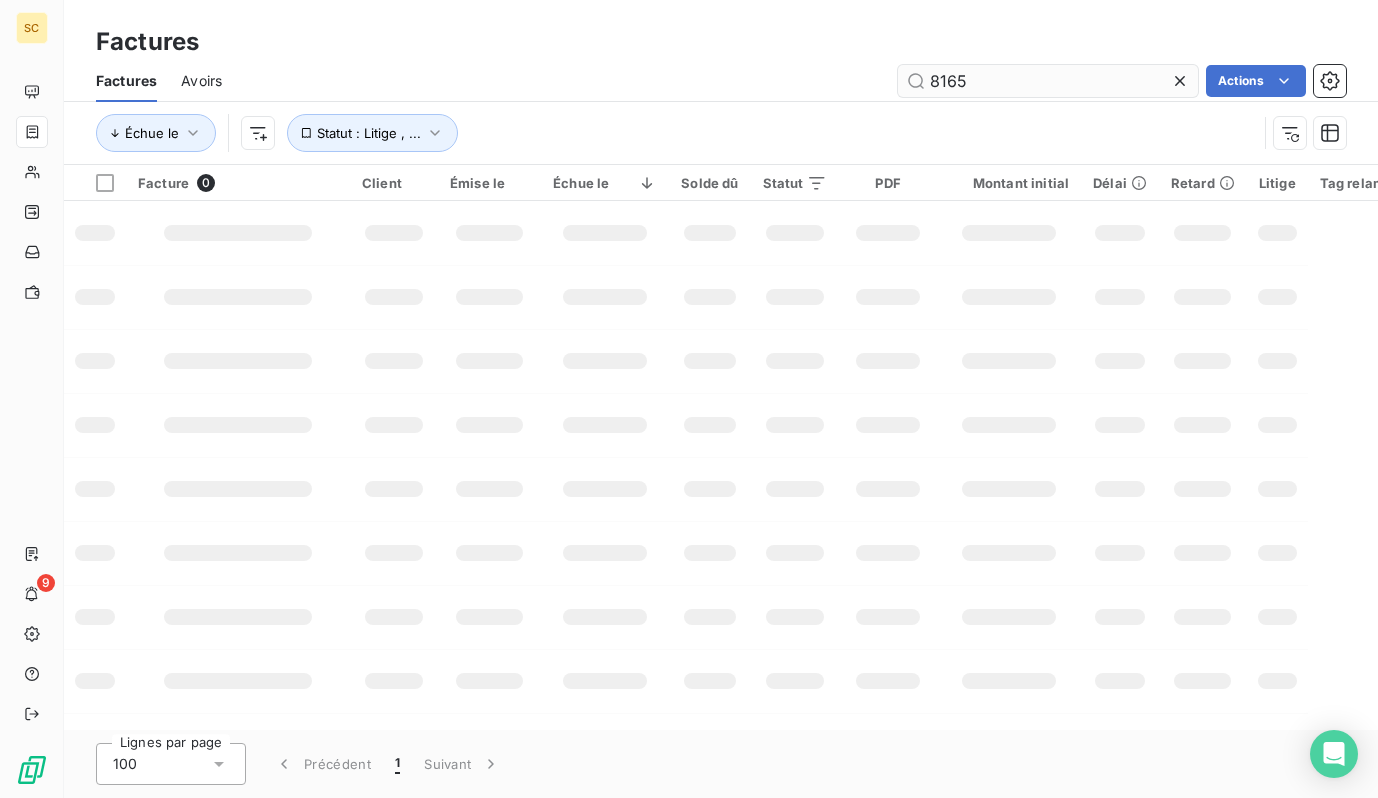 click on "8165" at bounding box center [1048, 81] 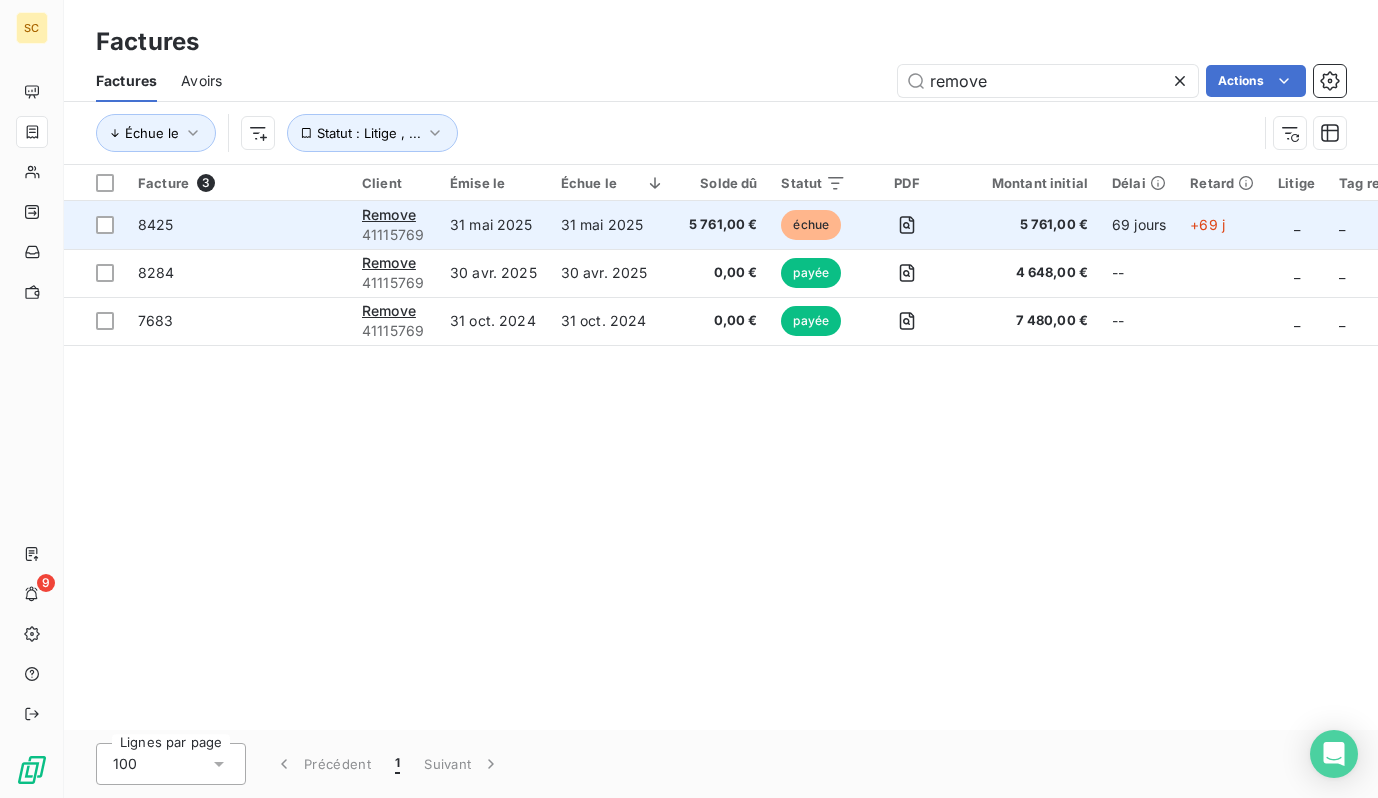 type on "remove" 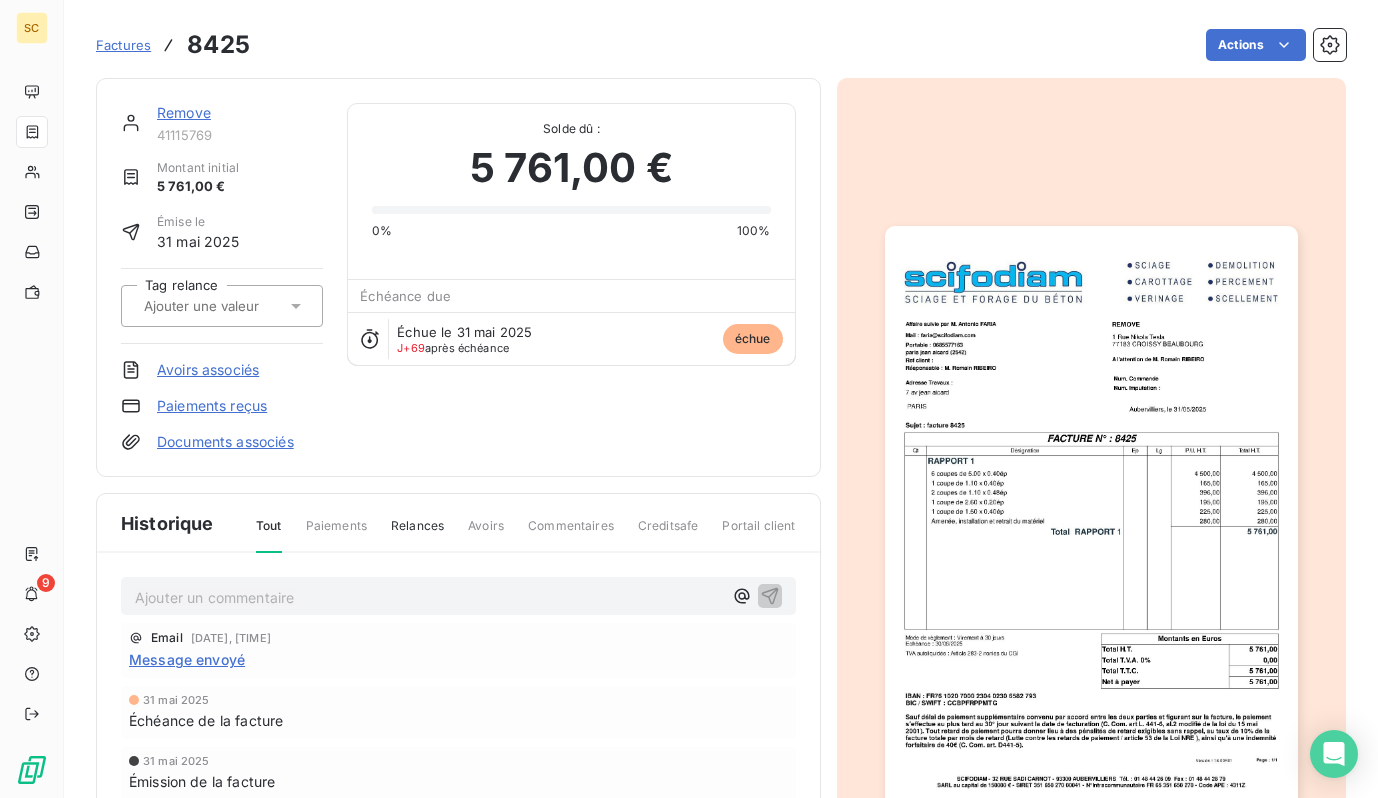 click on "Remove" at bounding box center (184, 112) 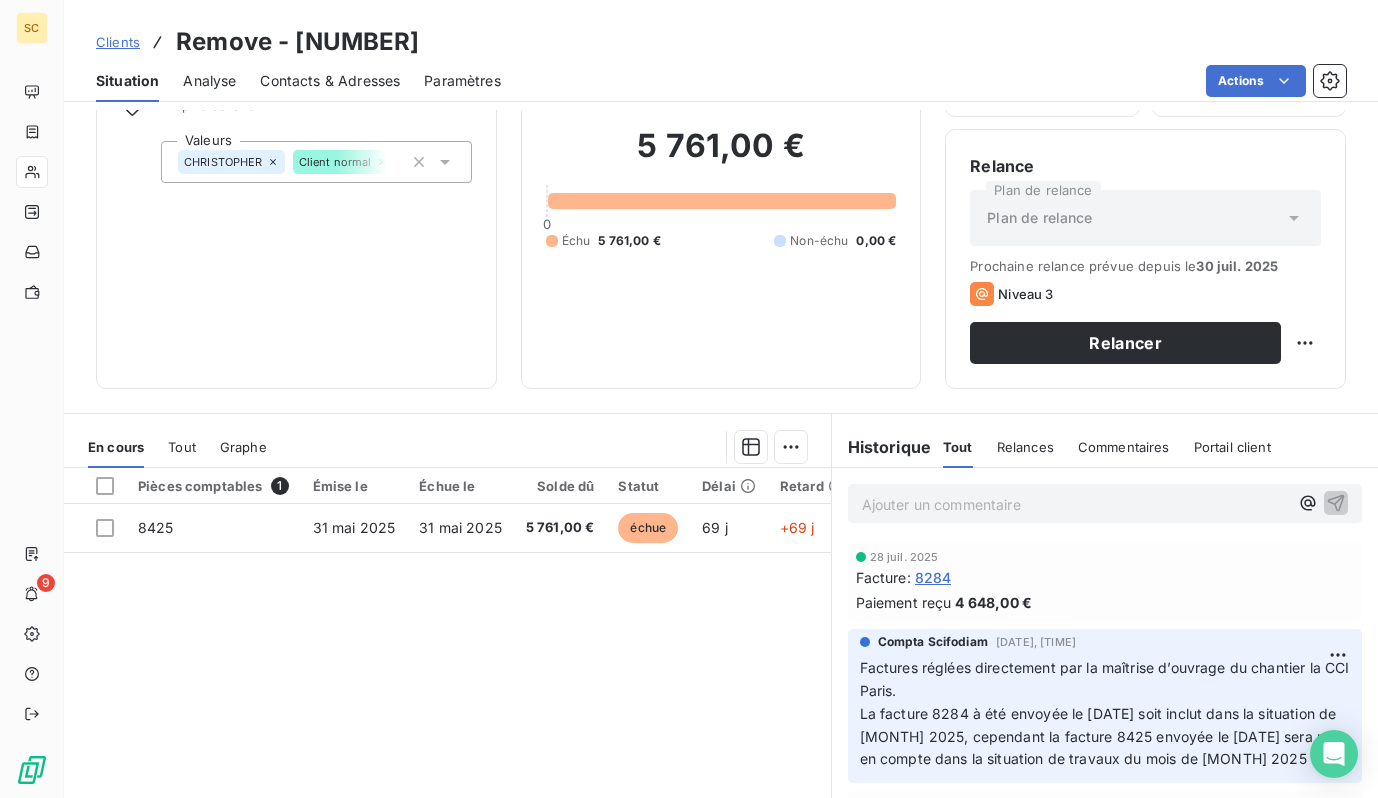 scroll, scrollTop: 274, scrollLeft: 0, axis: vertical 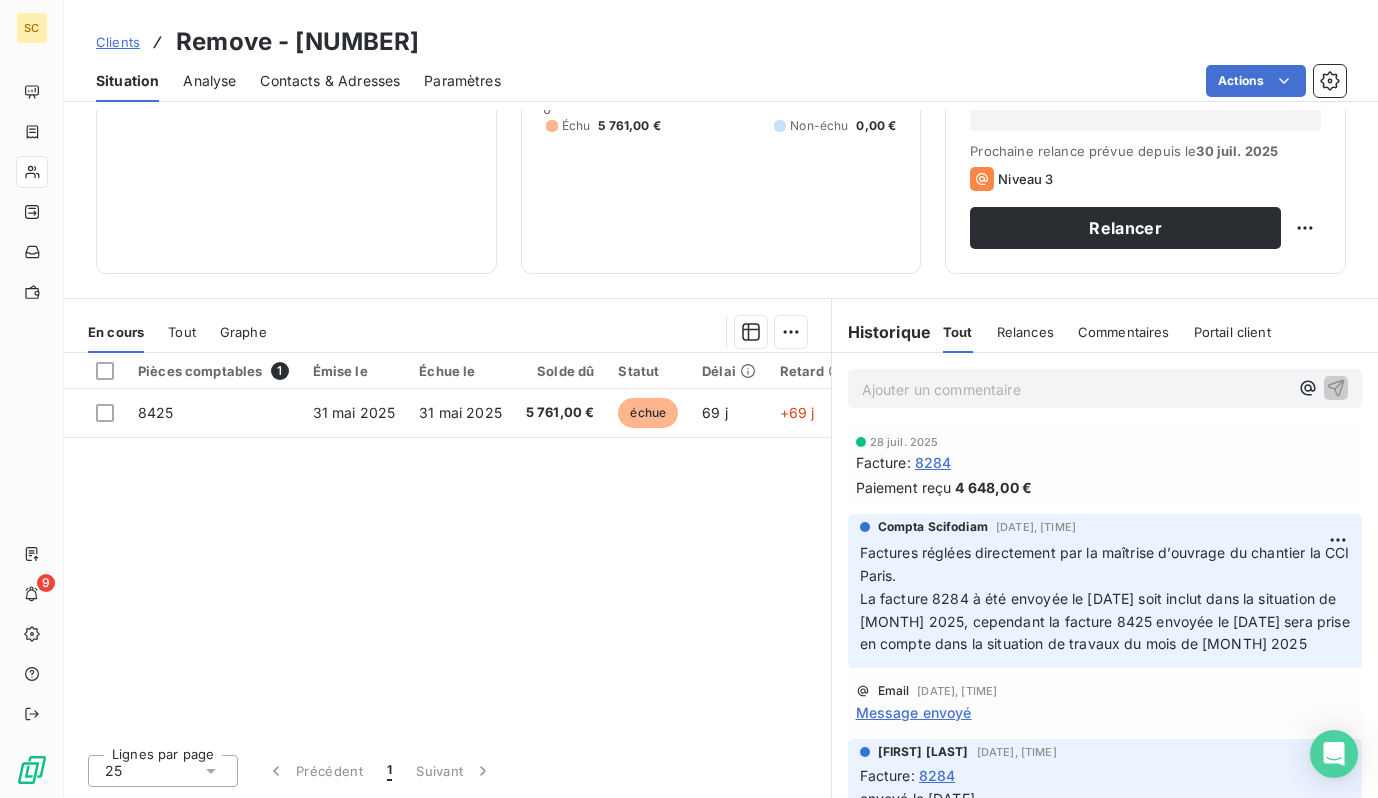 click on "Ajouter un commentaire ﻿" at bounding box center [1075, 389] 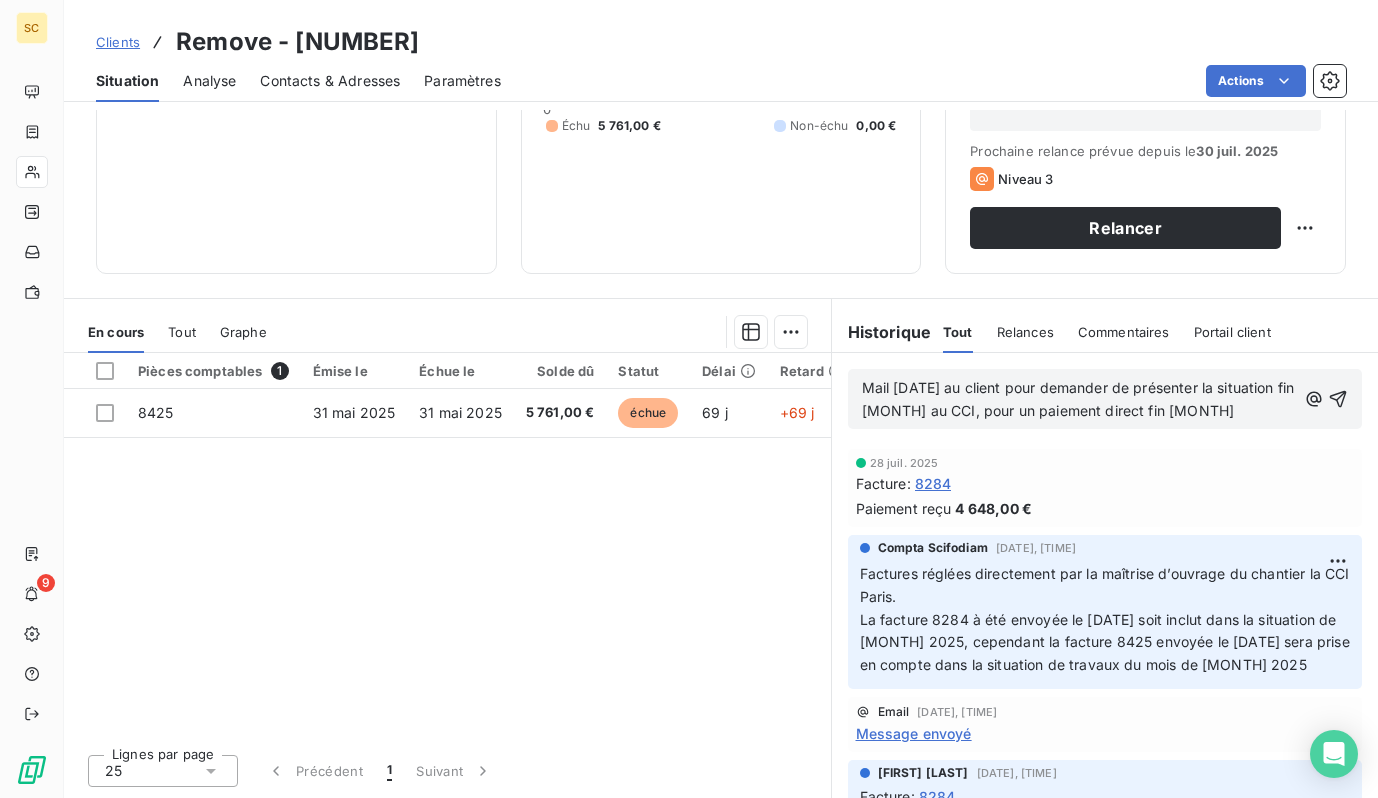 click on "Mail 08/08 au client pour demander de présenter la situation fin août au CCI, pour un paiement direct fin septembre" at bounding box center [1080, 399] 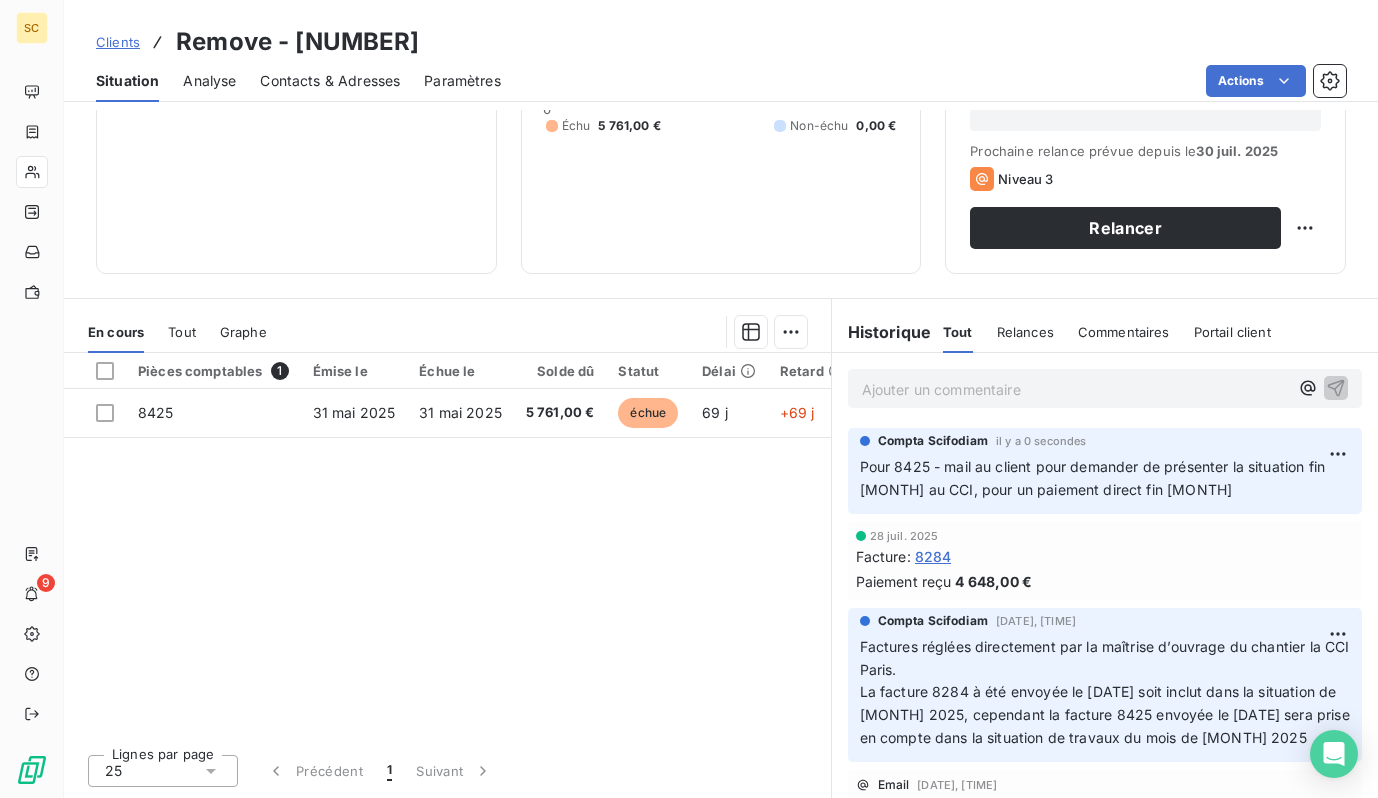 click on "Clients" at bounding box center (118, 42) 